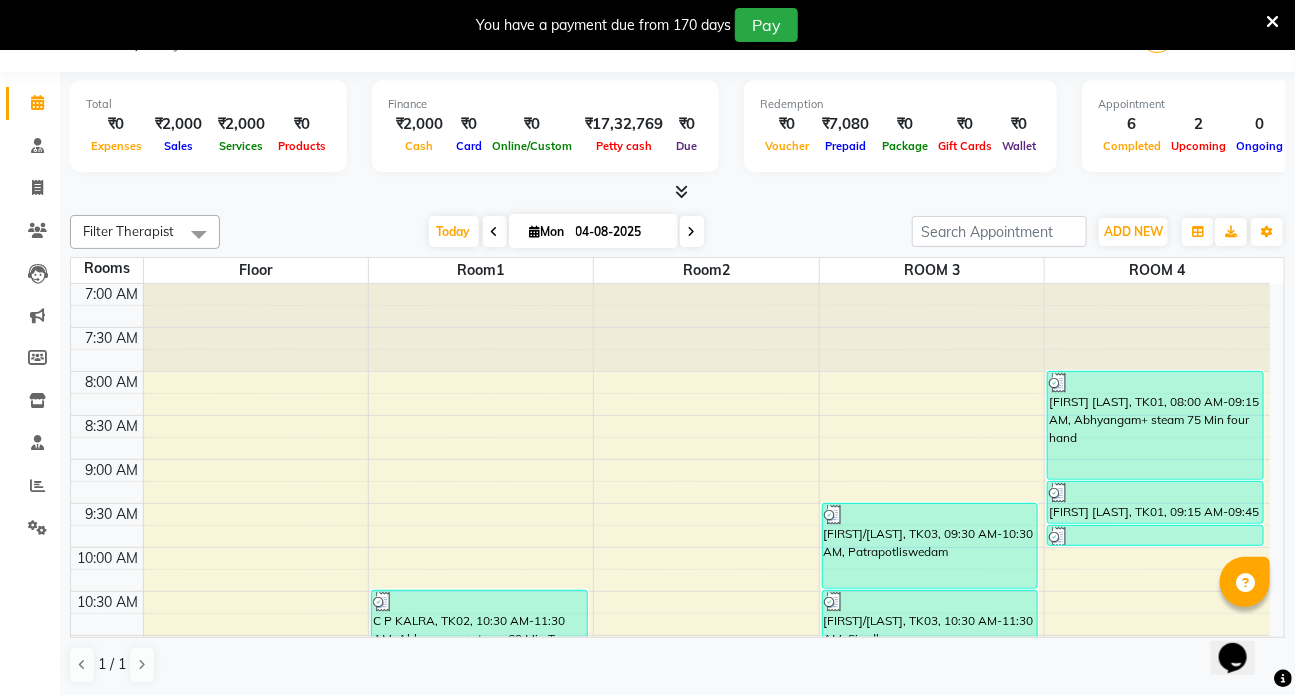 scroll, scrollTop: 0, scrollLeft: 0, axis: both 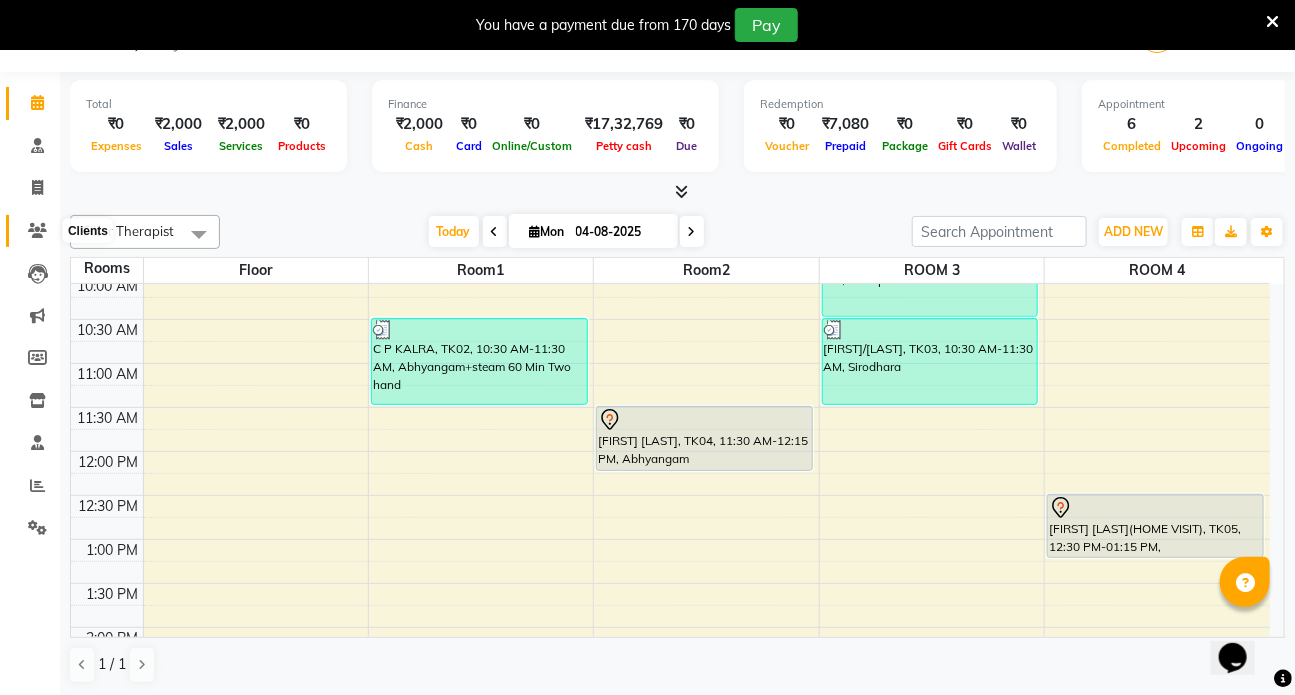 click 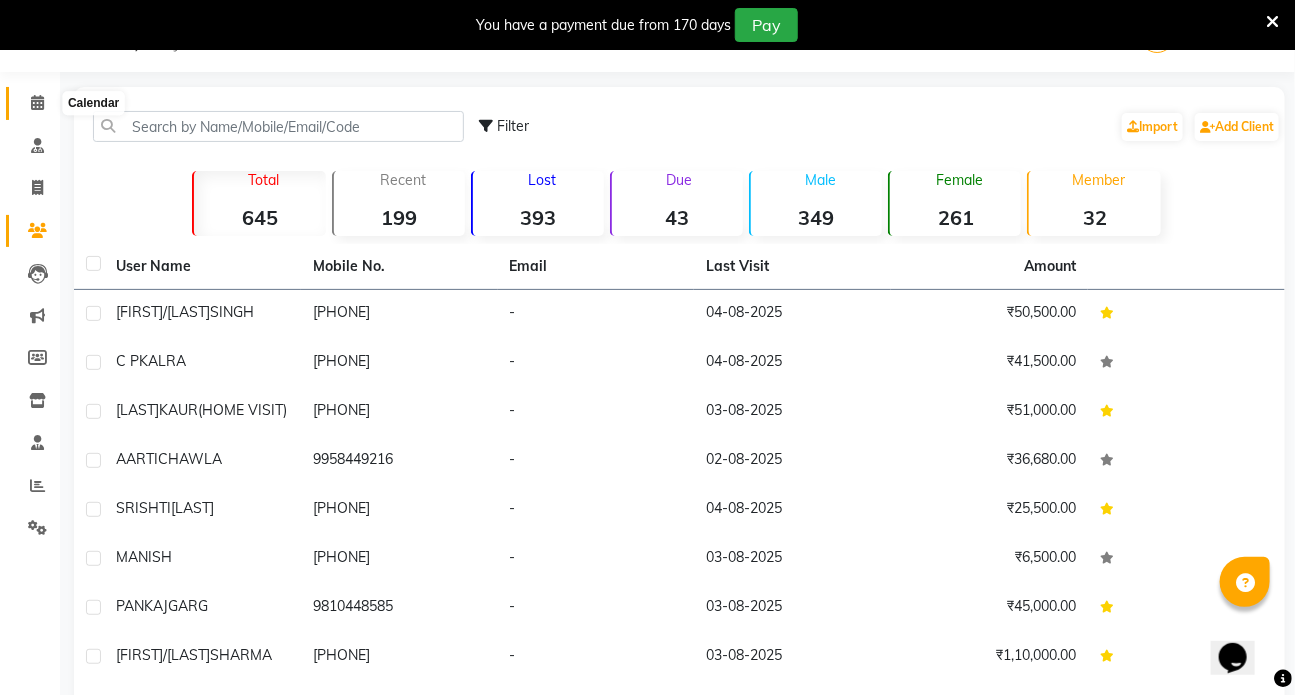 click 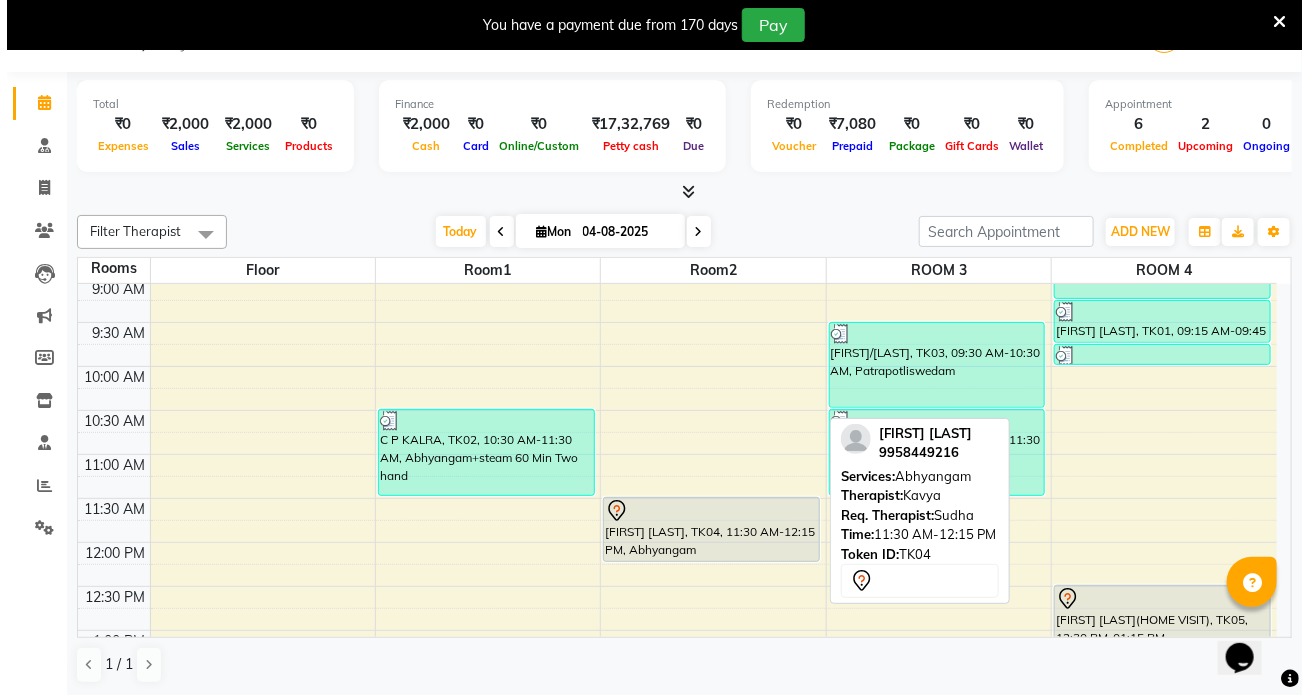 scroll, scrollTop: 363, scrollLeft: 0, axis: vertical 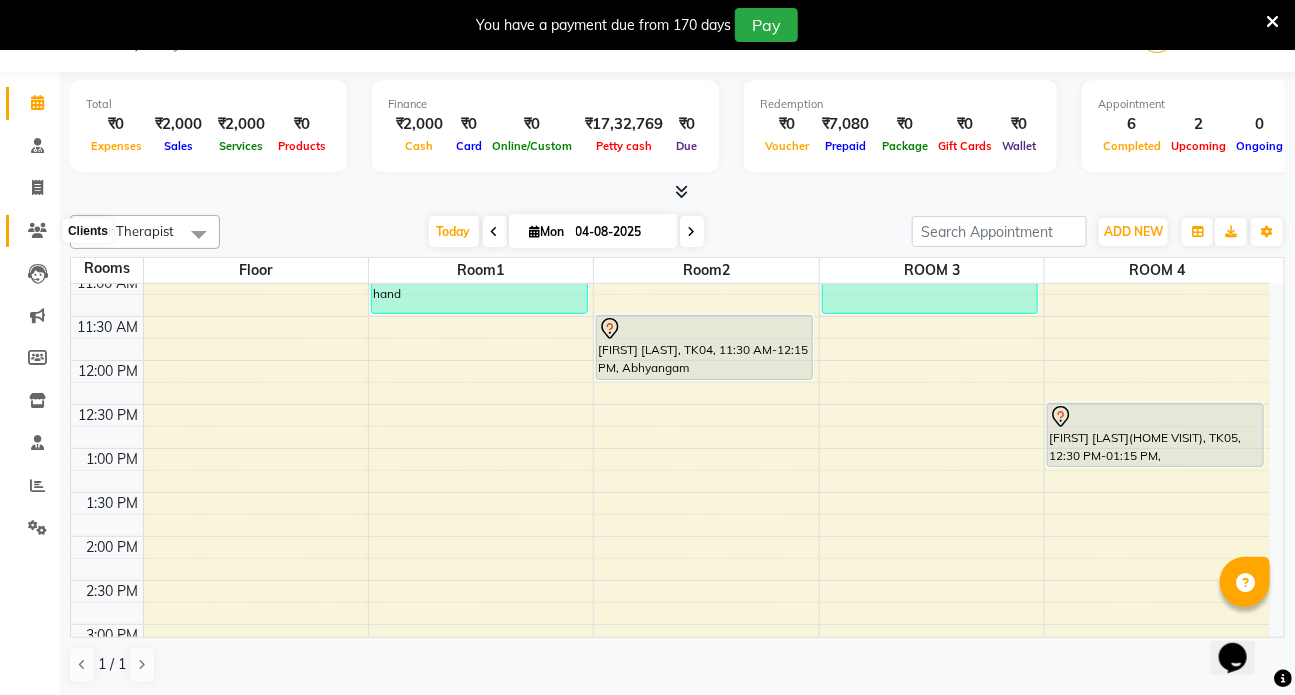 click 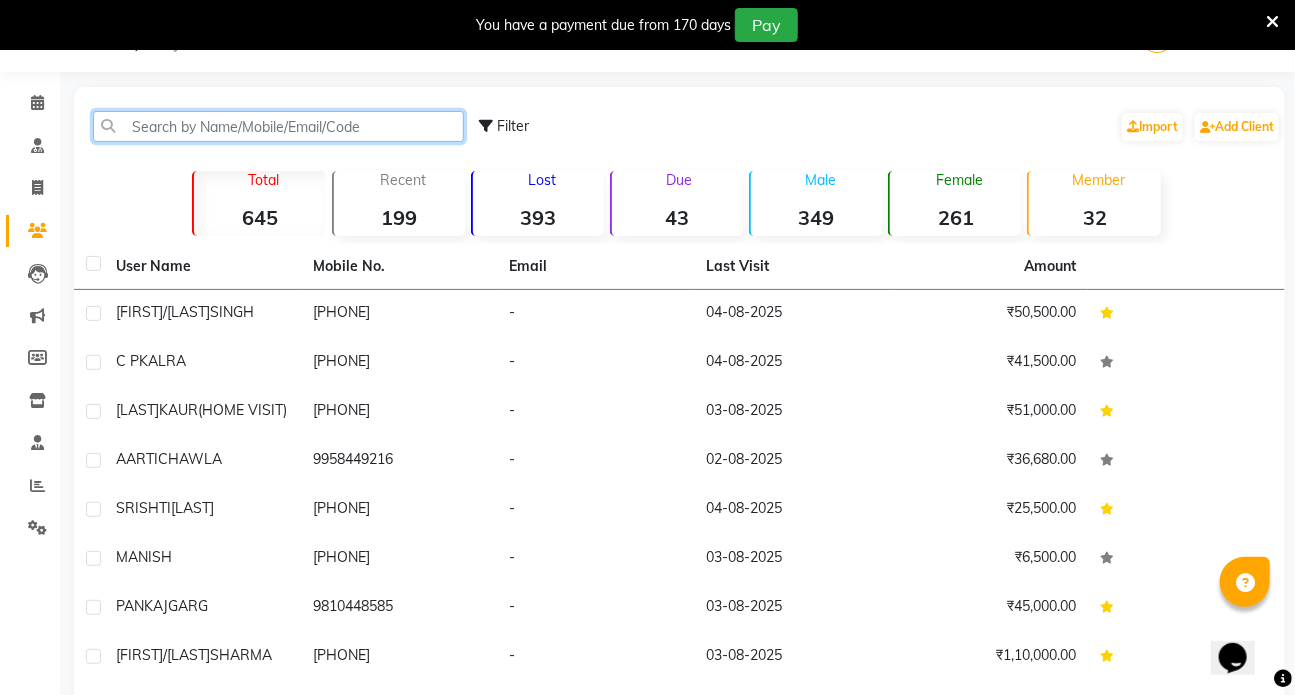 click 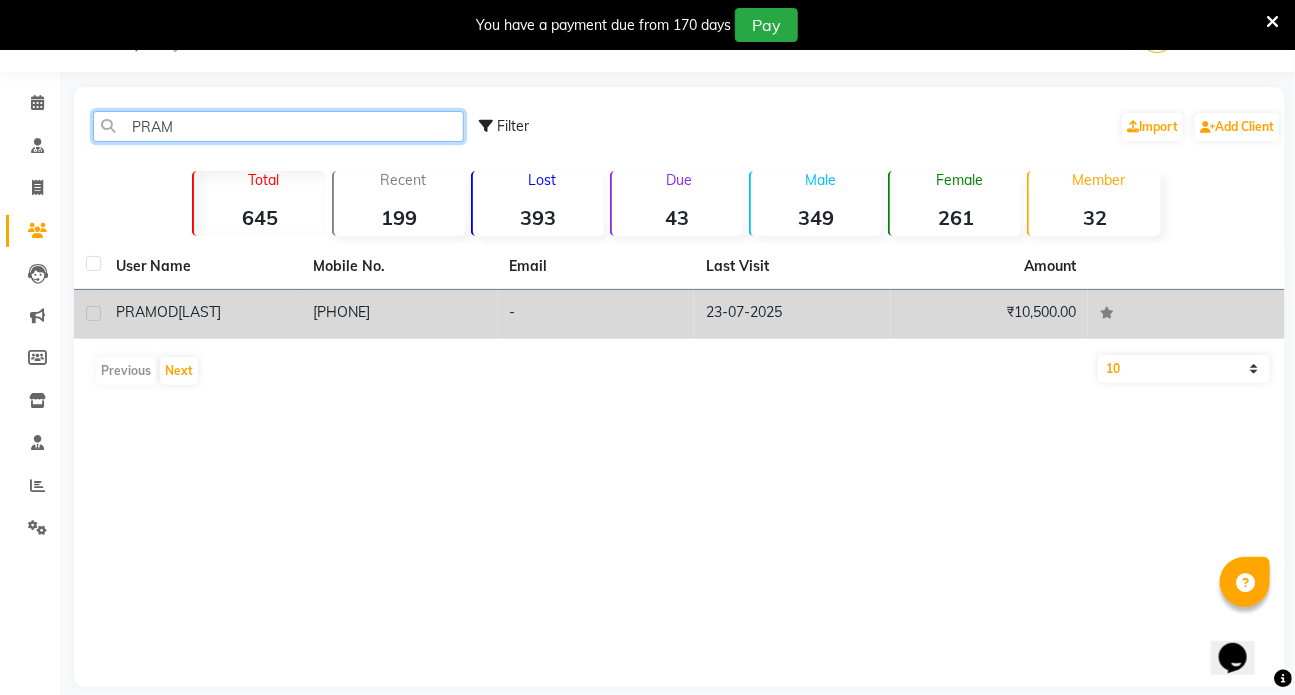 type on "PRAM" 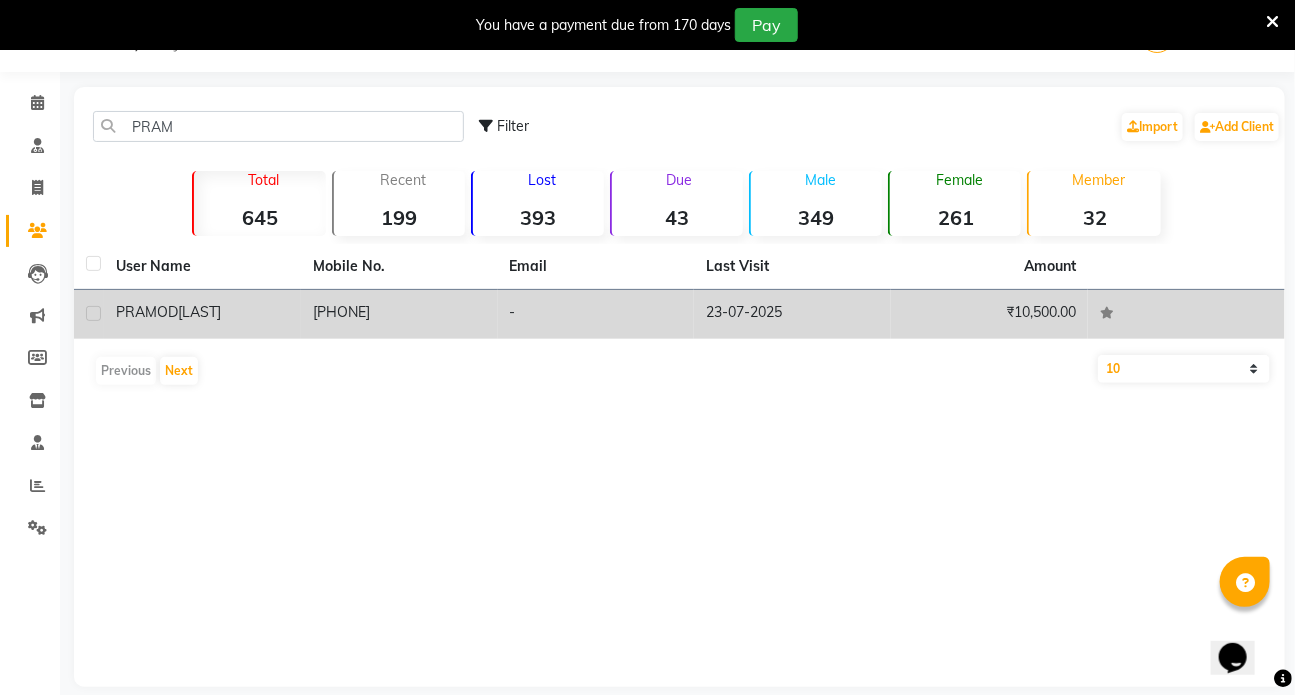 click on "[LAST]" 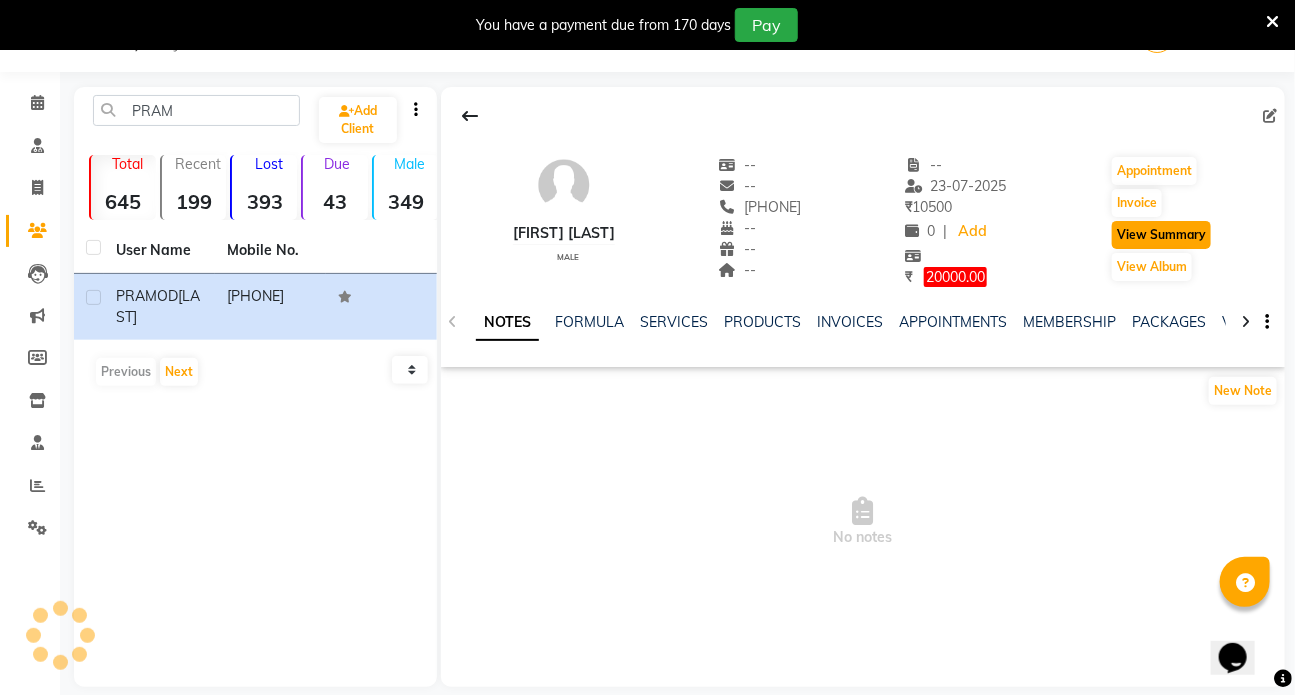 click on "View Summary" 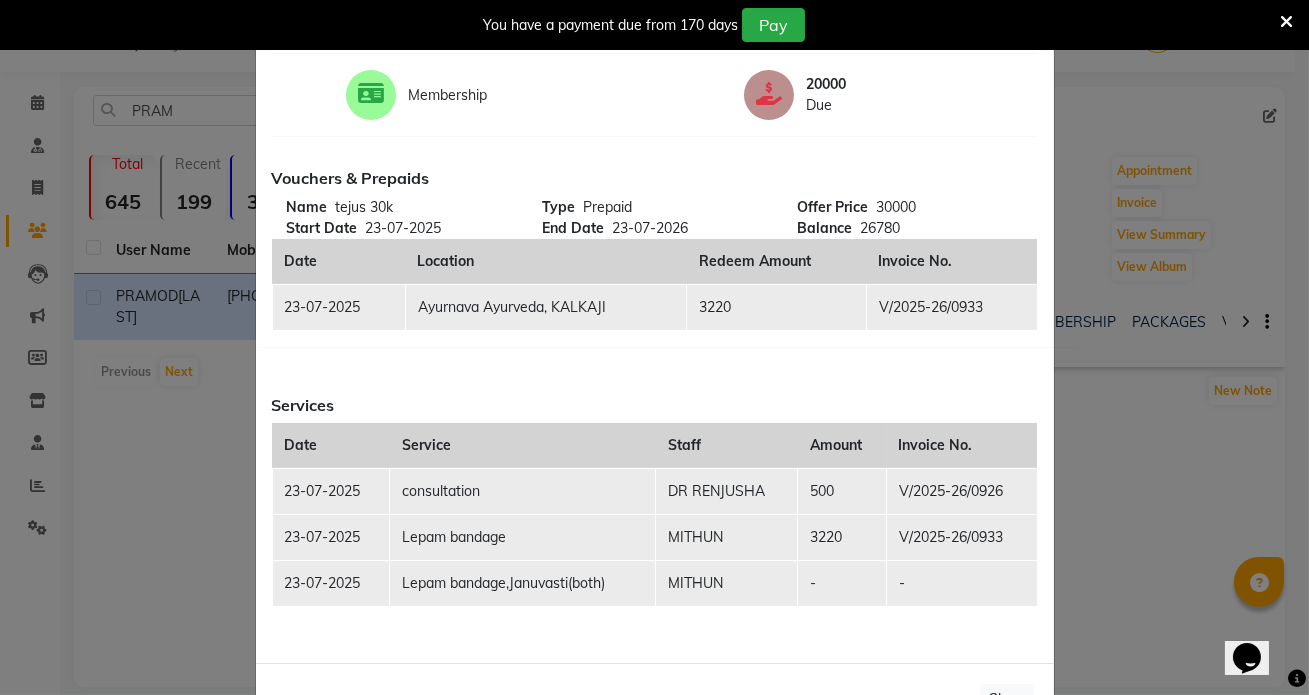 scroll, scrollTop: 181, scrollLeft: 0, axis: vertical 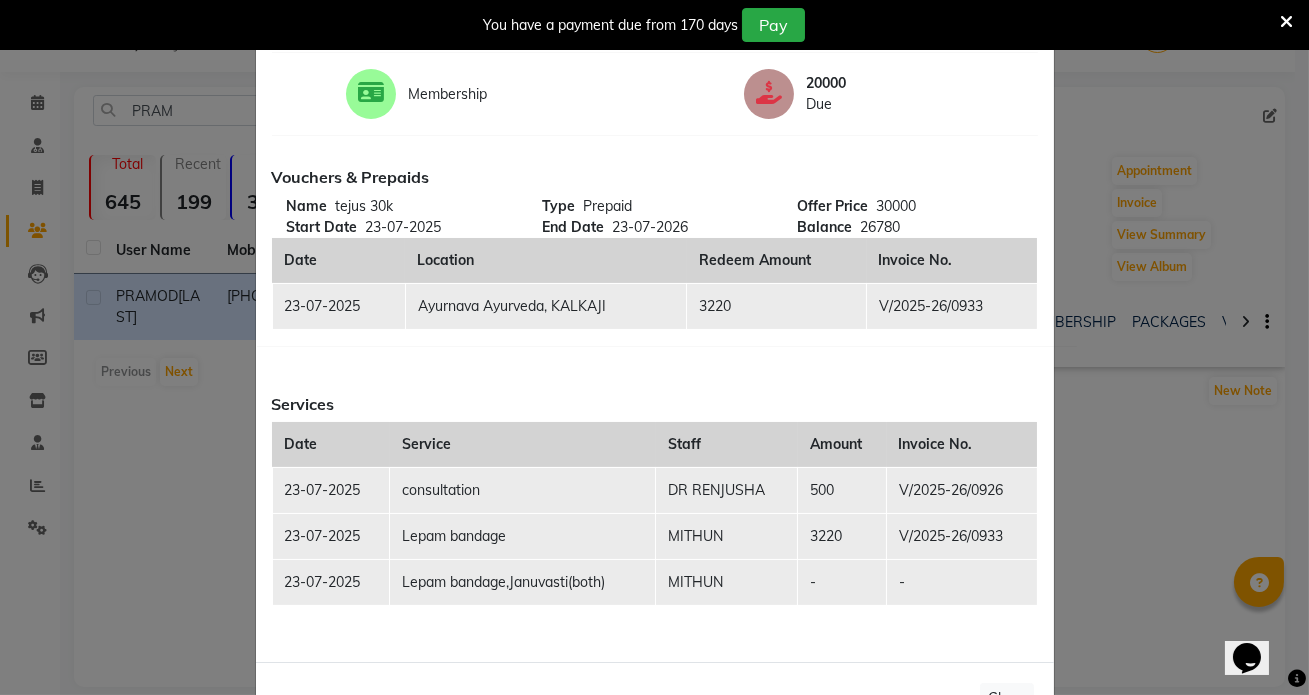 type 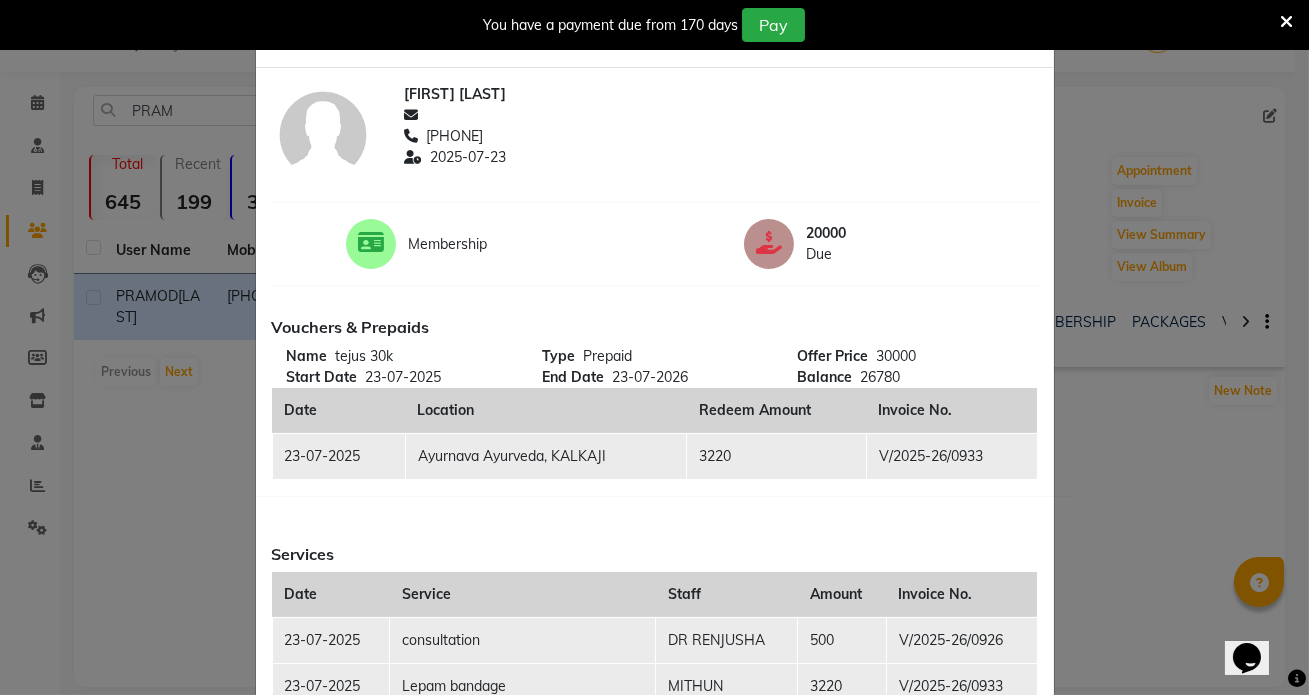 scroll, scrollTop: 0, scrollLeft: 0, axis: both 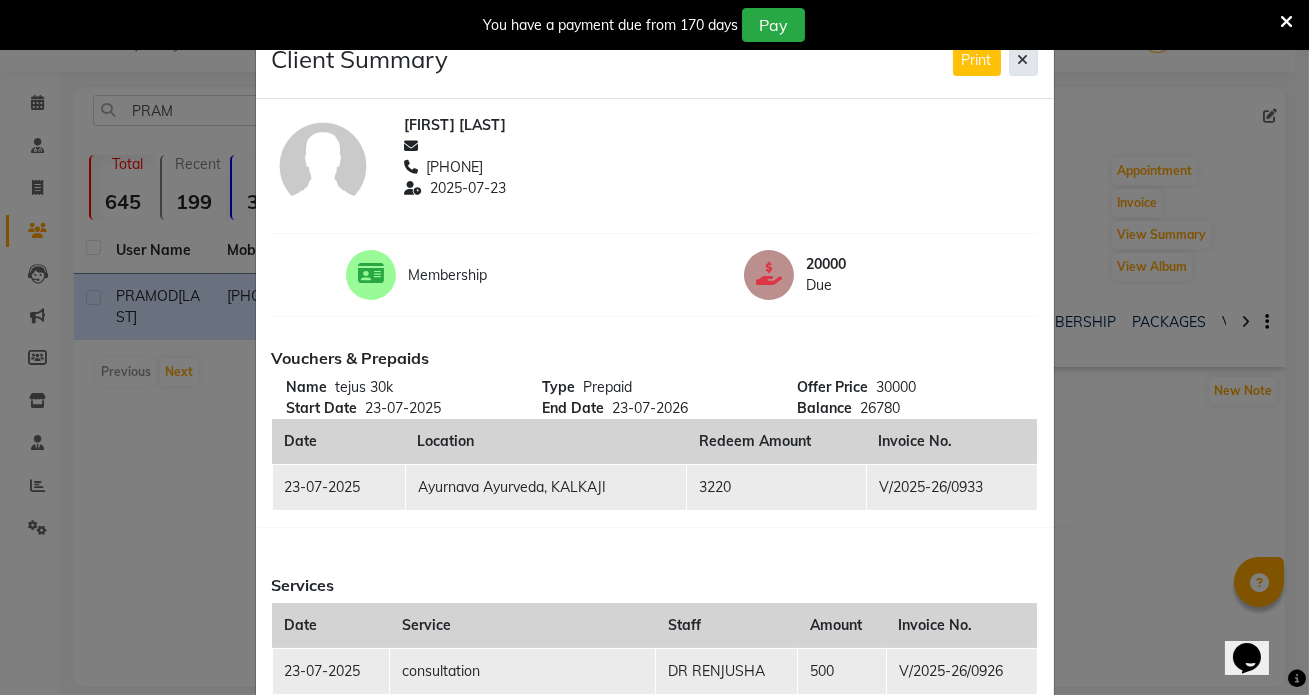 click 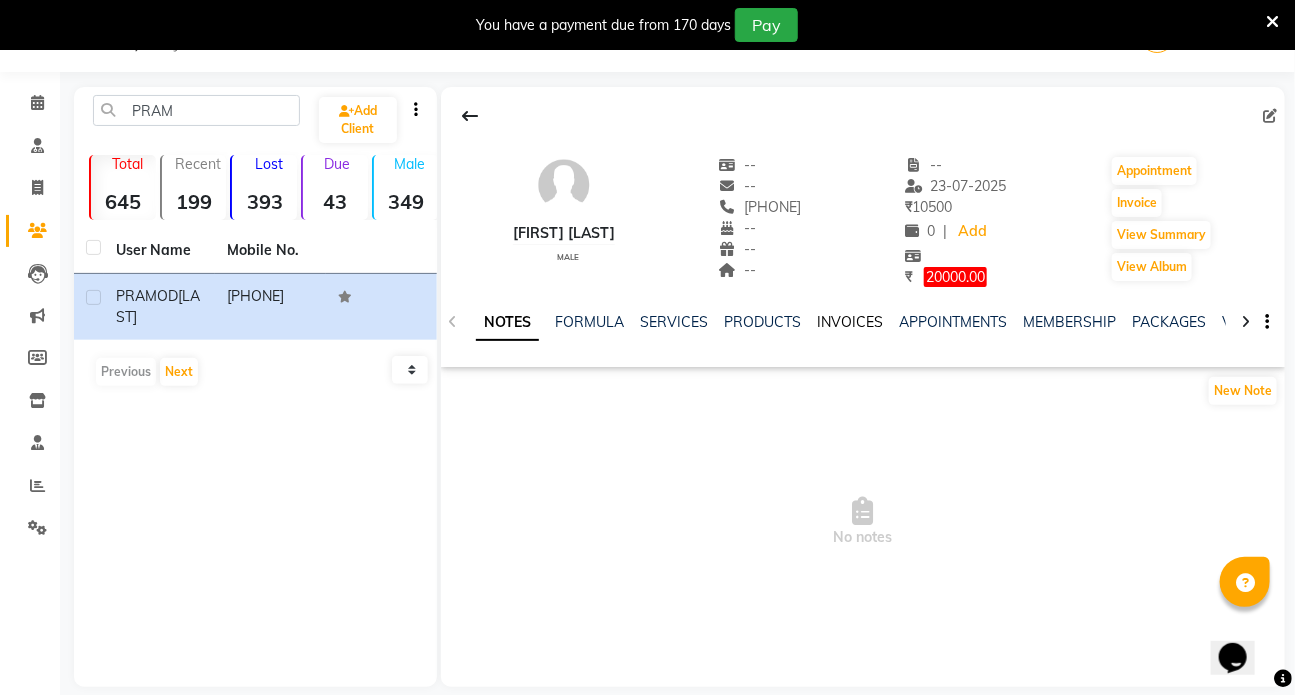 click on "INVOICES" 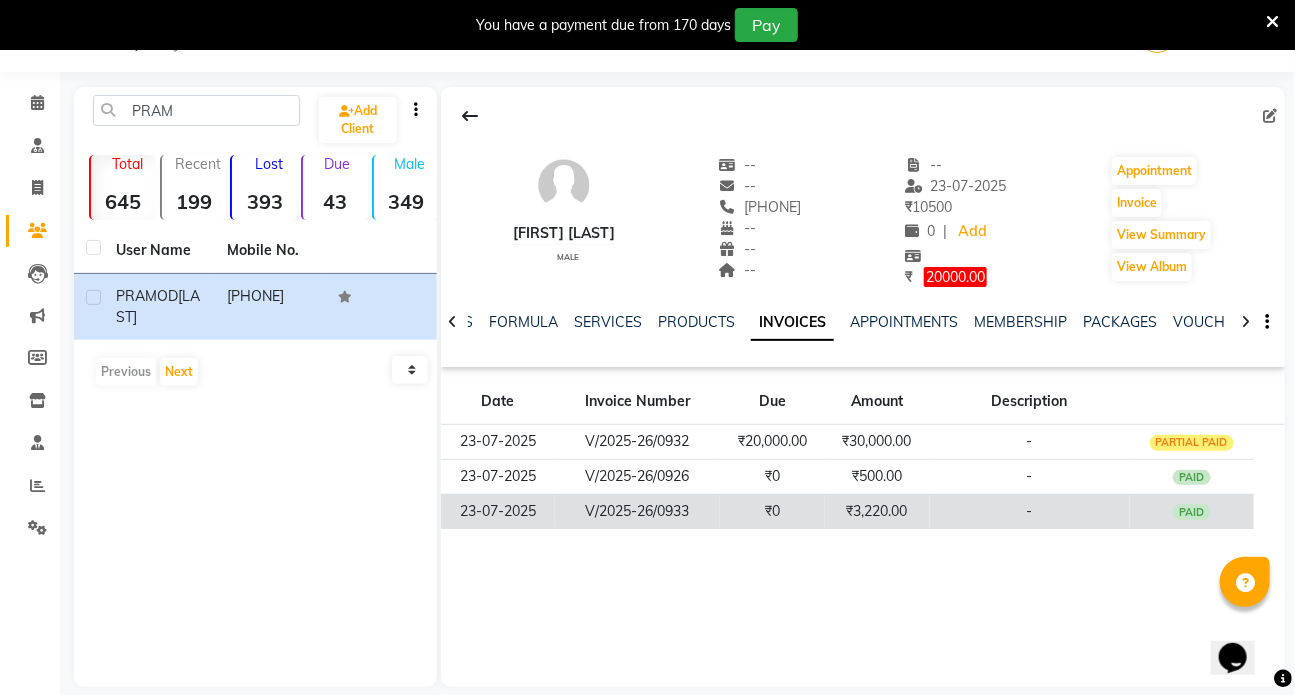 click on "V/2025-26/0933" 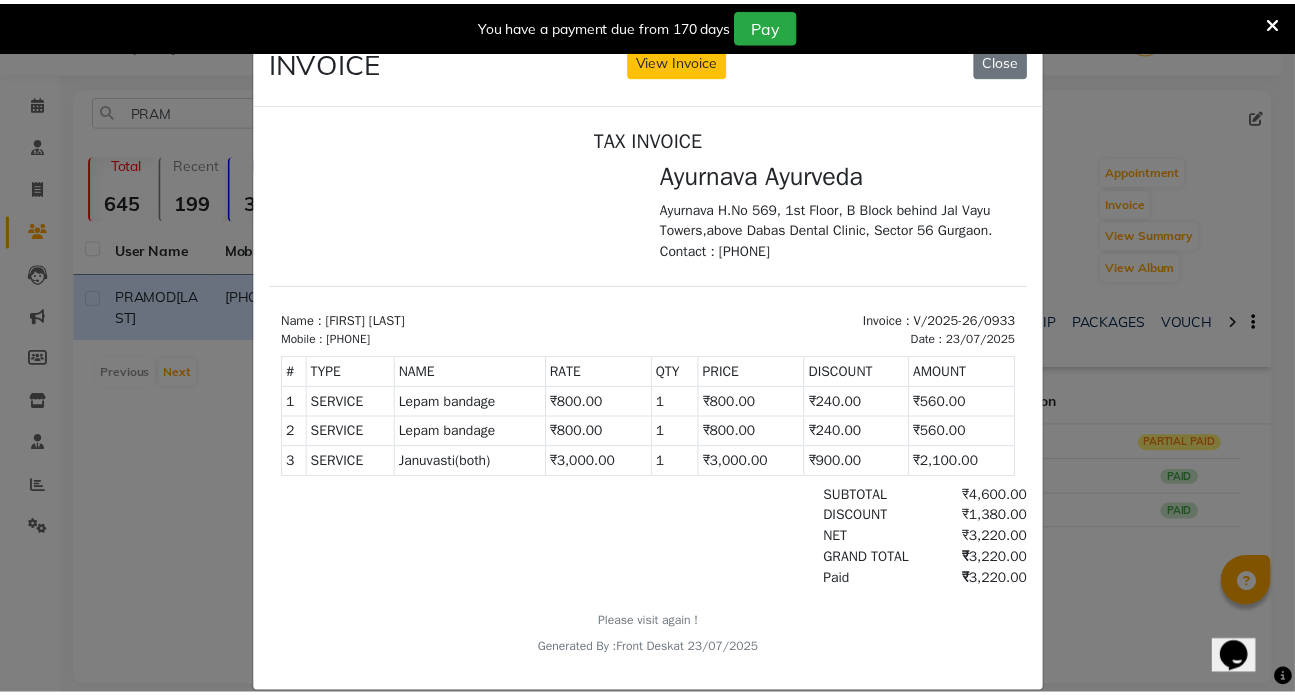 scroll, scrollTop: 0, scrollLeft: 0, axis: both 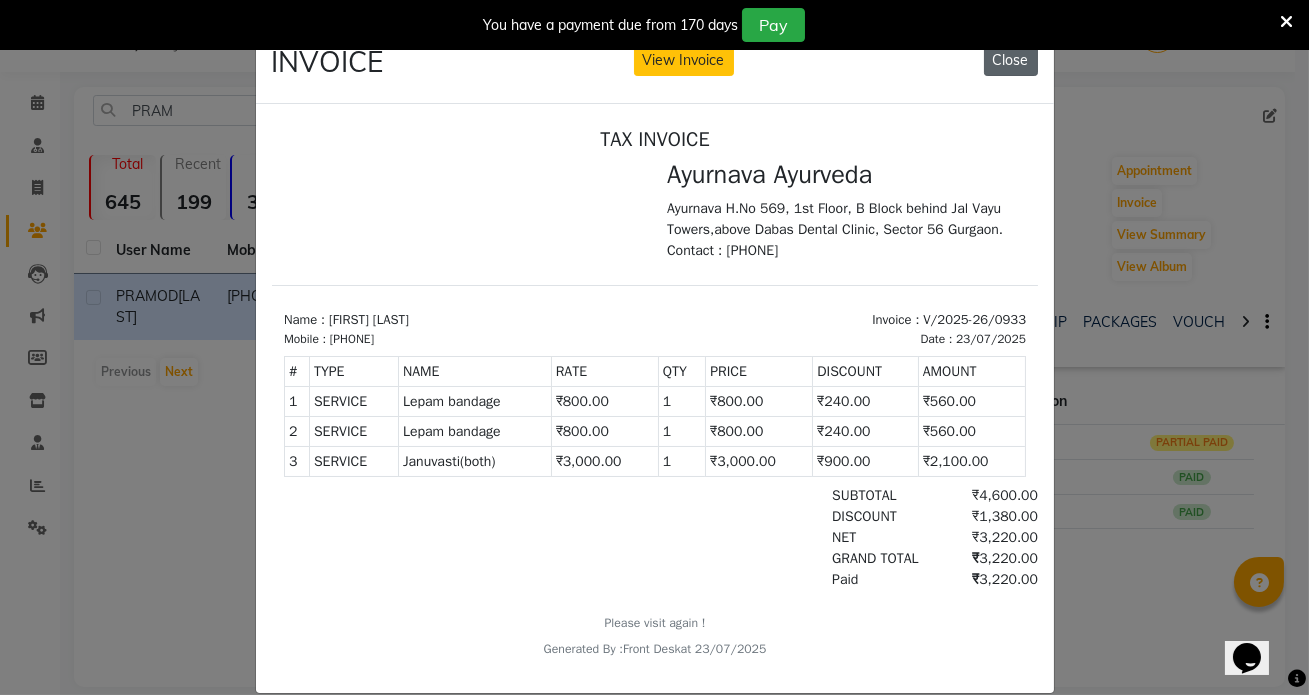 click on "Close" 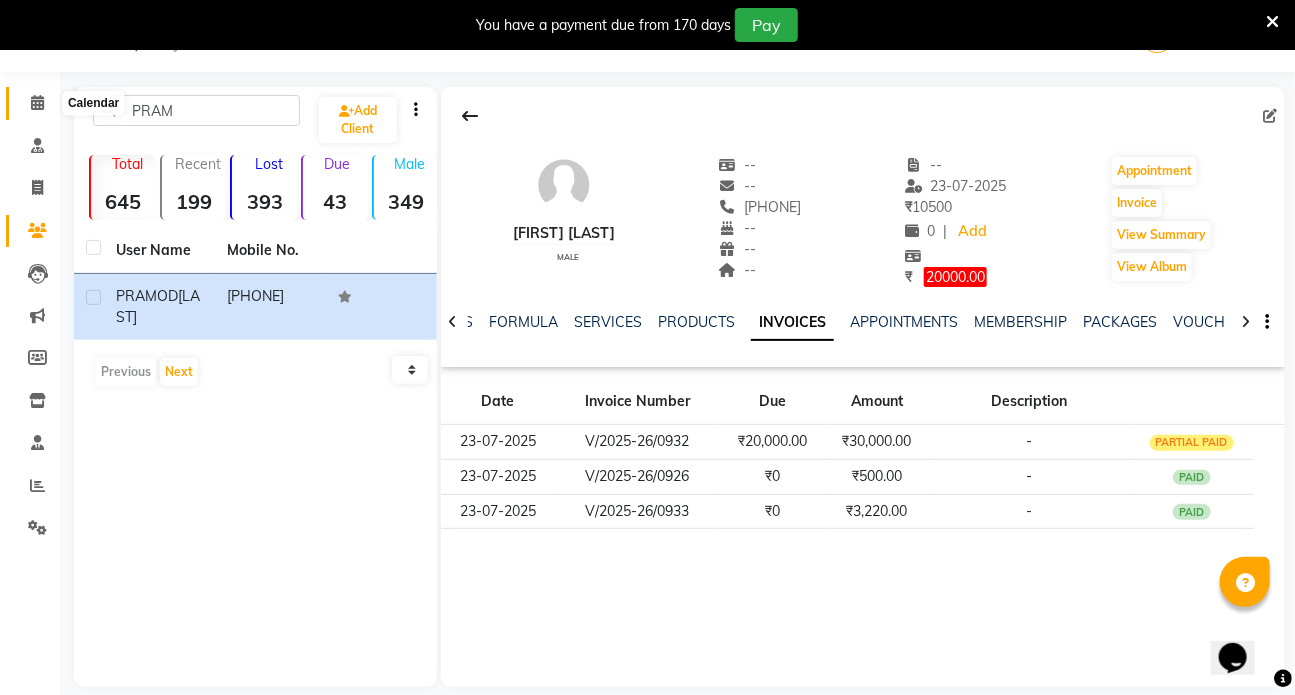 click 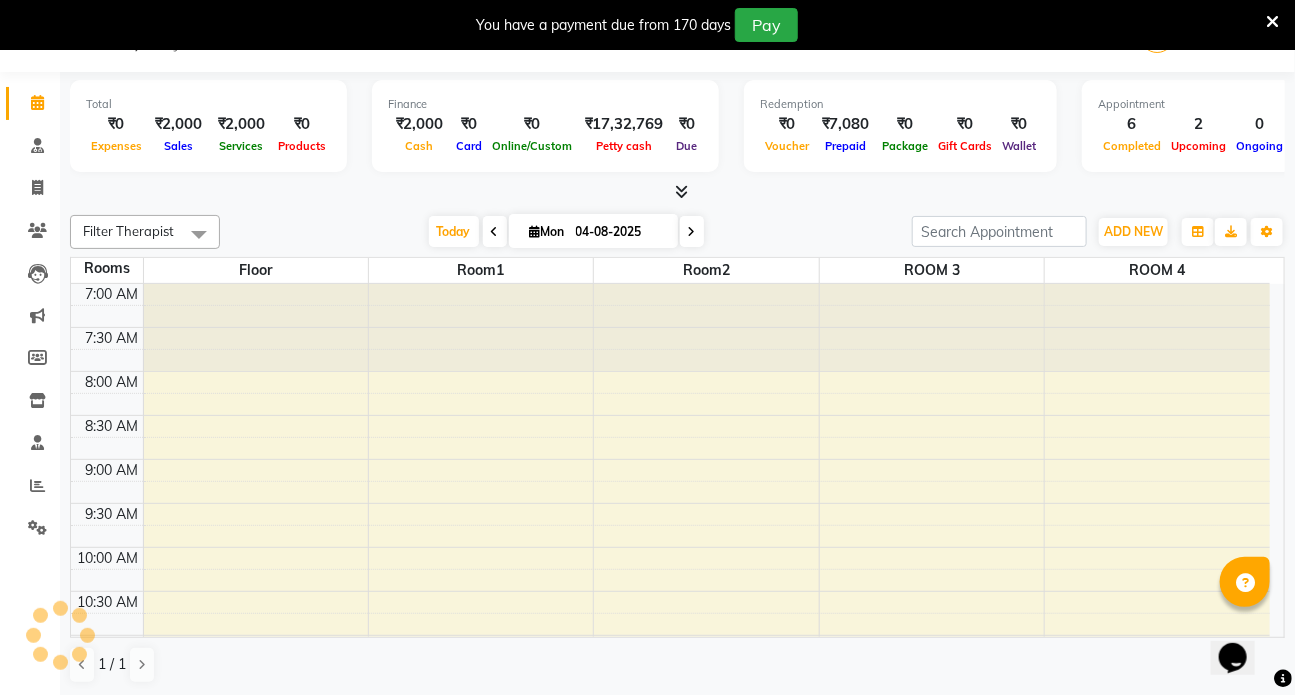scroll, scrollTop: 835, scrollLeft: 0, axis: vertical 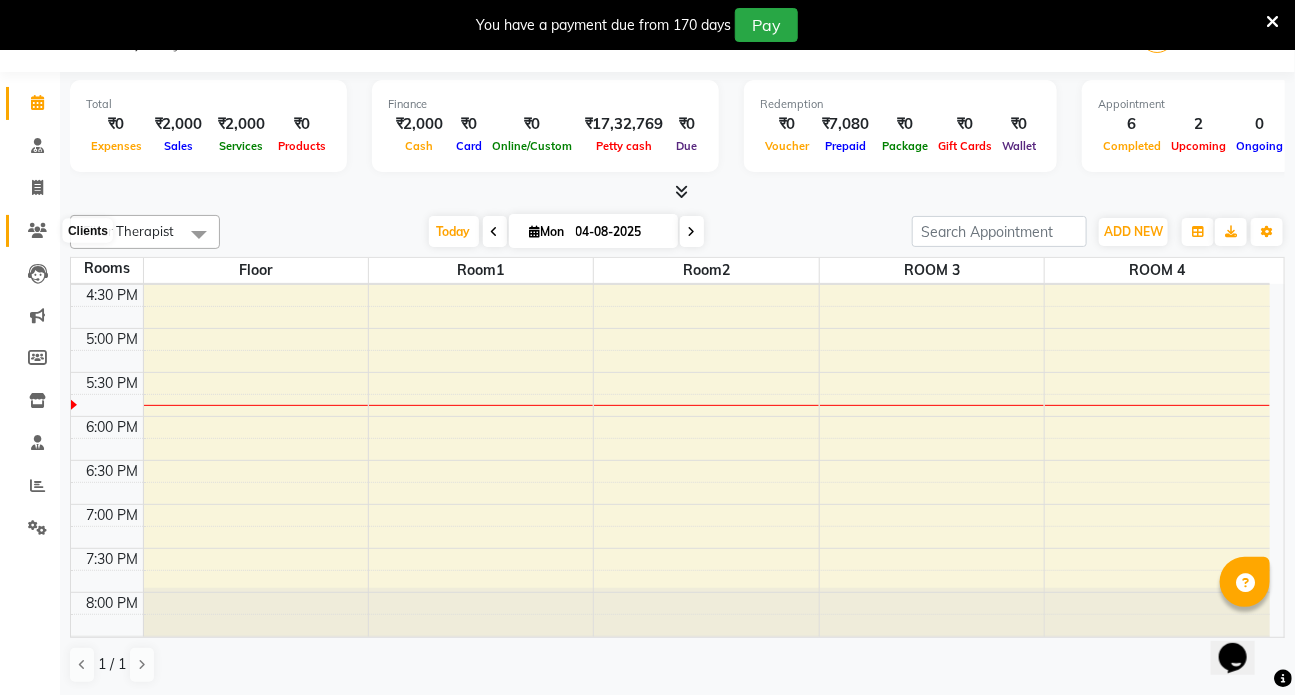 click 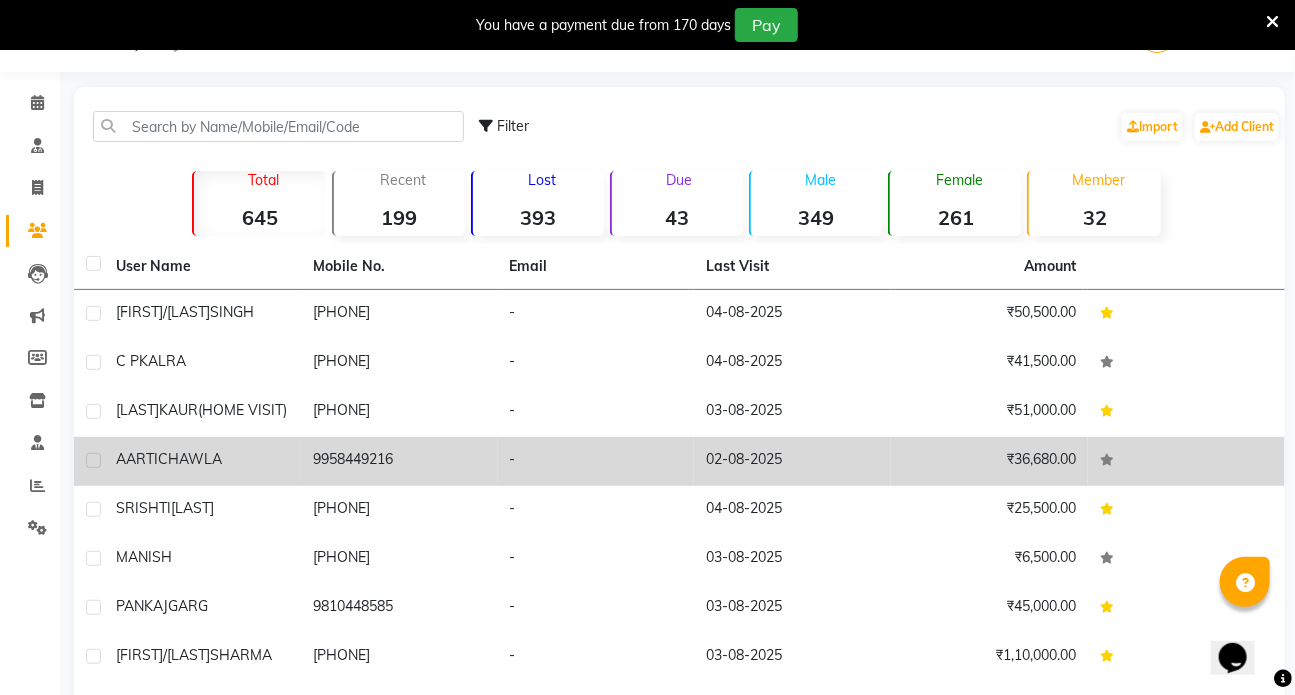 click on "AARTI" 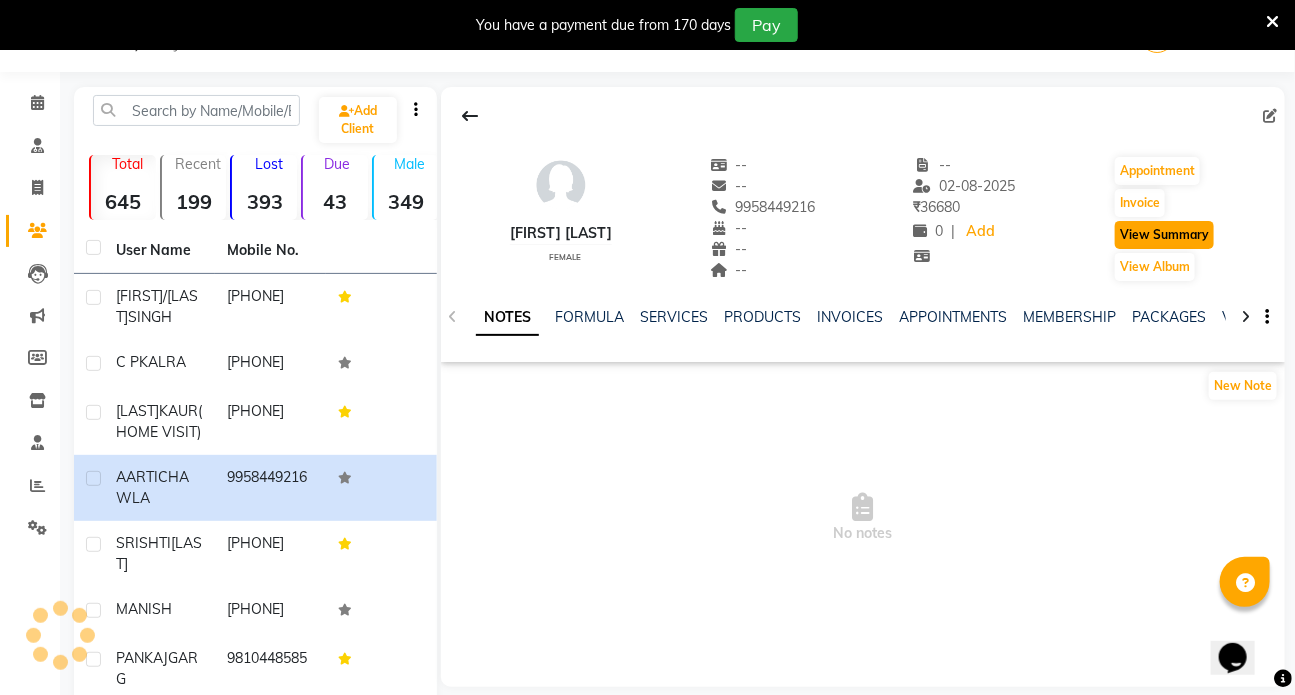 click on "View Summary" 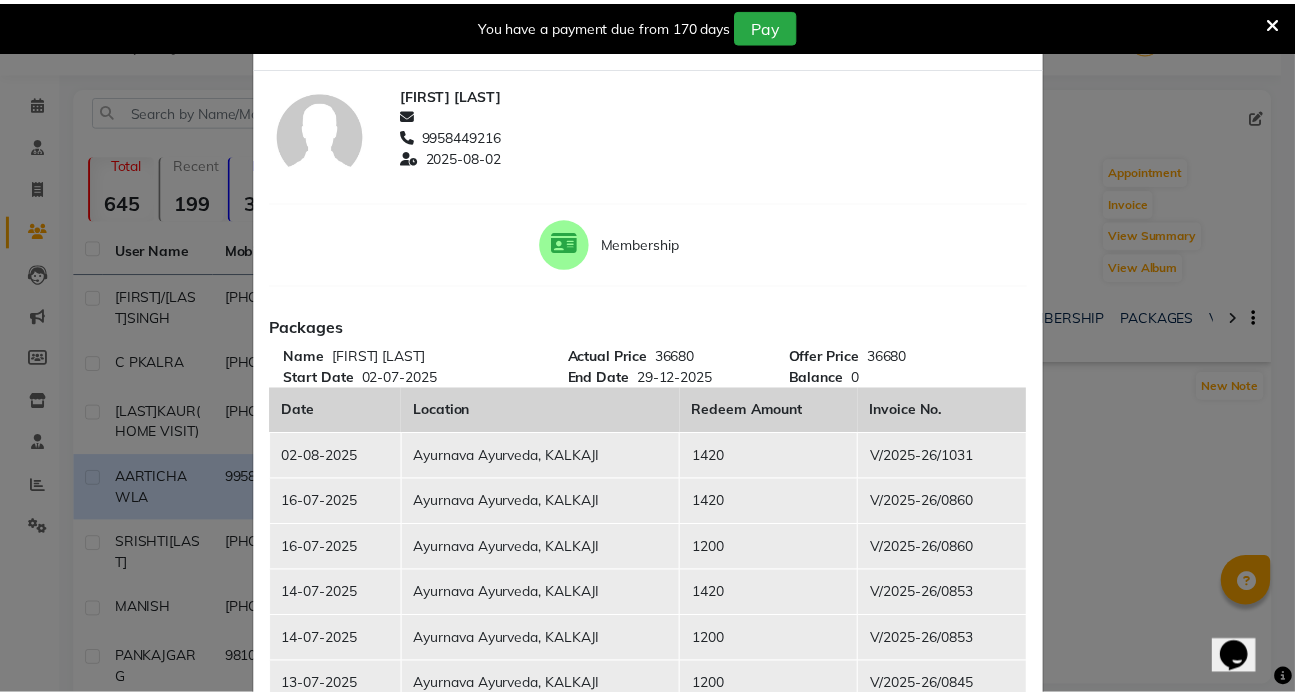scroll, scrollTop: 0, scrollLeft: 0, axis: both 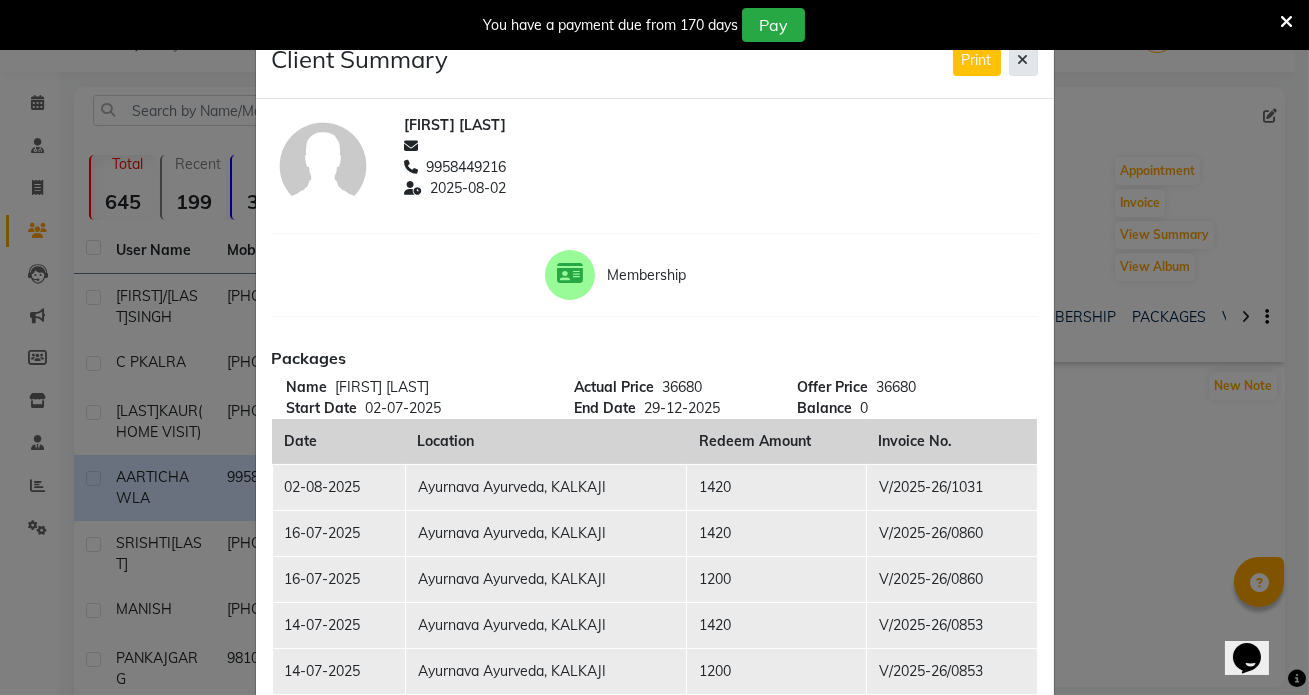 click 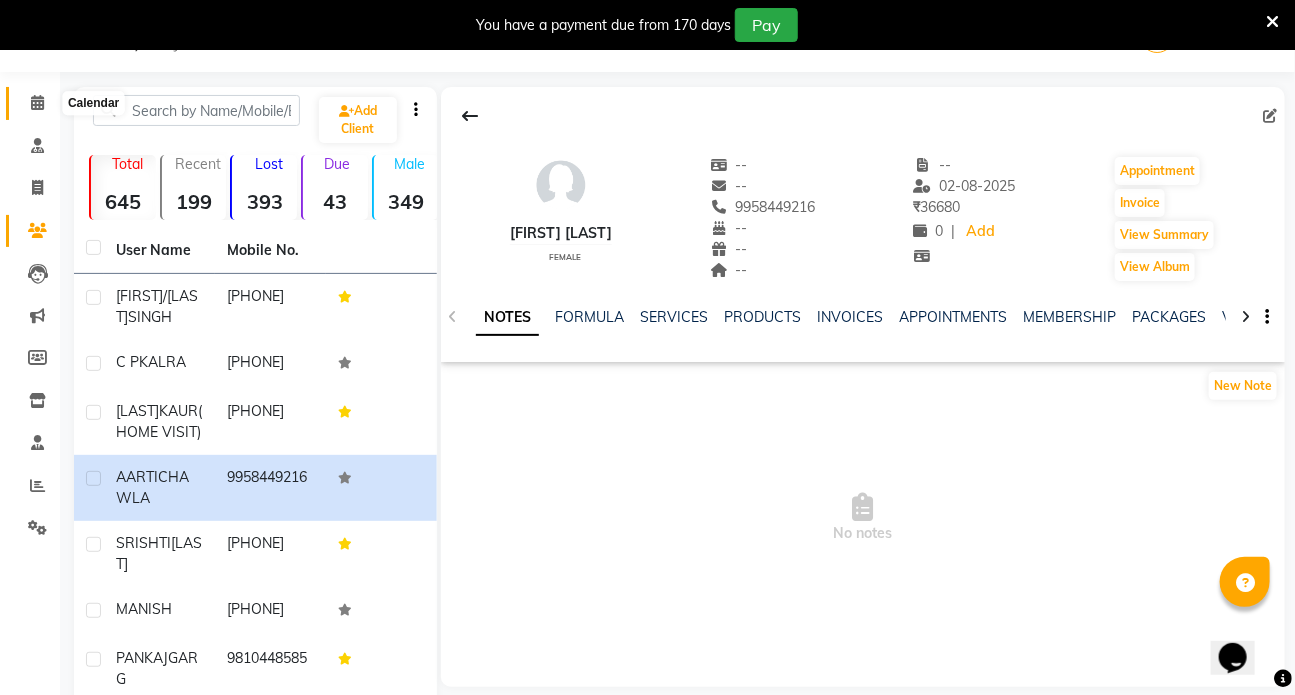 click 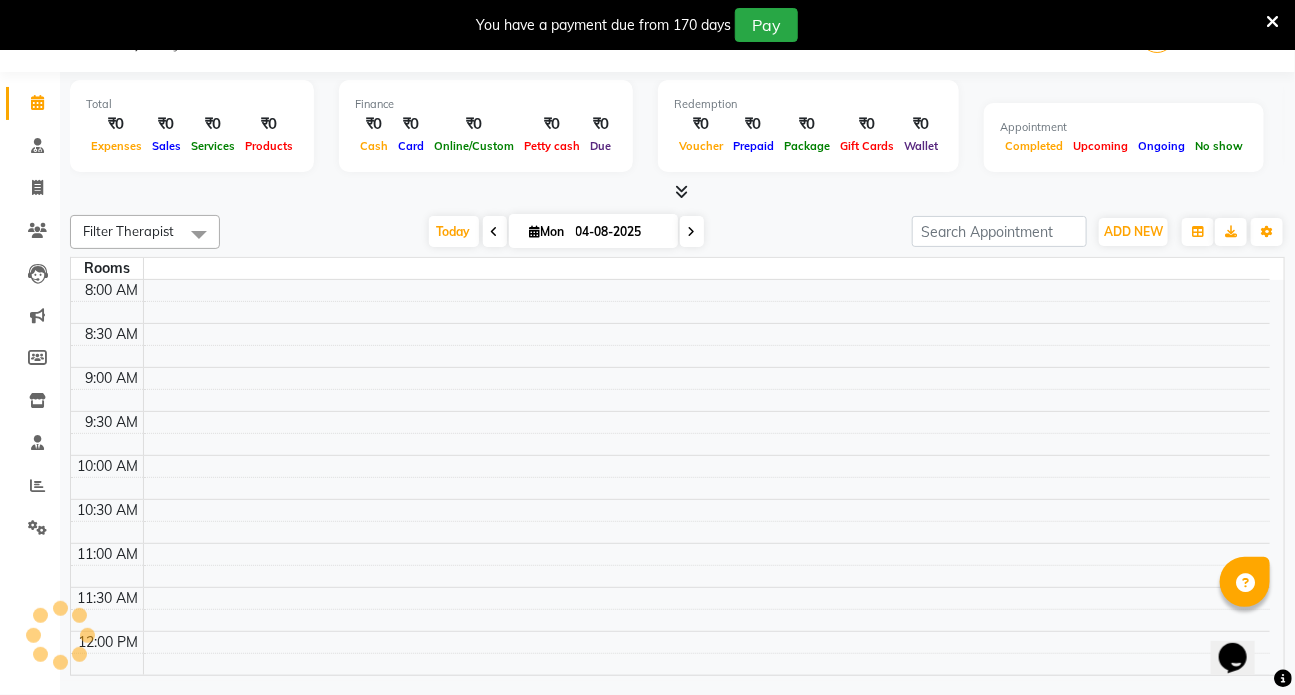 scroll, scrollTop: 50, scrollLeft: 0, axis: vertical 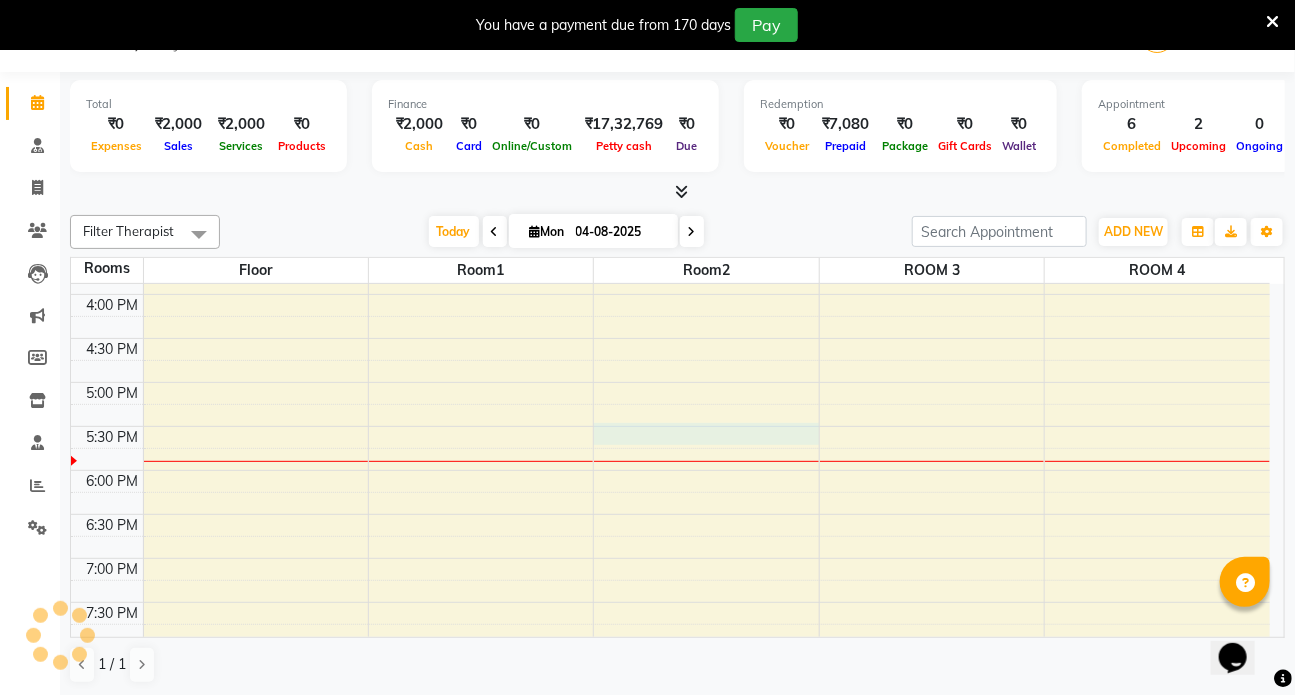click on "7:00 AM 7:30 AM 8:00 AM 8:30 AM 9:00 AM 9:30 AM 10:00 AM 10:30 AM 11:00 AM 11:30 AM 12:00 PM 12:30 PM 1:00 PM 1:30 PM 2:00 PM 2:30 PM 3:00 PM 3:30 PM 4:00 PM 4:30 PM 5:00 PM 5:30 PM 6:00 PM 6:30 PM 7:00 PM 7:30 PM 8:00 PM 8:30 PM     C P KALRA, TK02, 10:30 AM-11:30 AM, Abhyangam+steam 60 Min Two hand              AARTI CHAWLA, TK04, 11:30 AM-12:15 PM, Abhyangam     PRAMOD SATIJA, TK06, 05:30 PM-06:00 PM, Januvasti(both)     PRAMOD SATIJA, TK06, 06:00 PM-06:15 PM, Lepam bandage     PRAMOD SATIJA, TK06, 06:15 PM-06:30 PM, Lepam bandage     RUBY/SONU SINGH, TK03, 09:30 AM-10:30 AM, Patrapotliswedam     RUBY/SONU SINGH, TK03, 10:30 AM-11:30 AM, Sirodhara     SRISHTI KHANOJIA, TK01, 08:00 AM-09:15 AM, Abhyangam+ steam 75 Min four hand      SRISHTI KHANOJIA, TK01, 09:15 AM-09:45 AM, Prishta vasti     SRISHTI KHANOJIA, TK01, 09:45 AM-10:00 AM, Matra Vasti             HARBHAJAN KAUR(HOME VISIT), TK05, 12:30 PM-01:15 PM, PIZHICHIL(Adhokayam)" at bounding box center (670, 118) 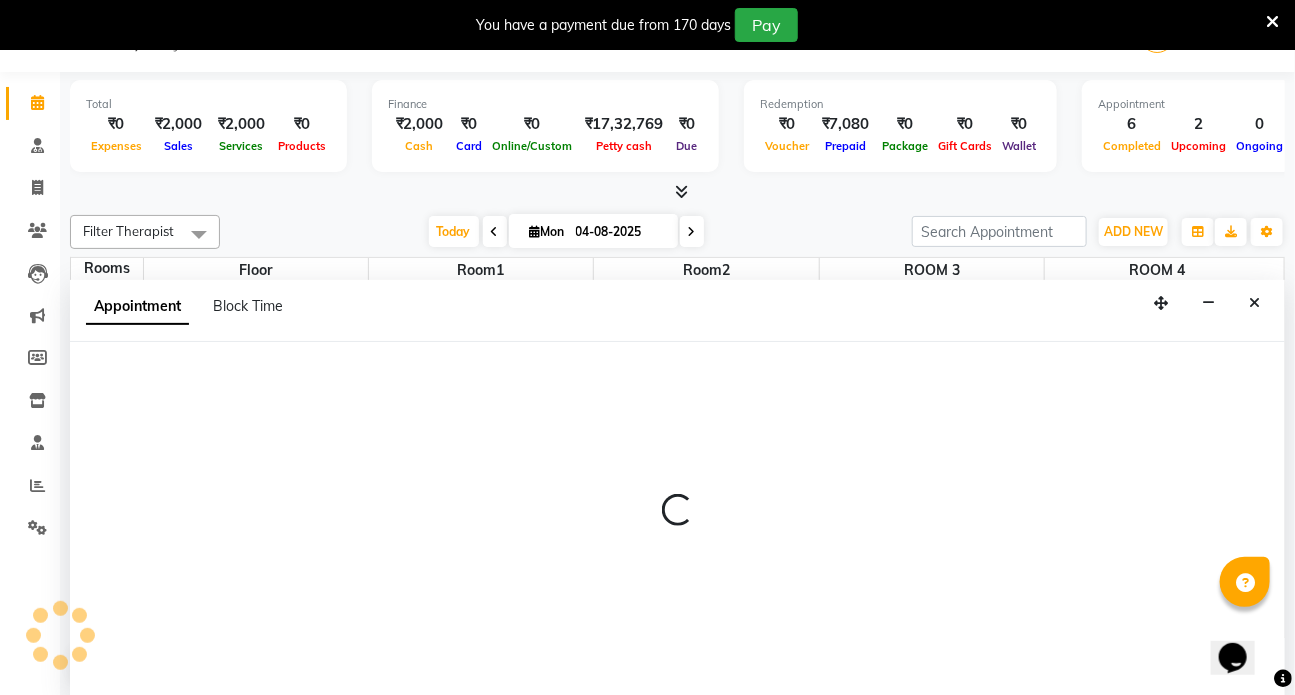 select on "tentative" 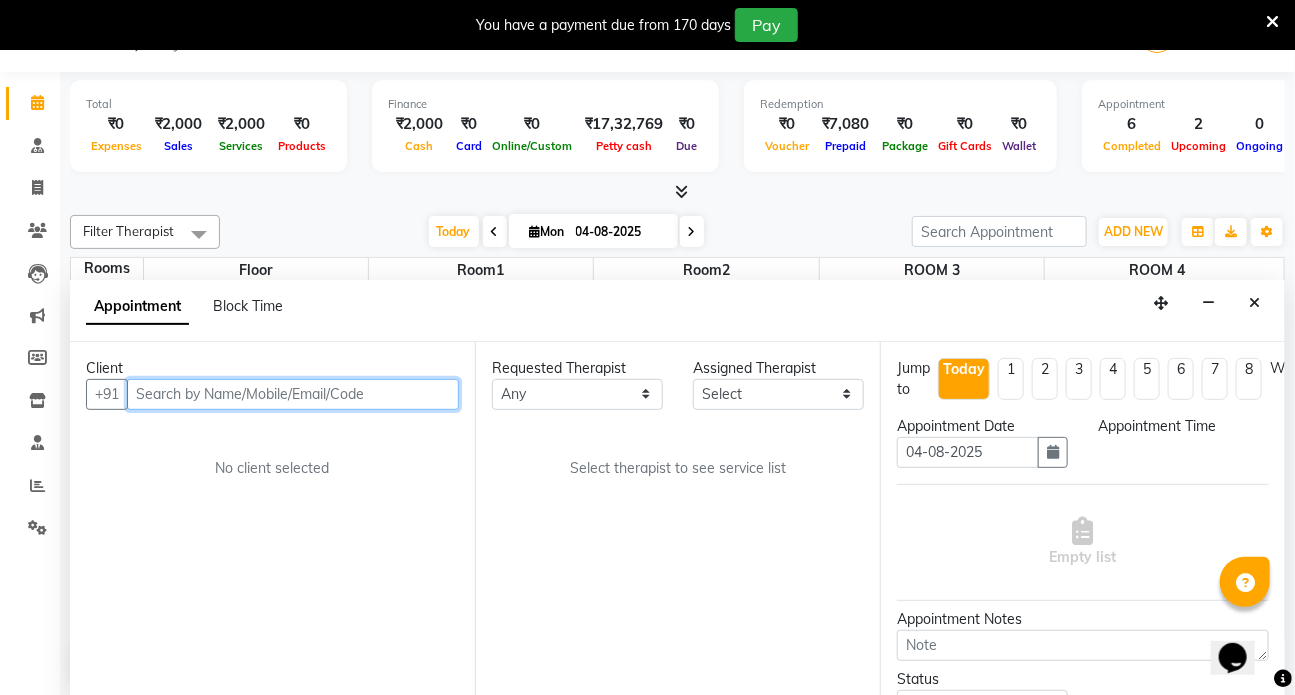 select on "1050" 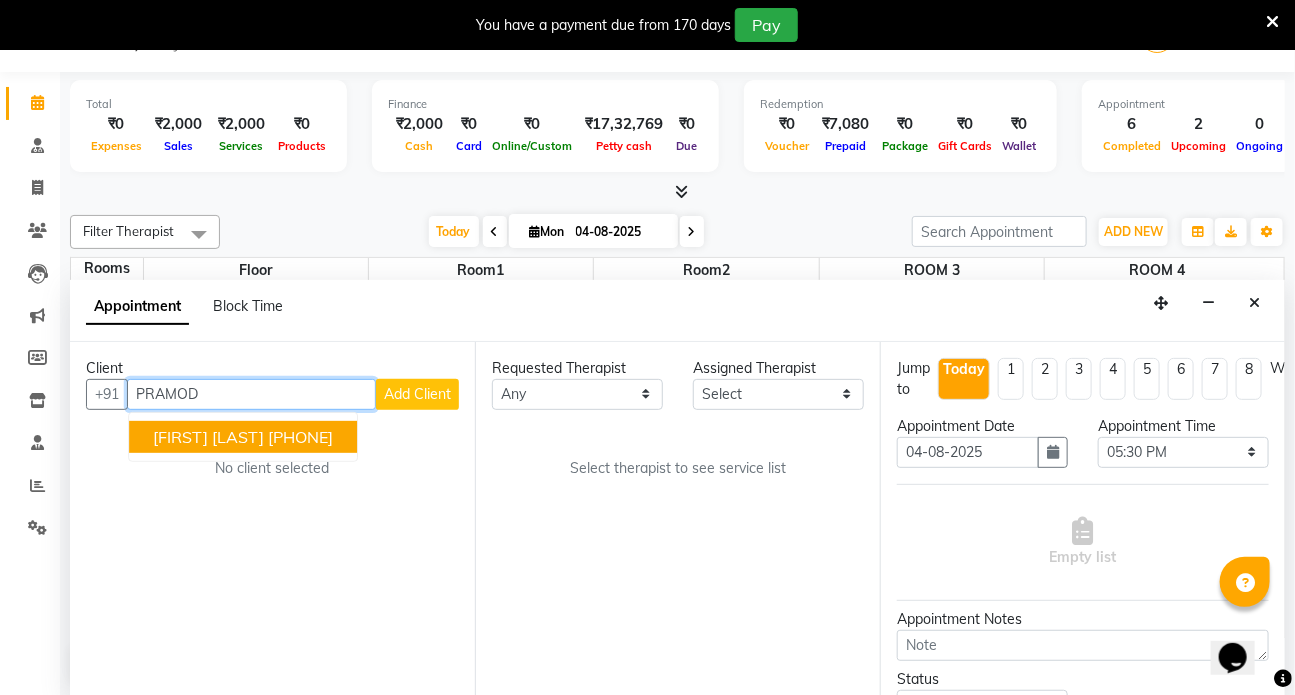 click on "[FIRST] [LAST]" at bounding box center (208, 437) 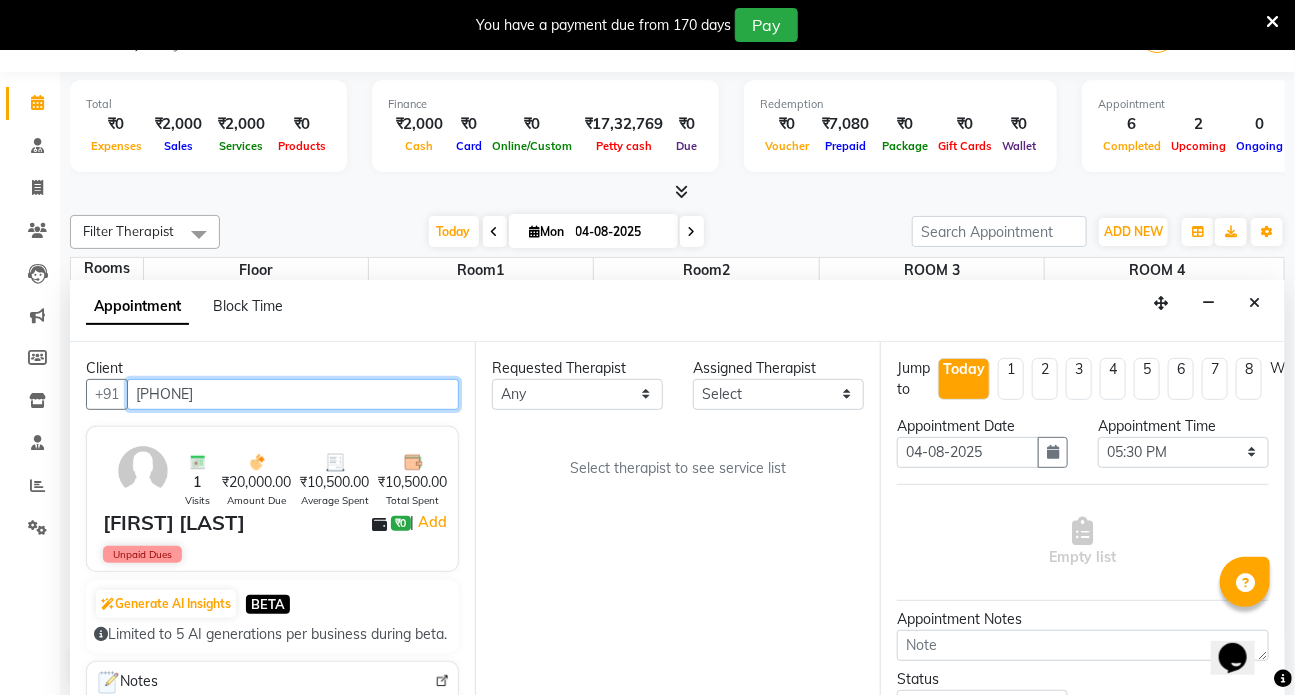 type on "[PHONE]" 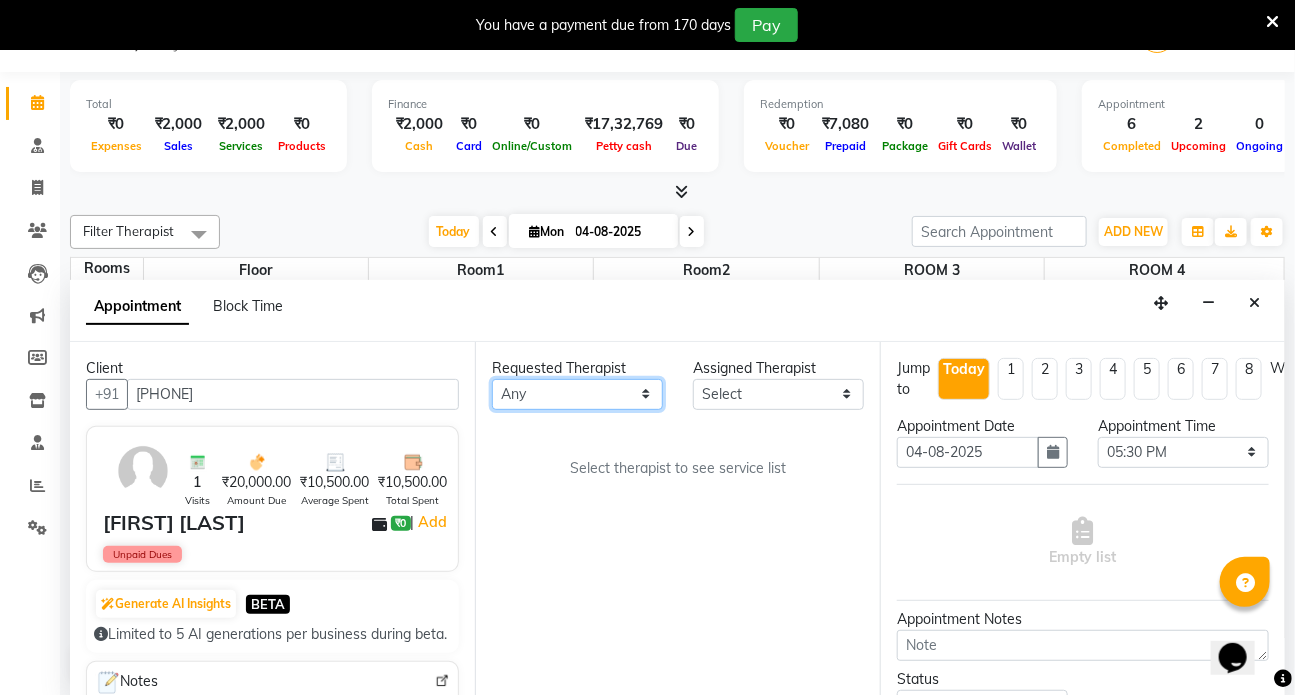 click on "Any ANJALI ANUJA DILEEP DR RENJUSHA Dr Sajna Front Desk KAVYA MILAN MITHUN SHIMA SUDHA" at bounding box center (577, 394) 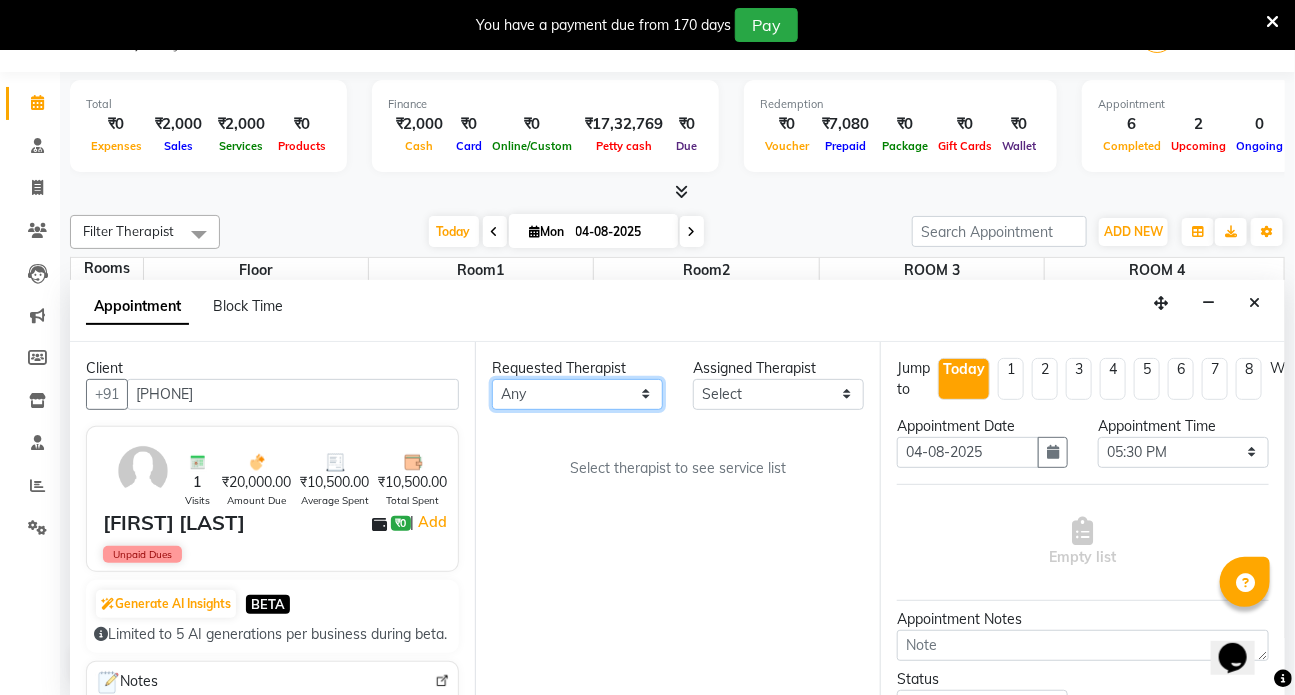 select on "64482" 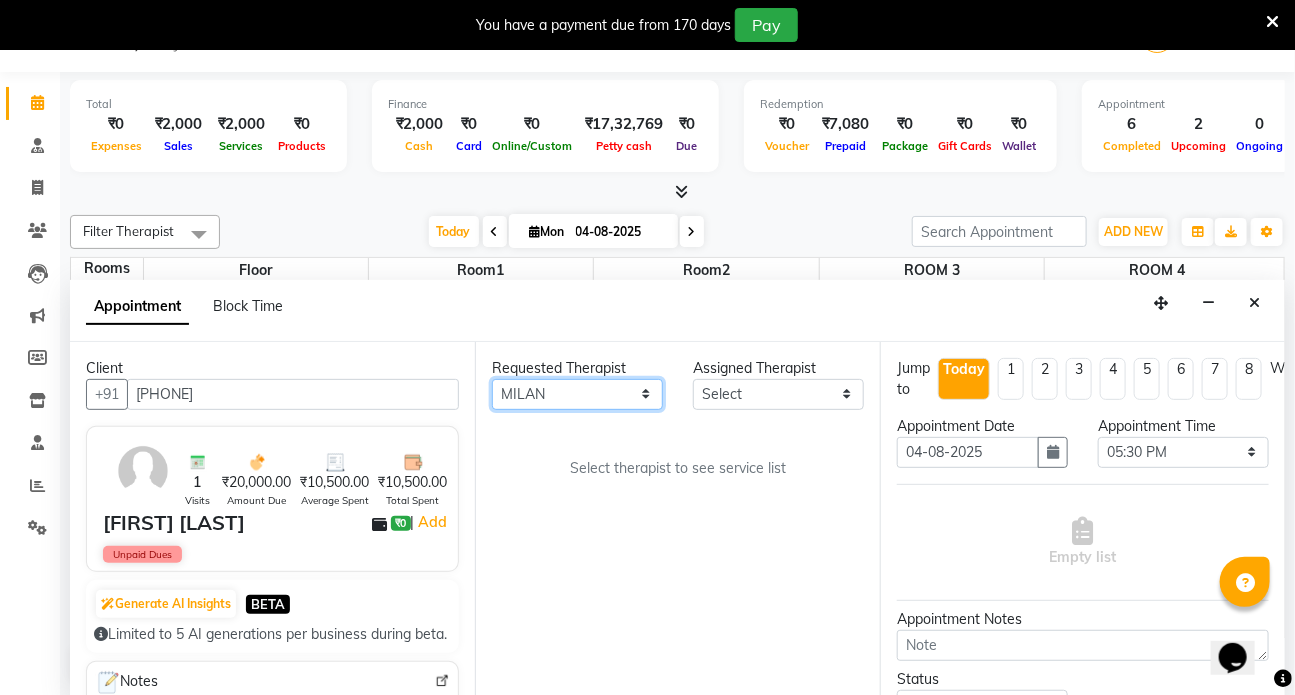 click on "Any ANJALI ANUJA DILEEP DR RENJUSHA Dr Sajna Front Desk KAVYA MILAN MITHUN SHIMA SUDHA" at bounding box center (577, 394) 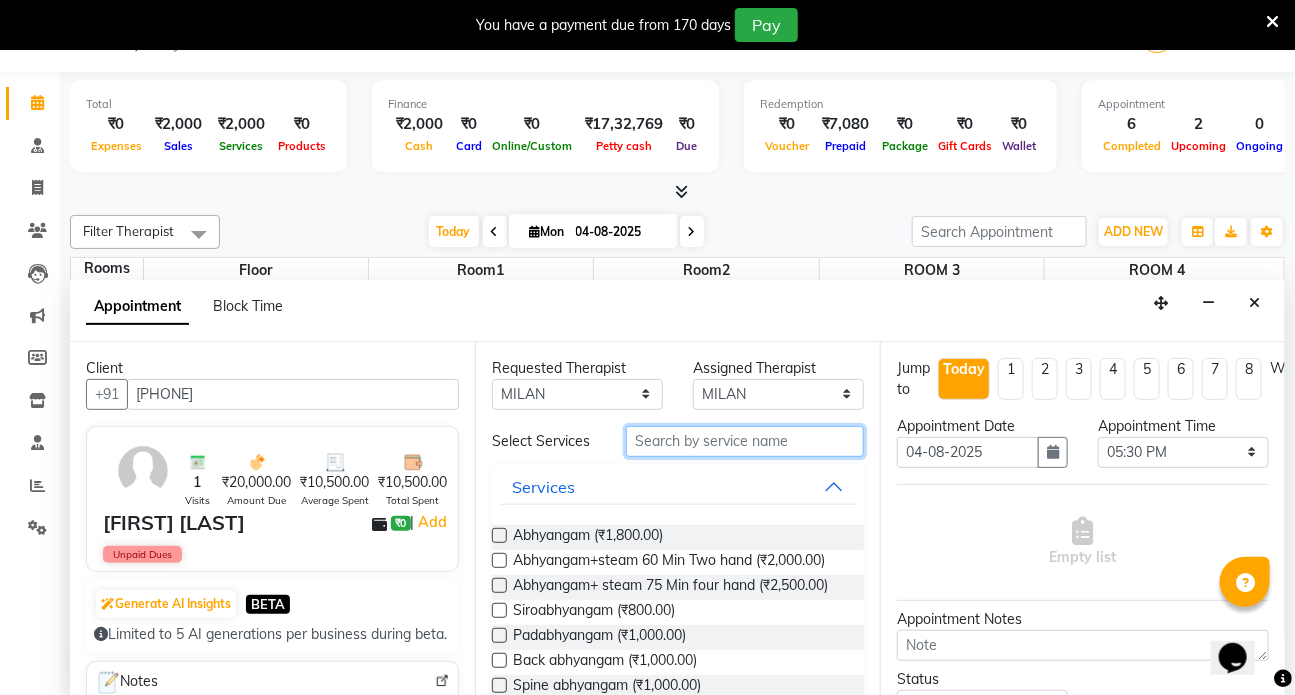 click at bounding box center (745, 441) 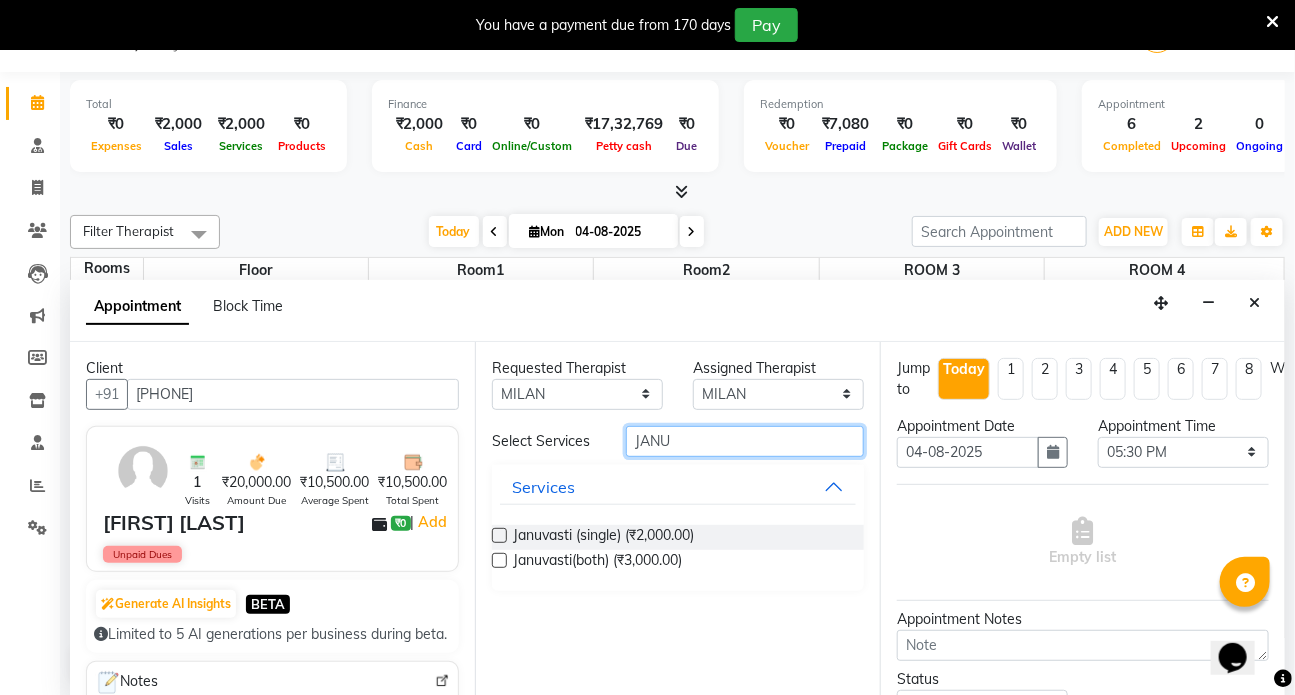 type on "JANU" 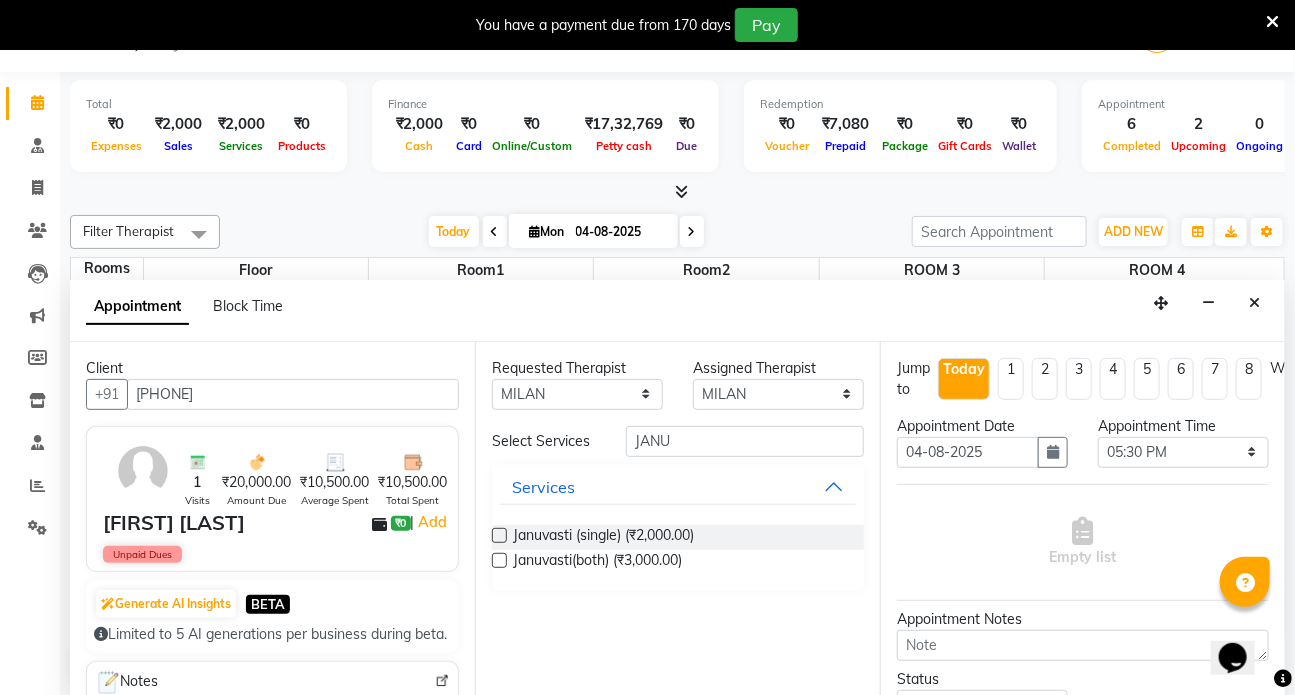 click at bounding box center [499, 560] 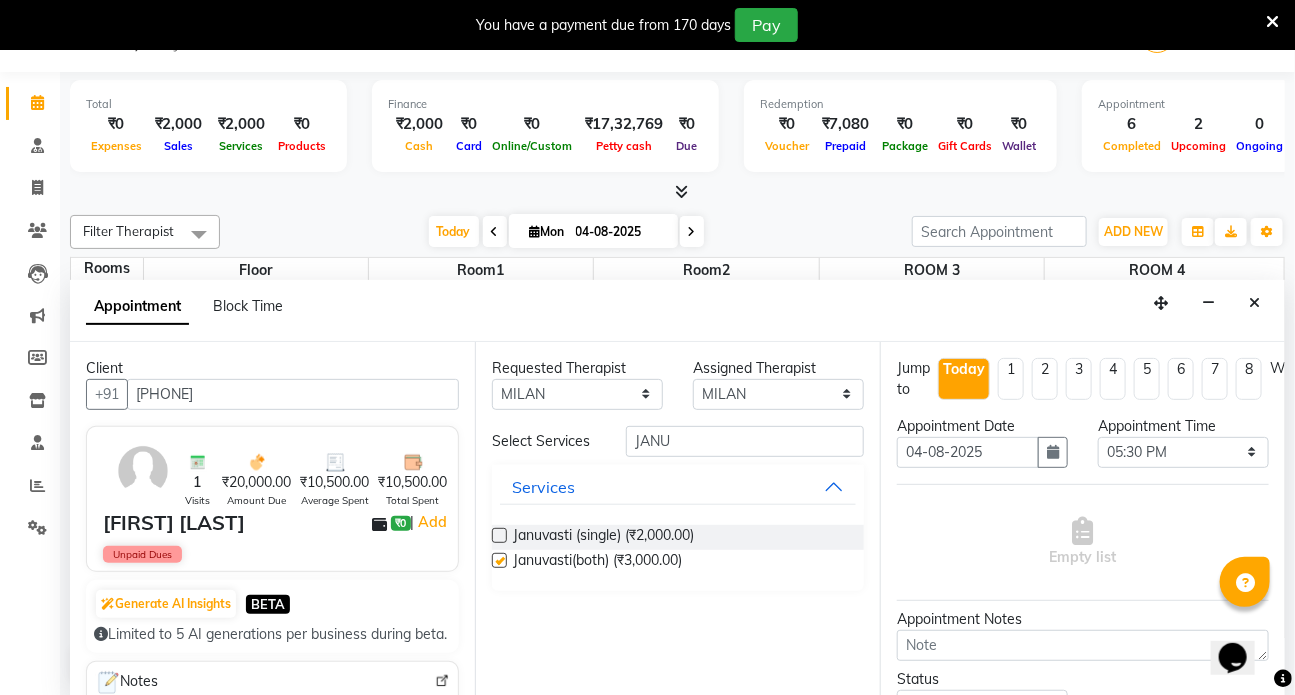 select on "2668" 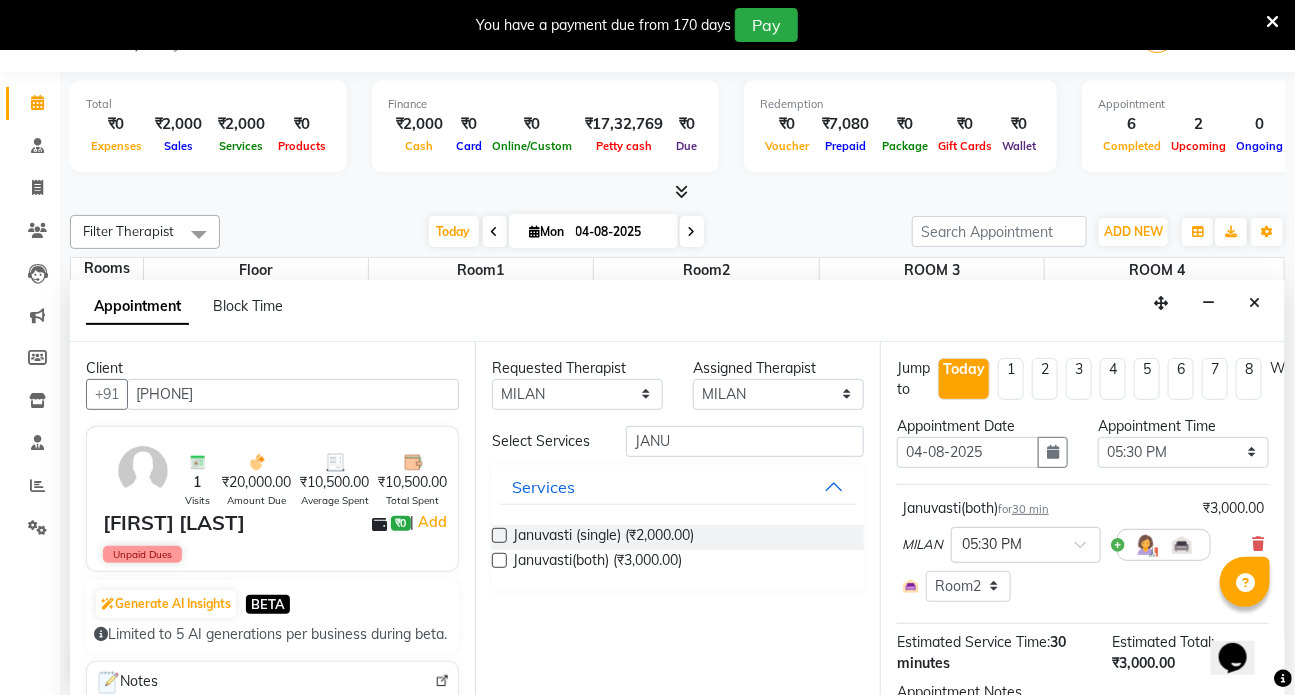checkbox on "false" 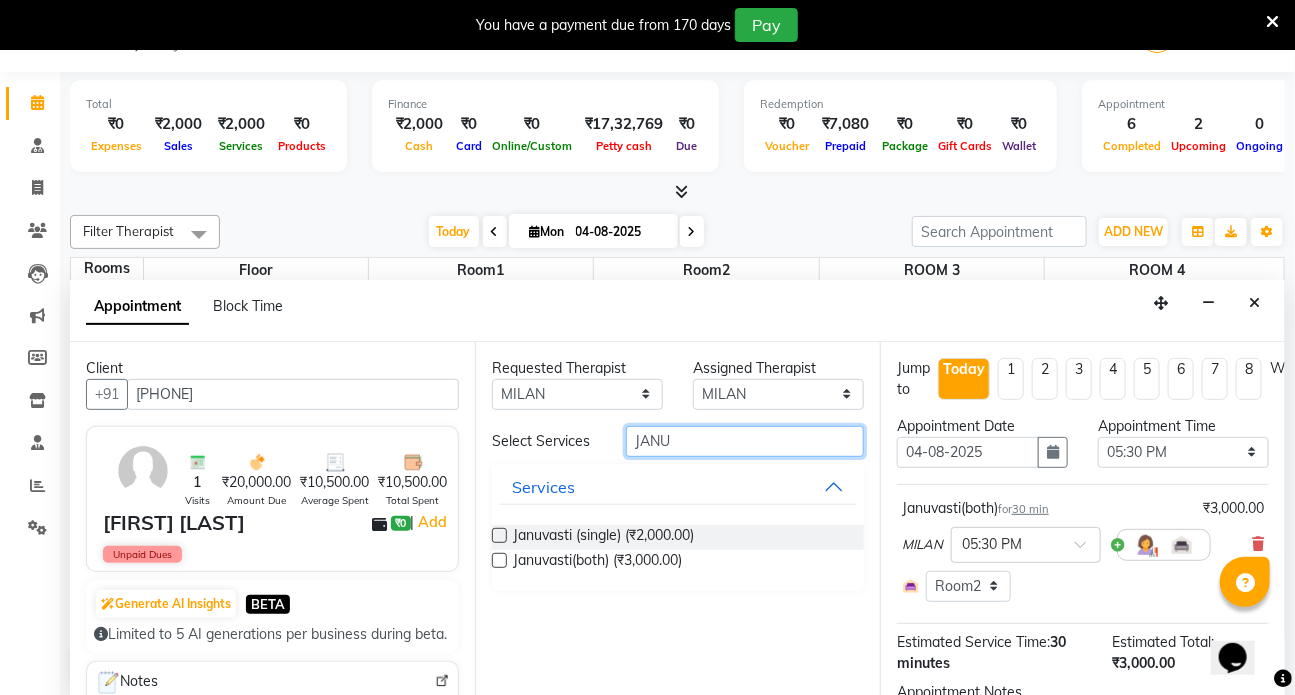 click on "JANU" at bounding box center (745, 441) 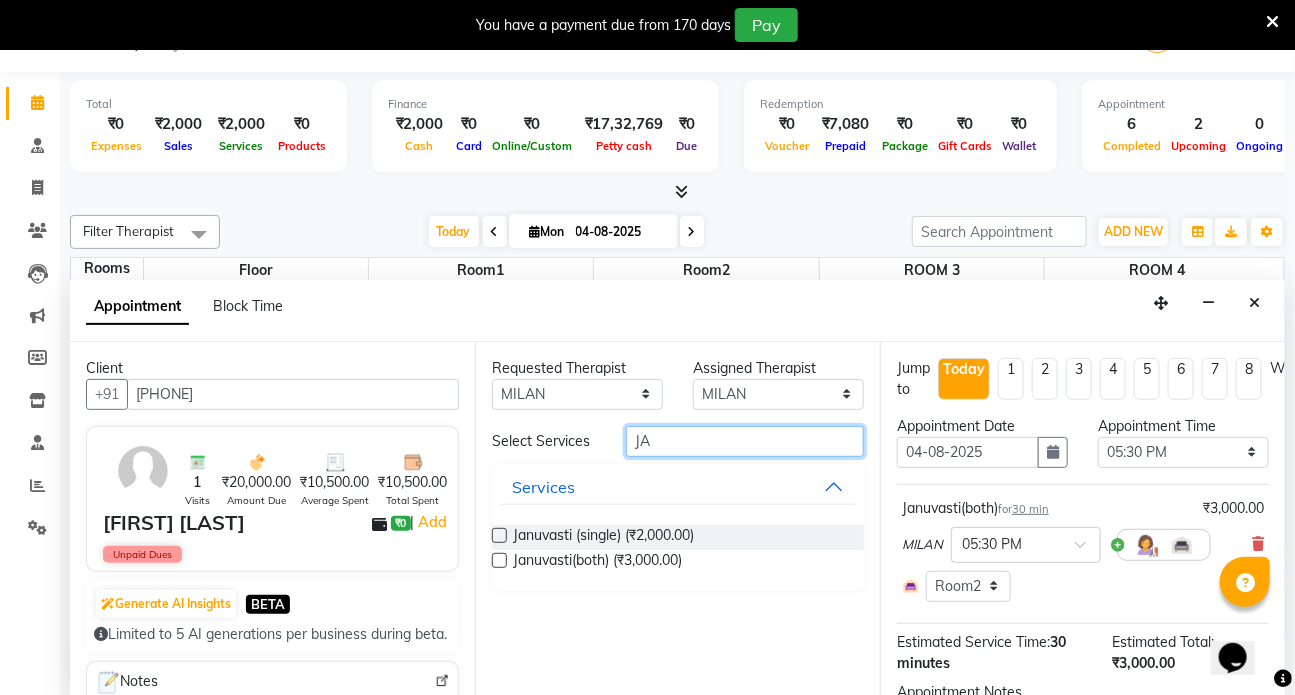 type on "J" 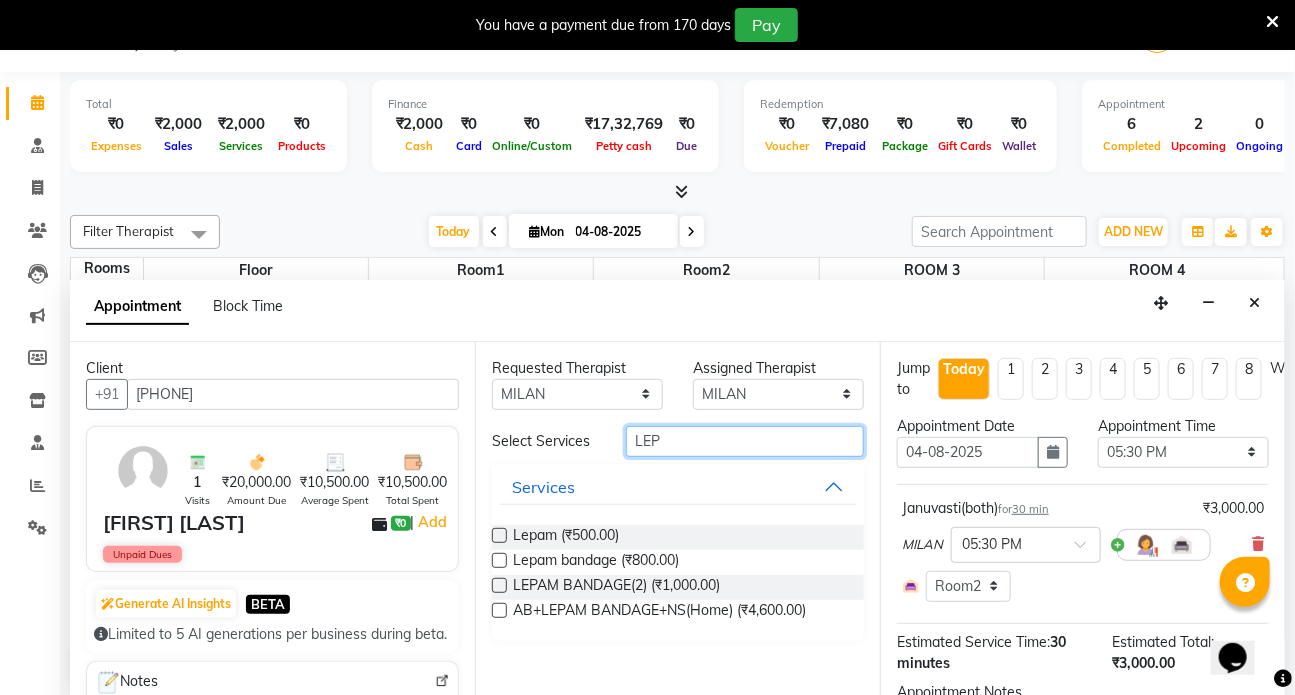 type on "LEP" 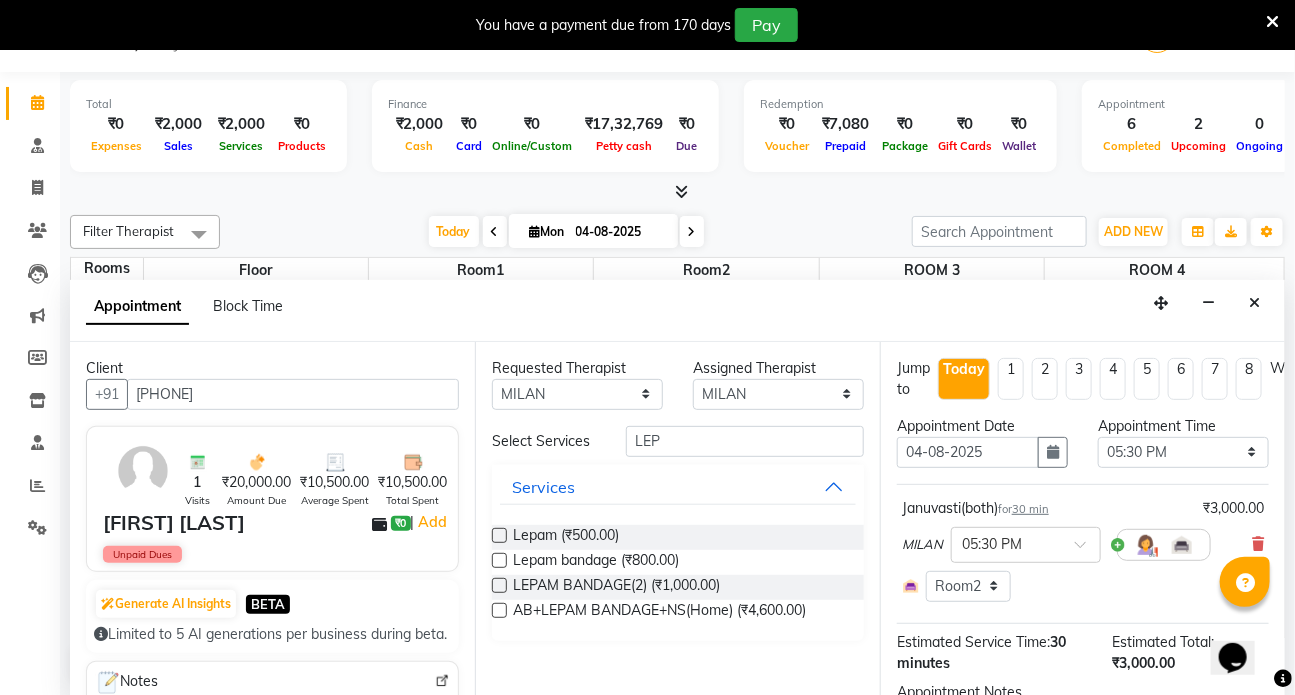 click at bounding box center (499, 560) 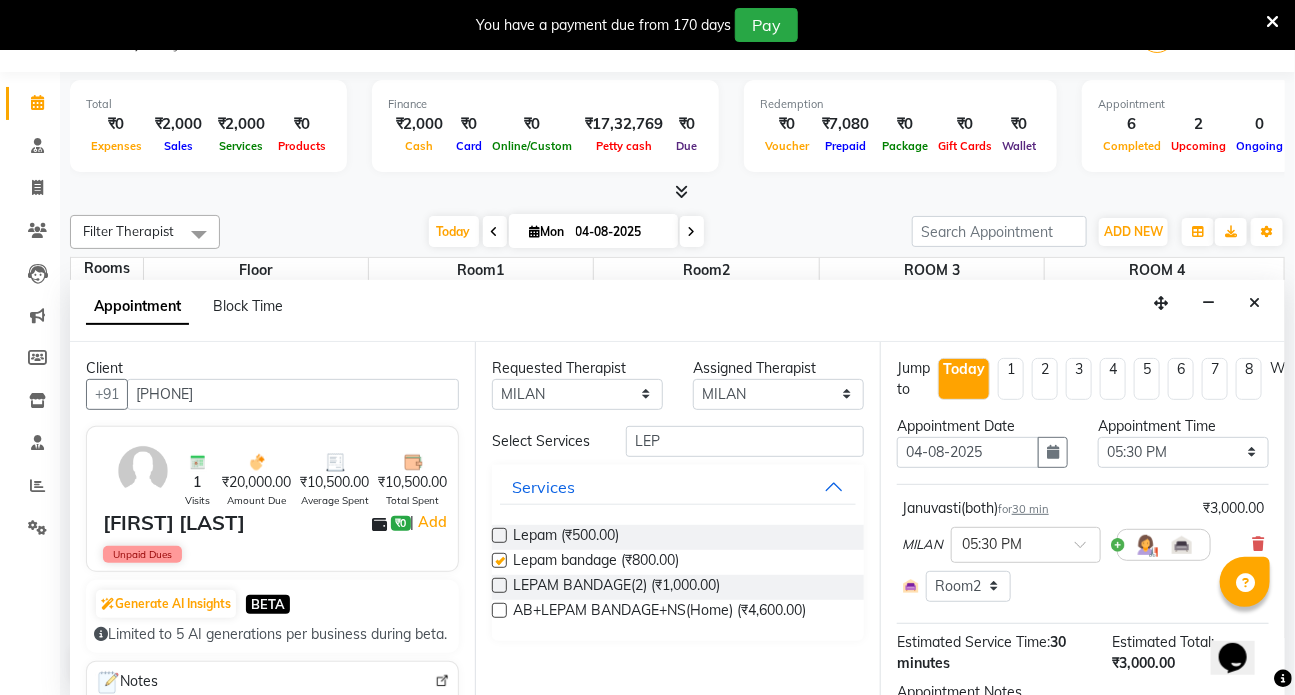 select on "2668" 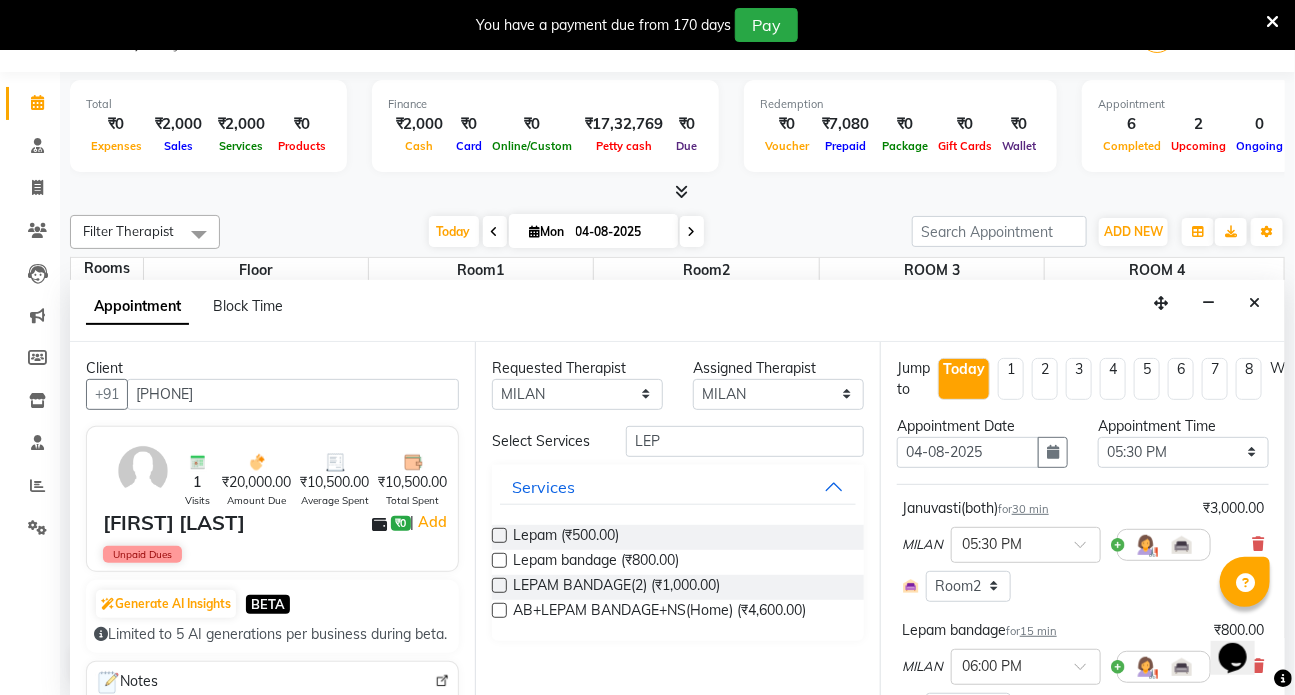 click at bounding box center (499, 560) 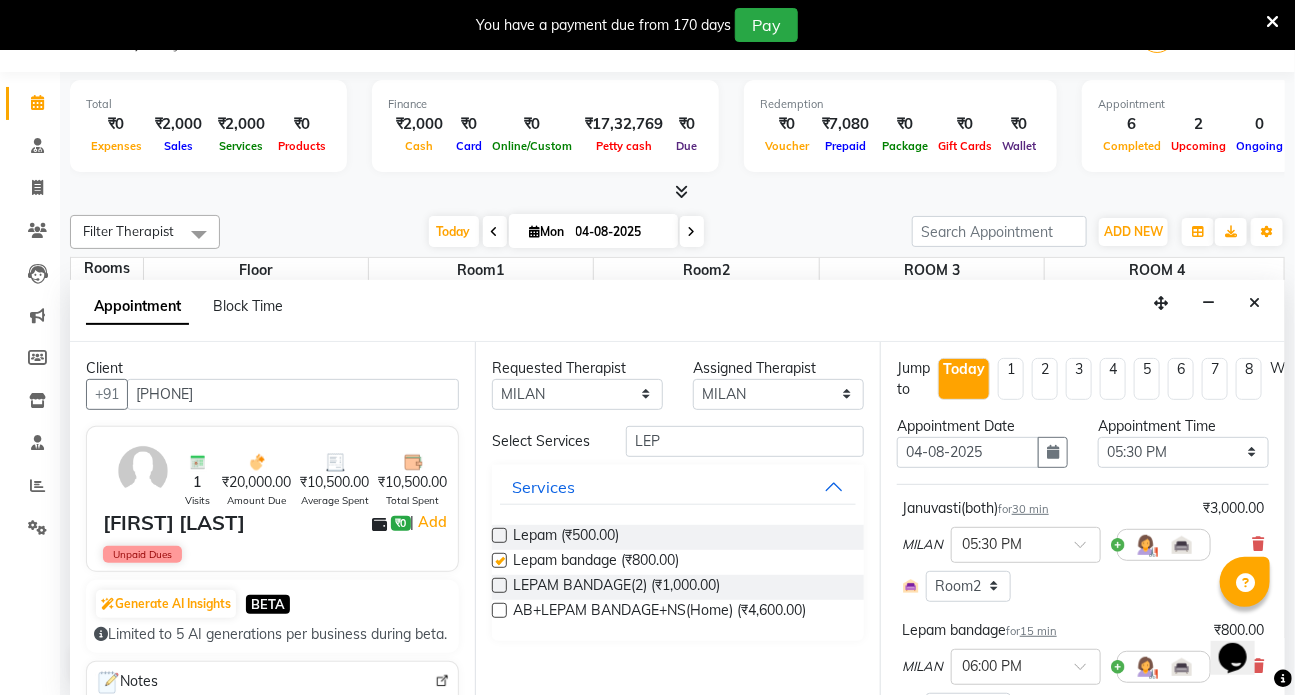 select on "2668" 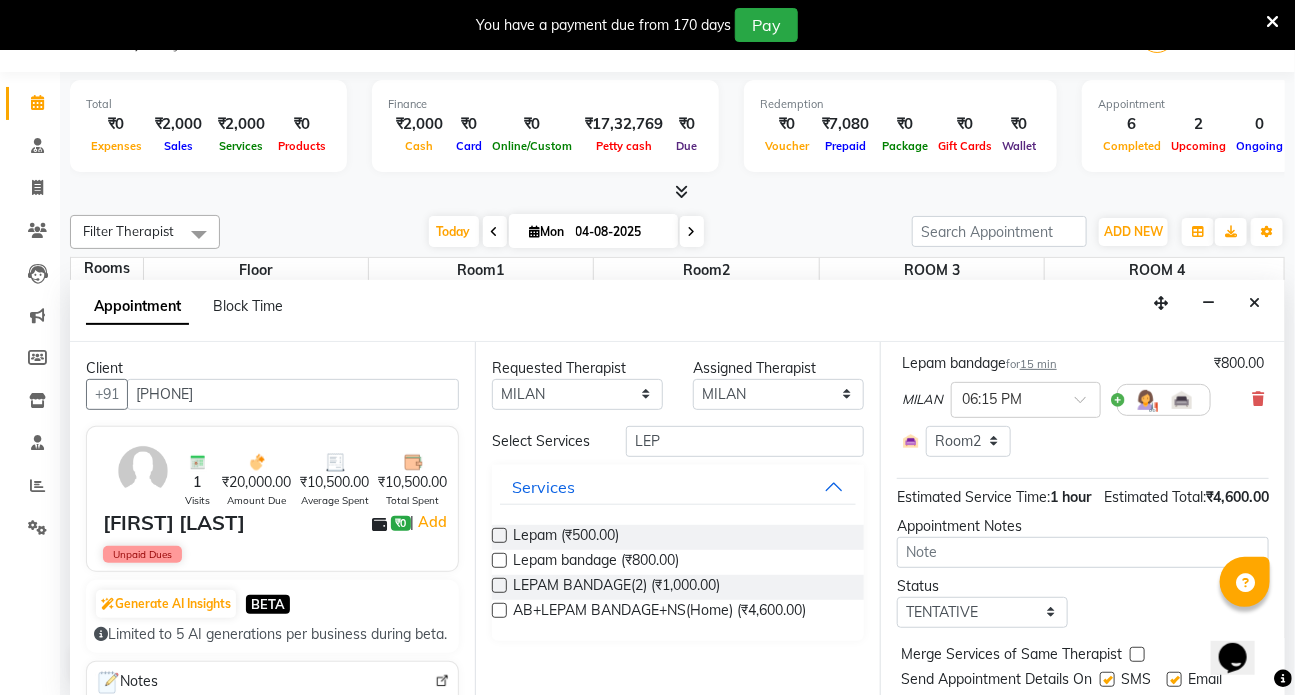scroll, scrollTop: 480, scrollLeft: 0, axis: vertical 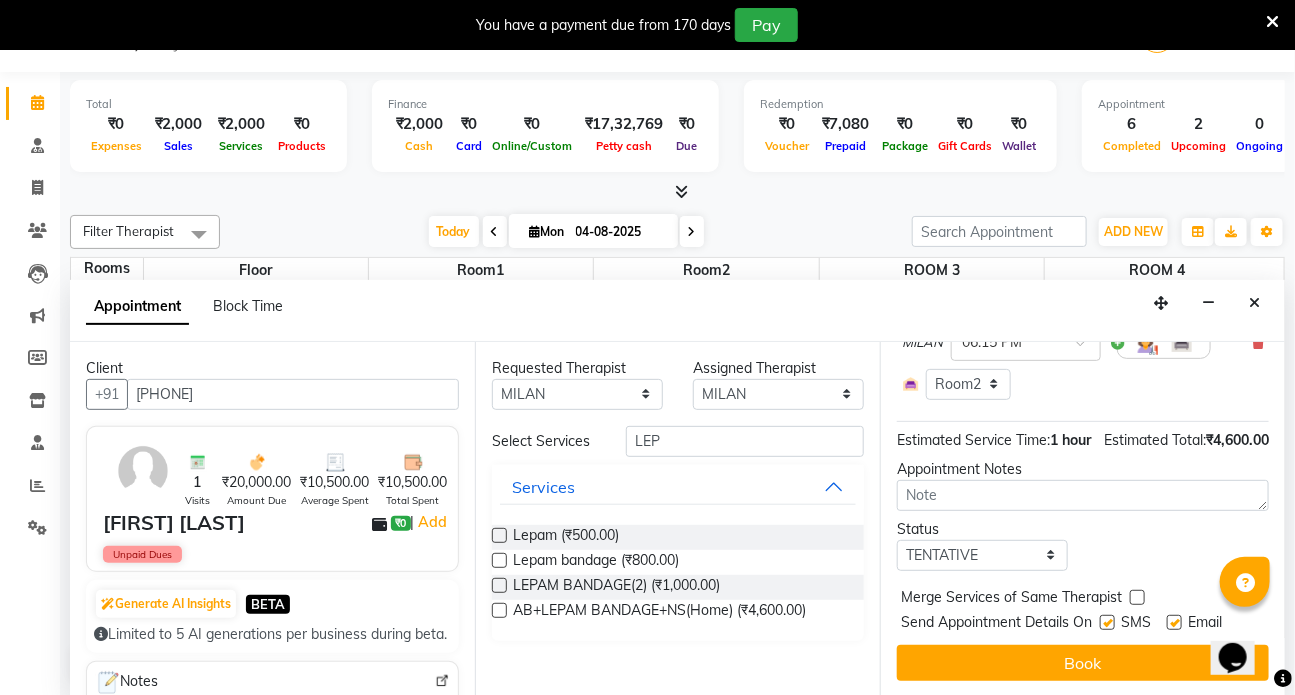 drag, startPoint x: 1113, startPoint y: 608, endPoint x: 1141, endPoint y: 603, distance: 28.442924 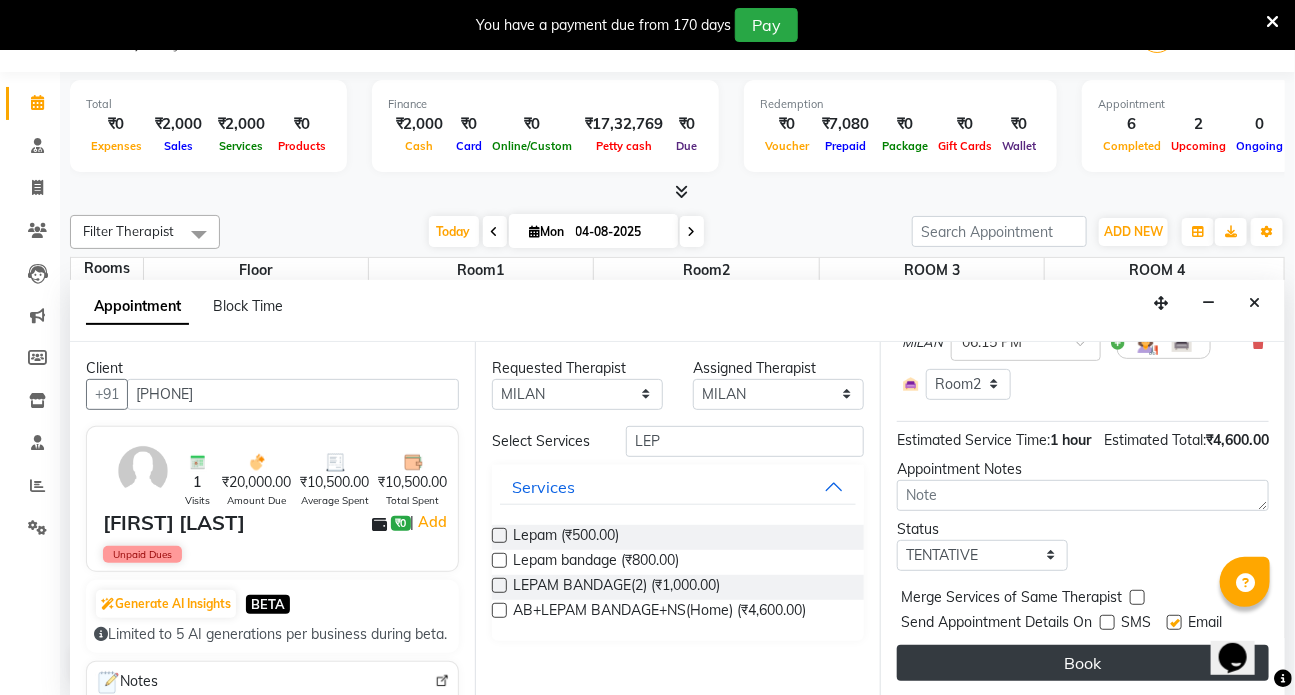 drag, startPoint x: 1172, startPoint y: 603, endPoint x: 1120, endPoint y: 637, distance: 62.1289 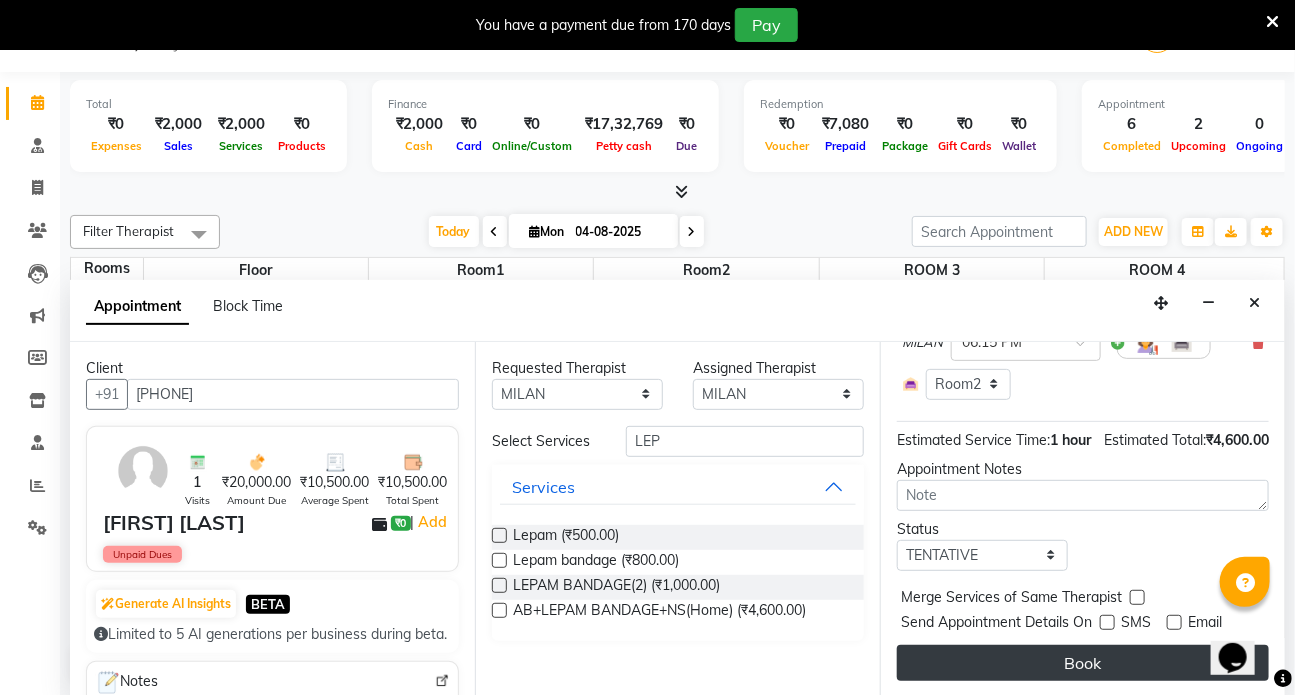 click on "Book" at bounding box center [1083, 663] 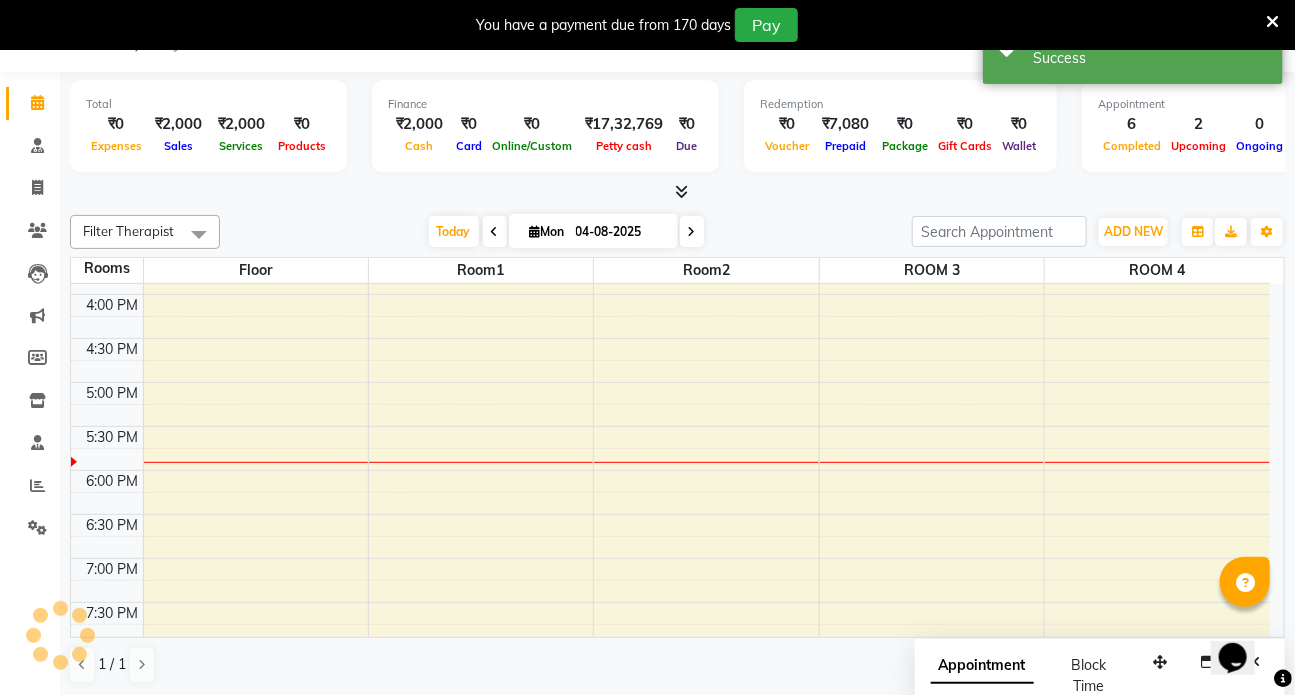 scroll, scrollTop: 0, scrollLeft: 0, axis: both 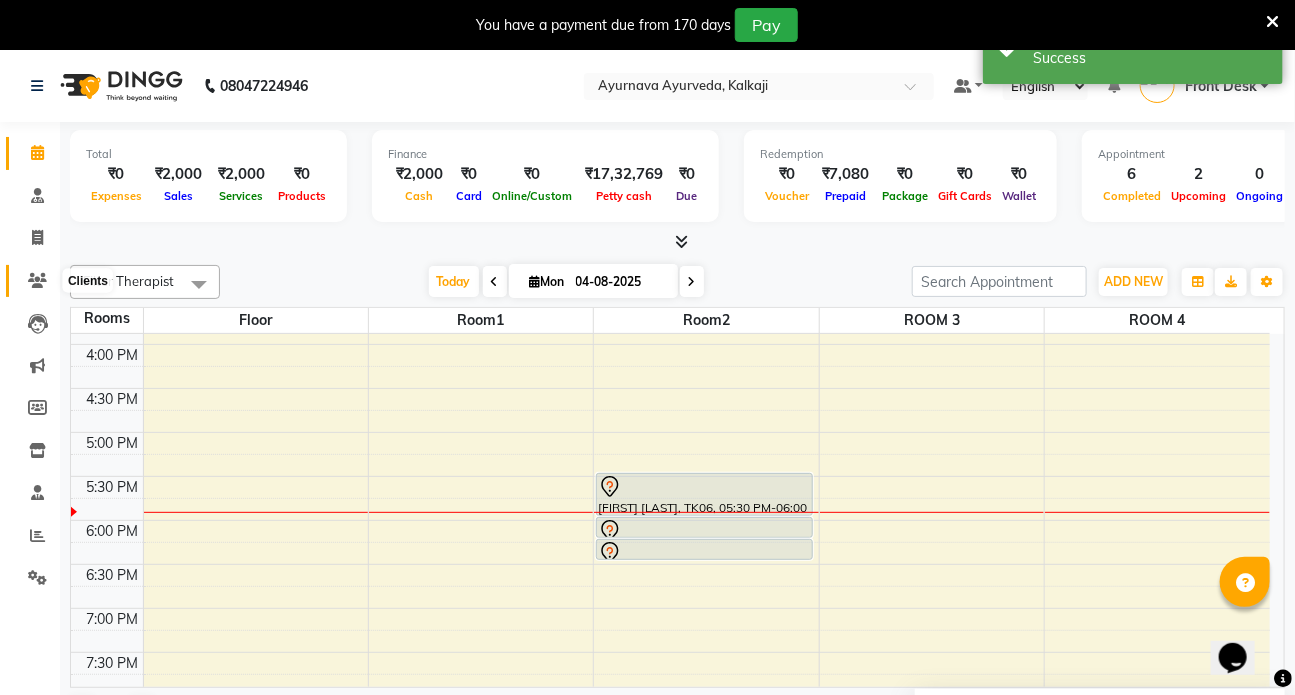 click 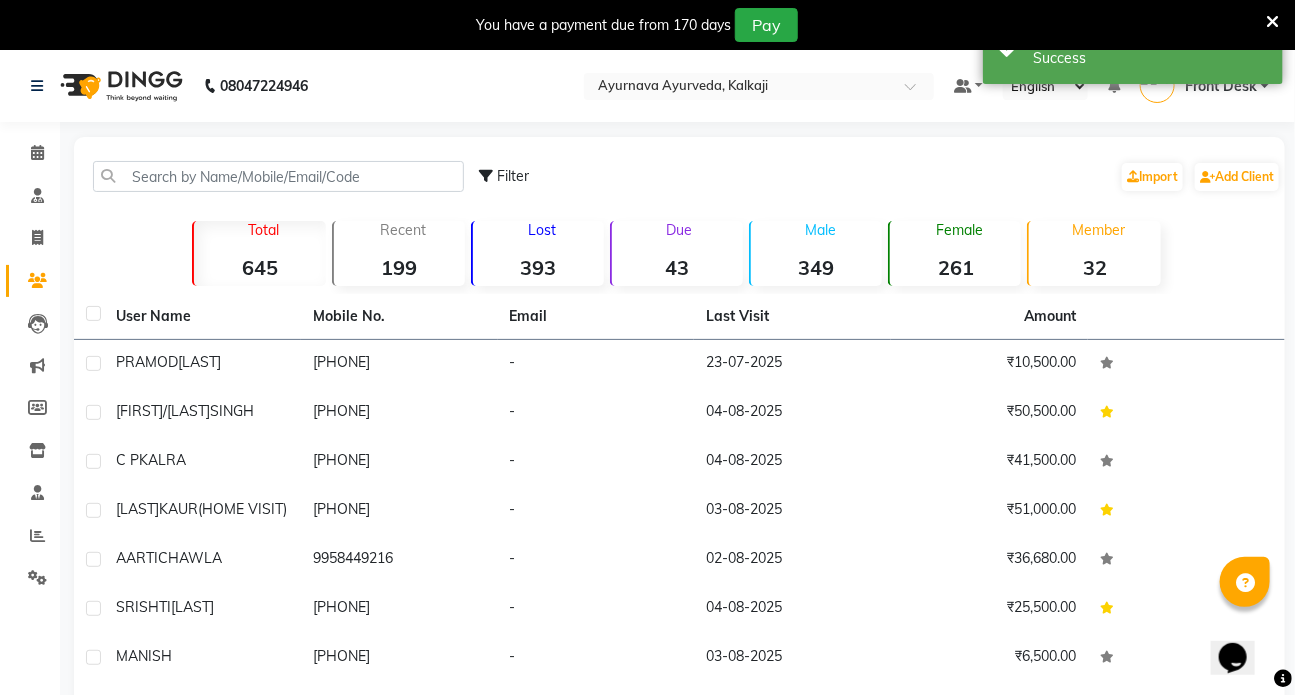 click on "[PHONE]" 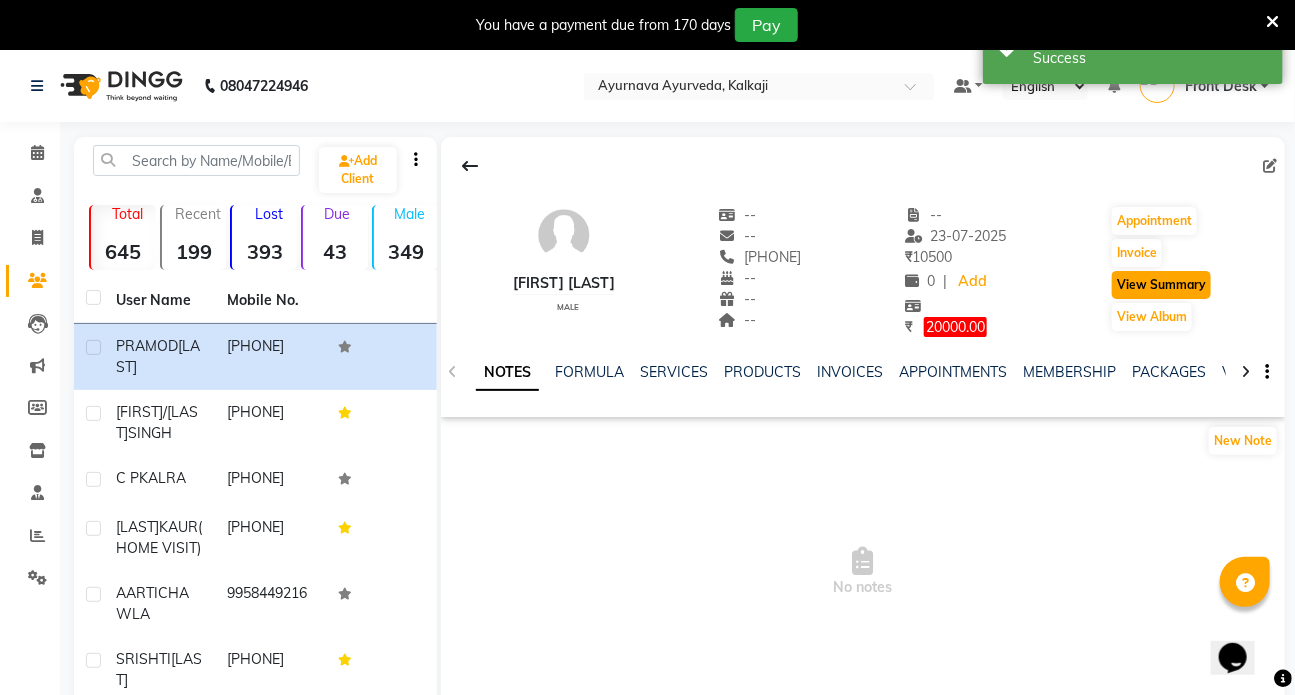 click on "View Summary" 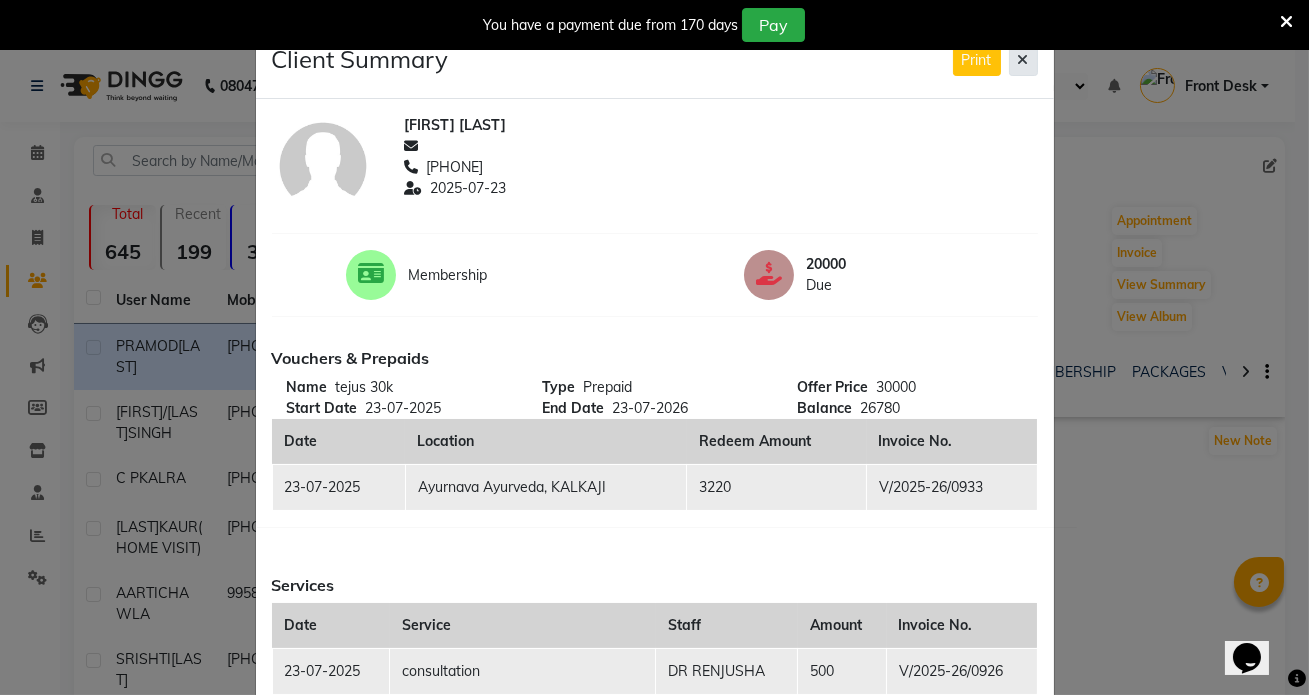 click 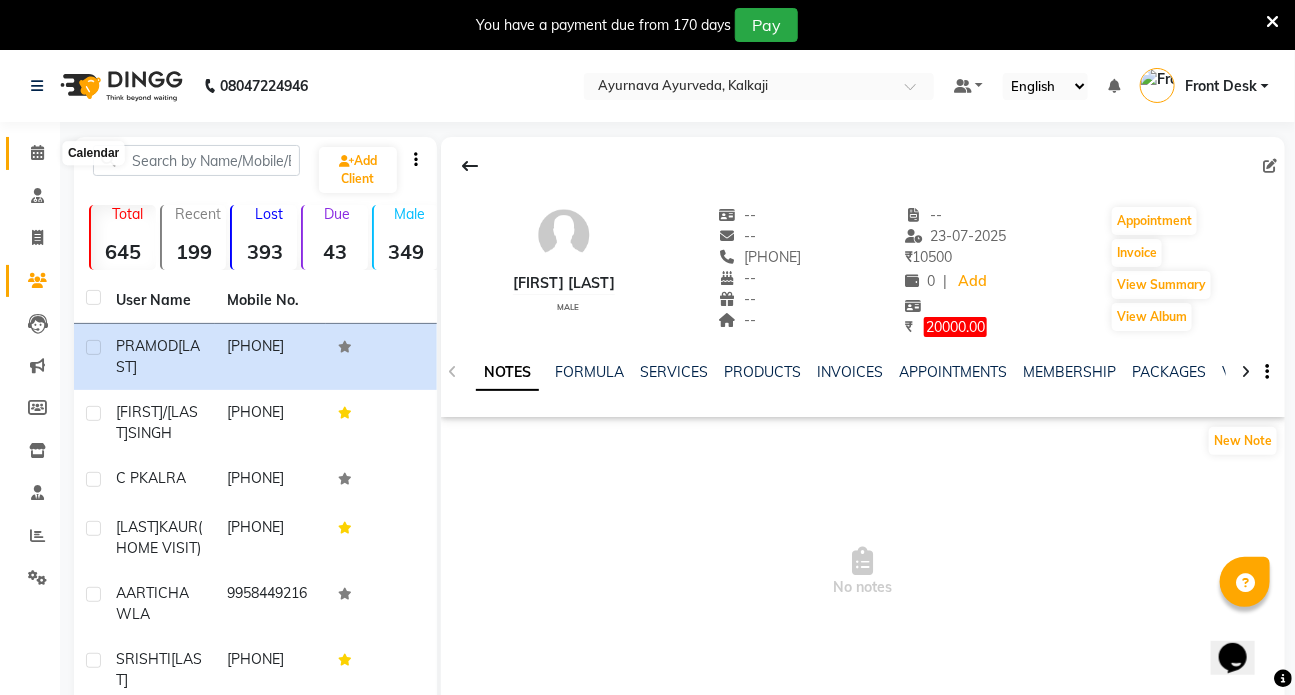 click 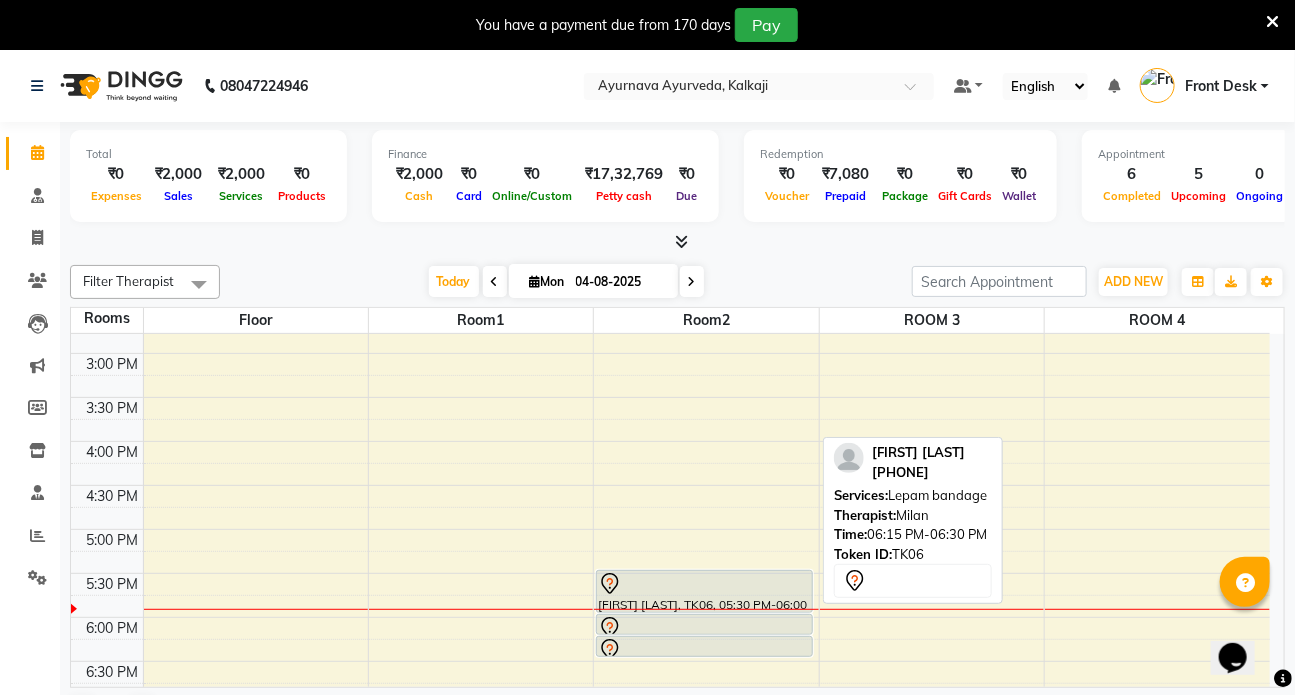 scroll, scrollTop: 727, scrollLeft: 0, axis: vertical 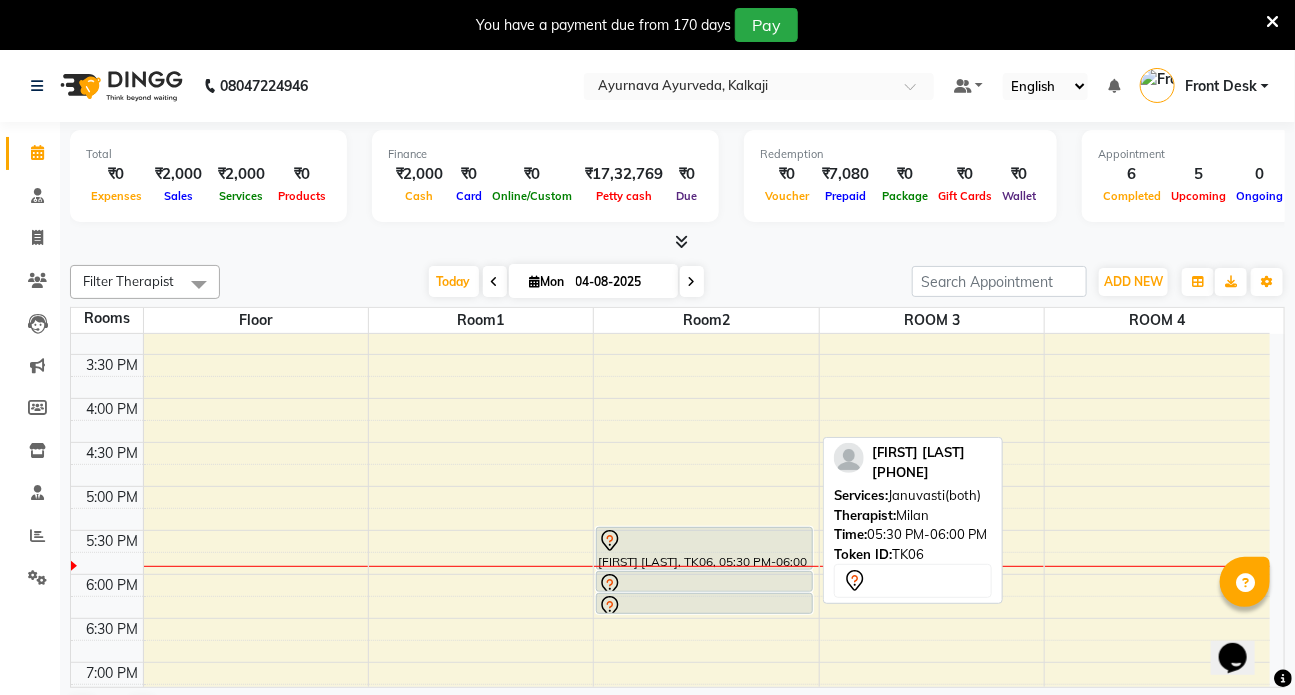click on "[FIRST] [LAST], TK06, 05:30 PM-06:00 PM, Januvasti(both)" at bounding box center [704, 548] 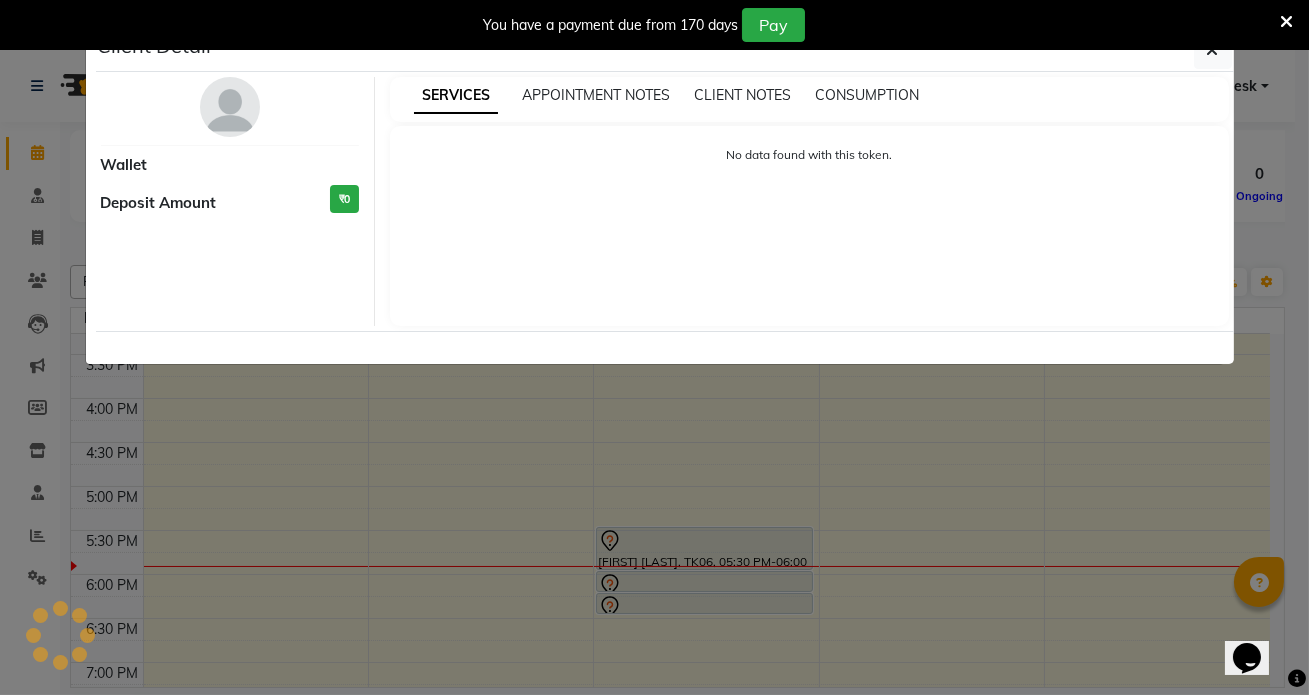 select on "7" 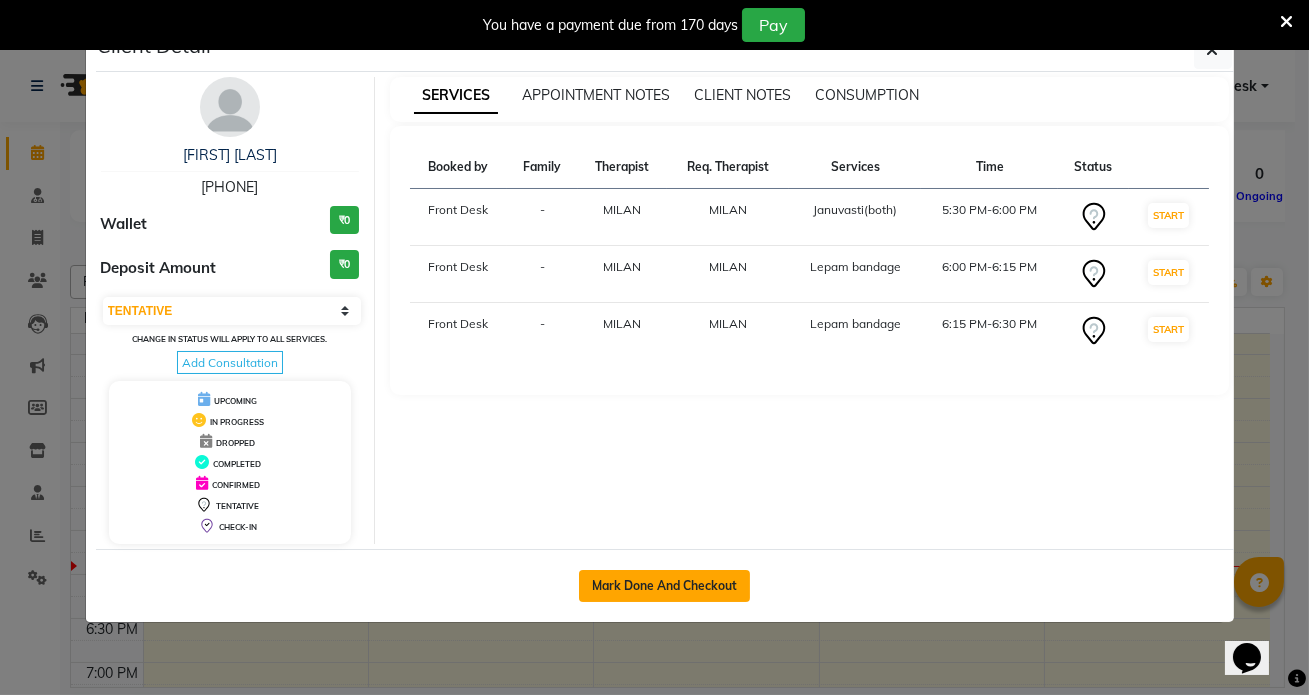 click on "Mark Done And Checkout" 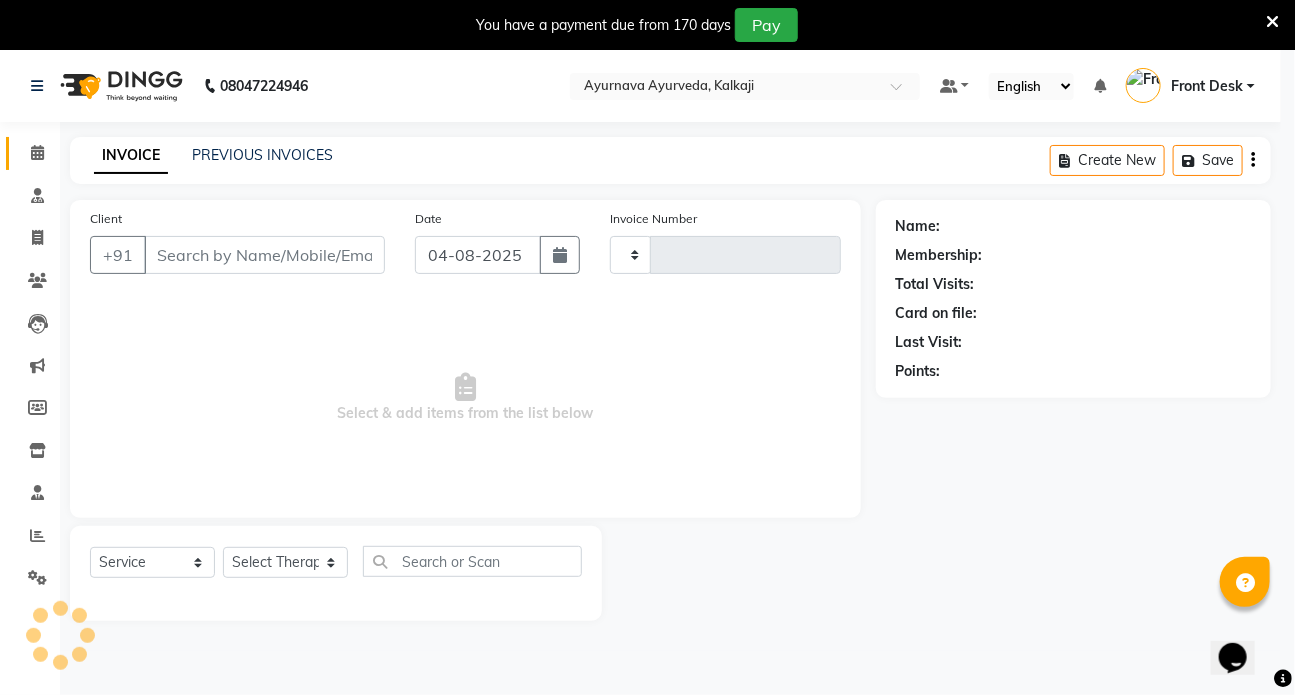 type on "1059" 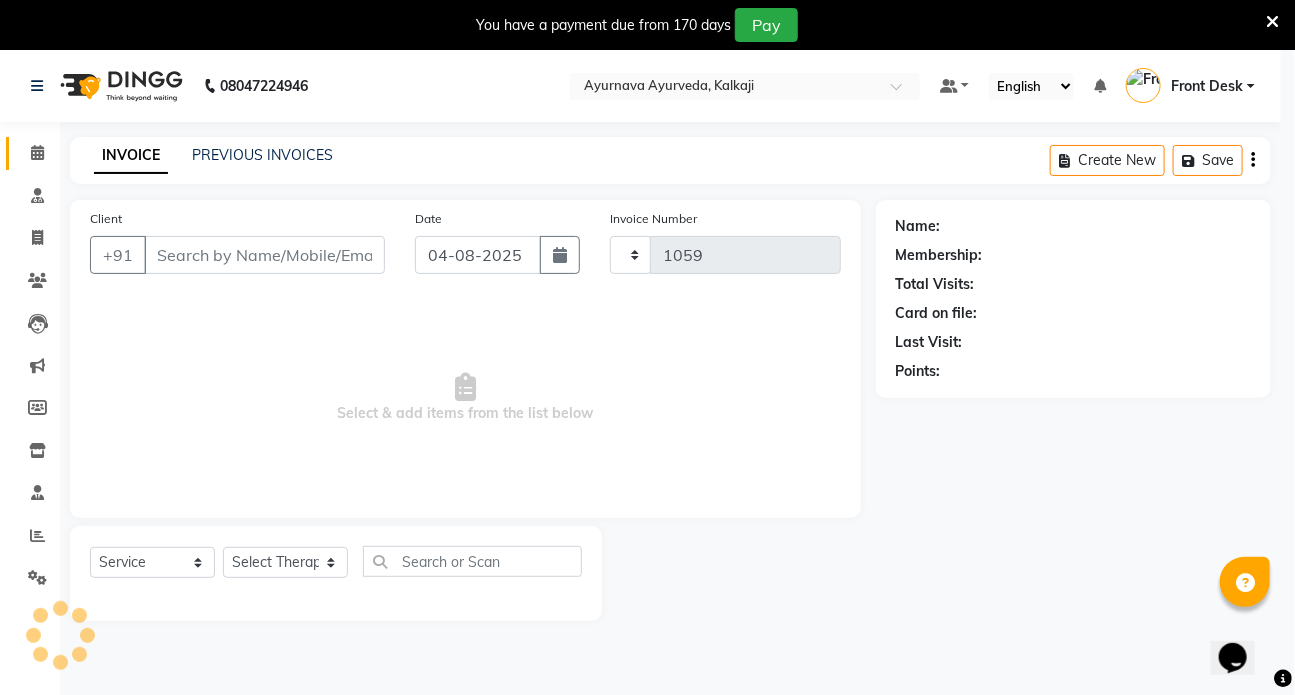 select on "5585" 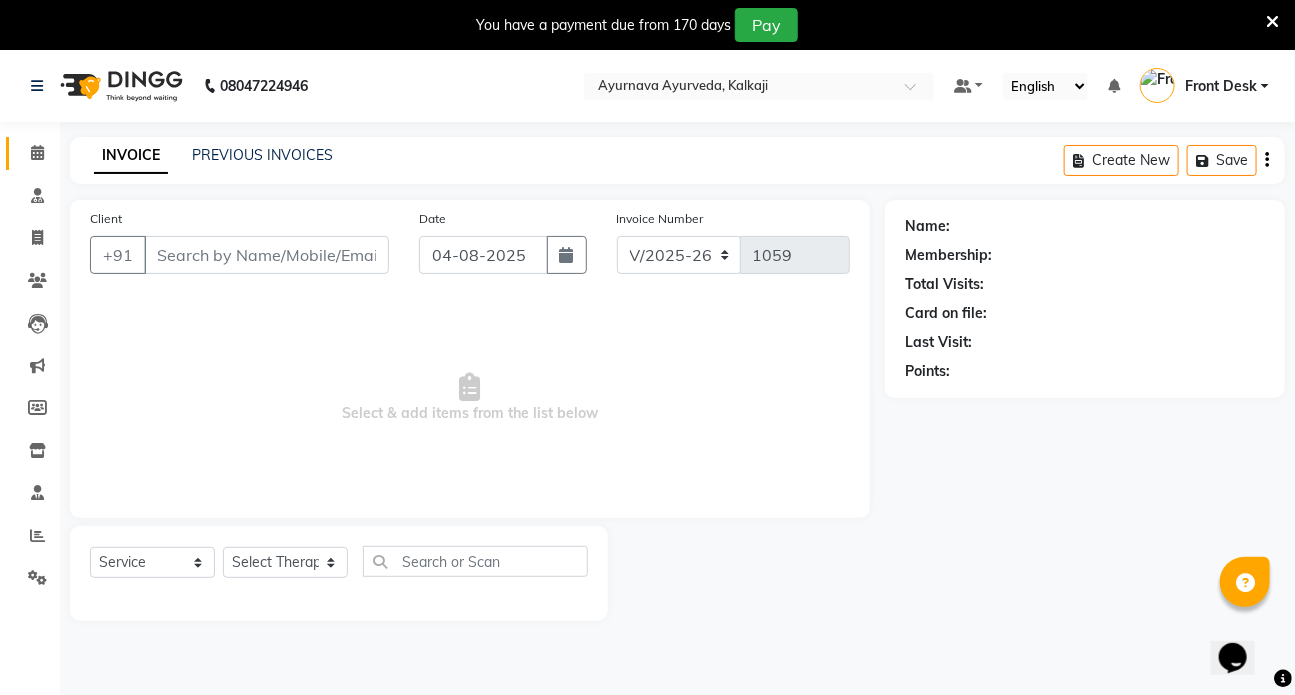 type on "[PHONE]" 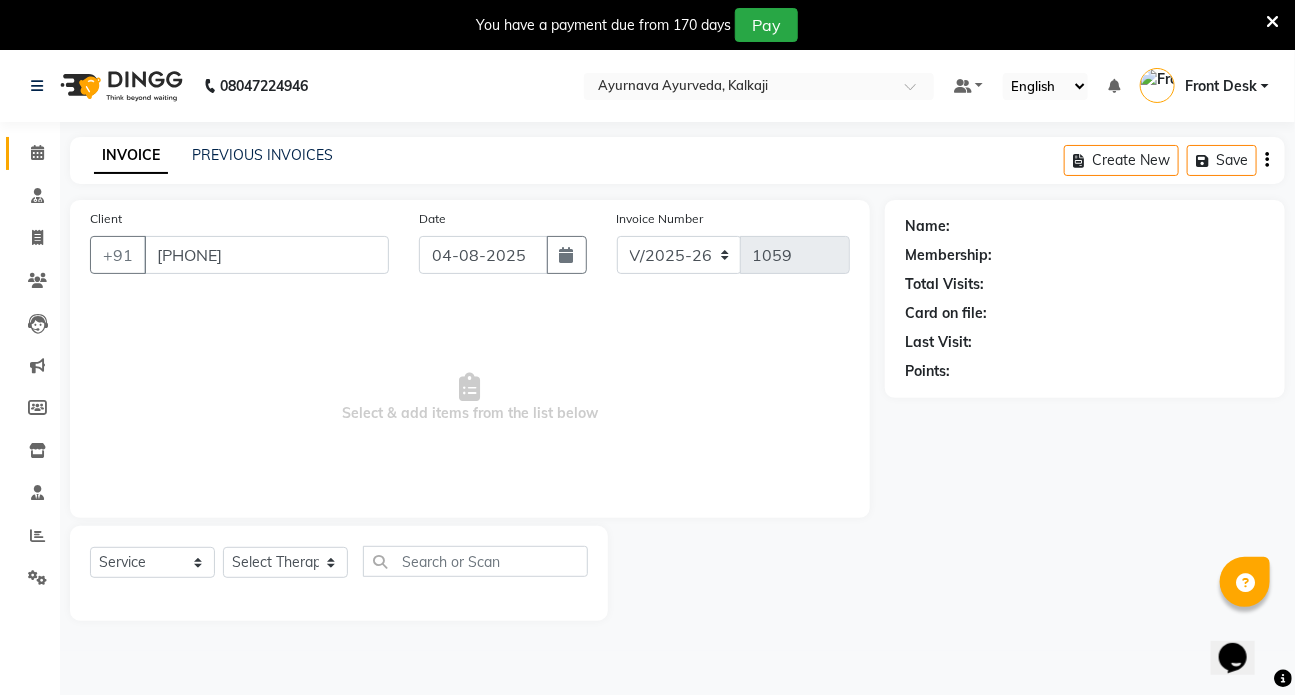 select on "64482" 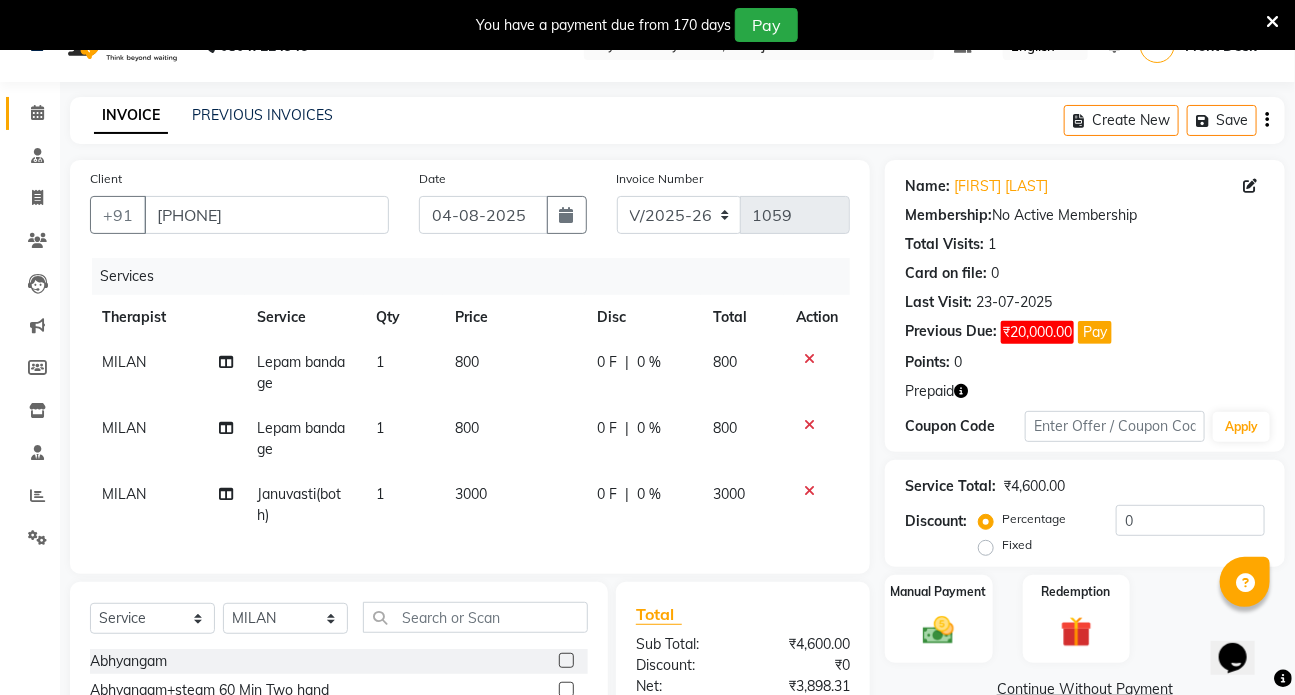 scroll, scrollTop: 0, scrollLeft: 0, axis: both 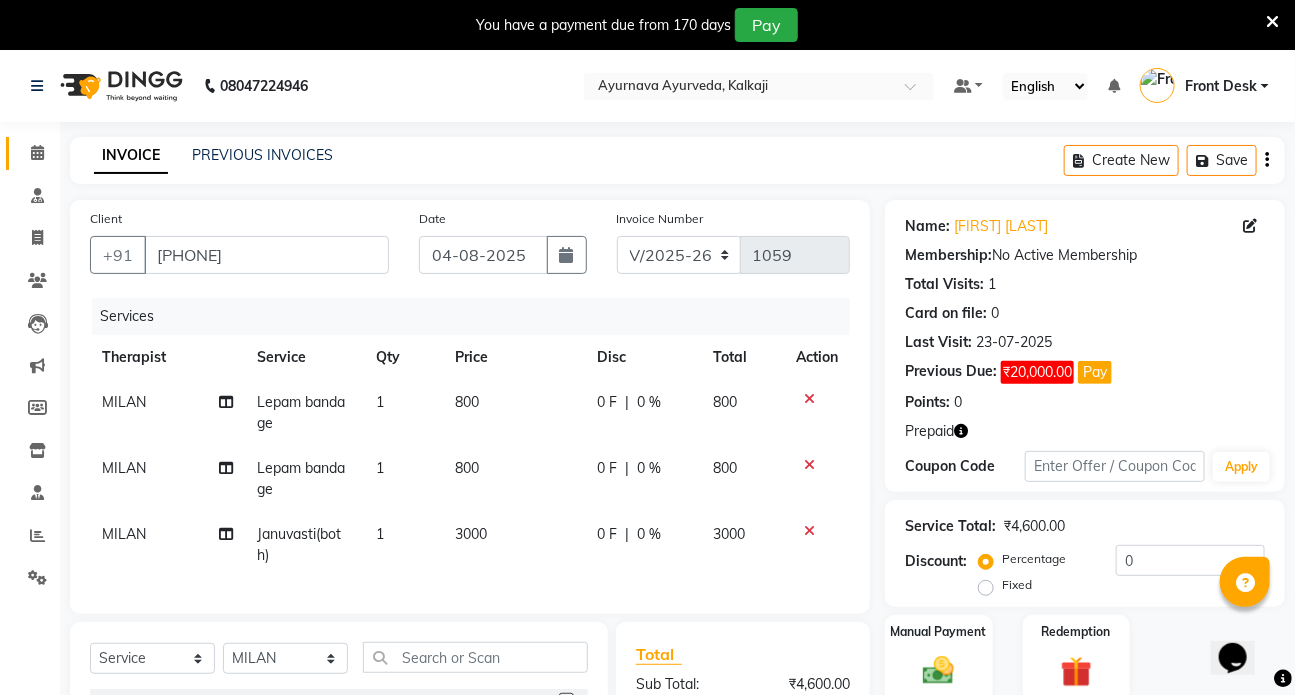click 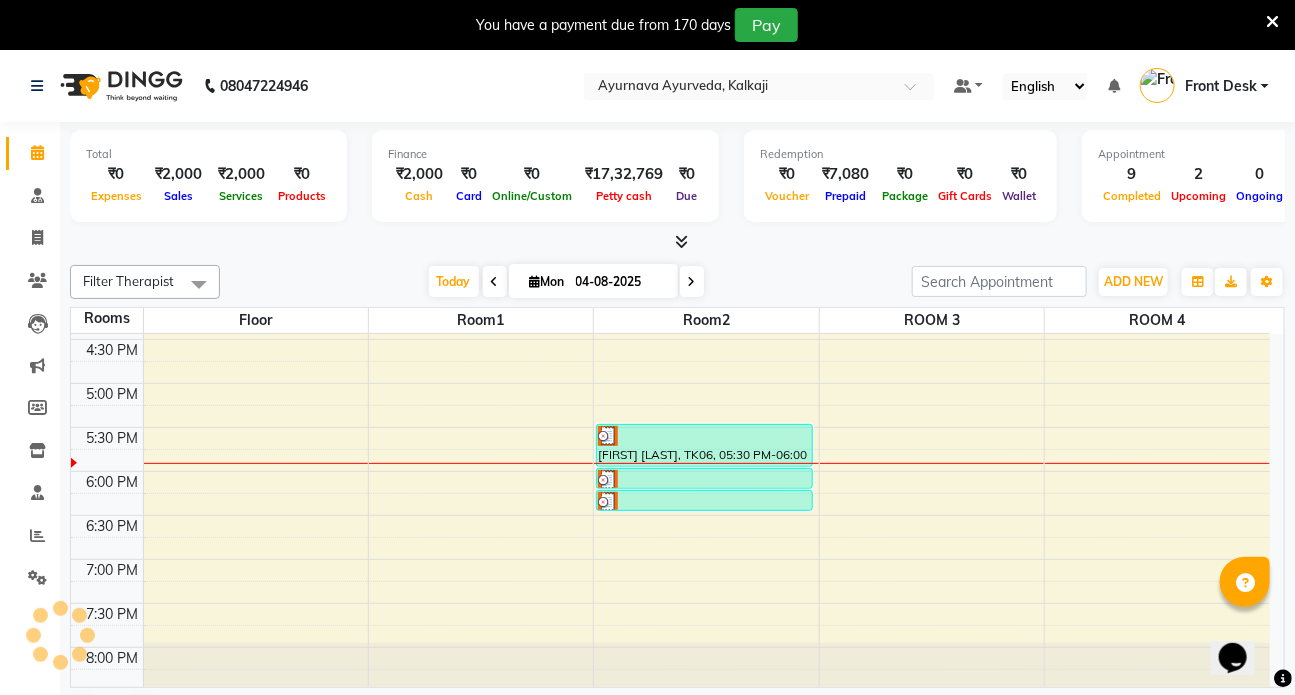 scroll, scrollTop: 872, scrollLeft: 0, axis: vertical 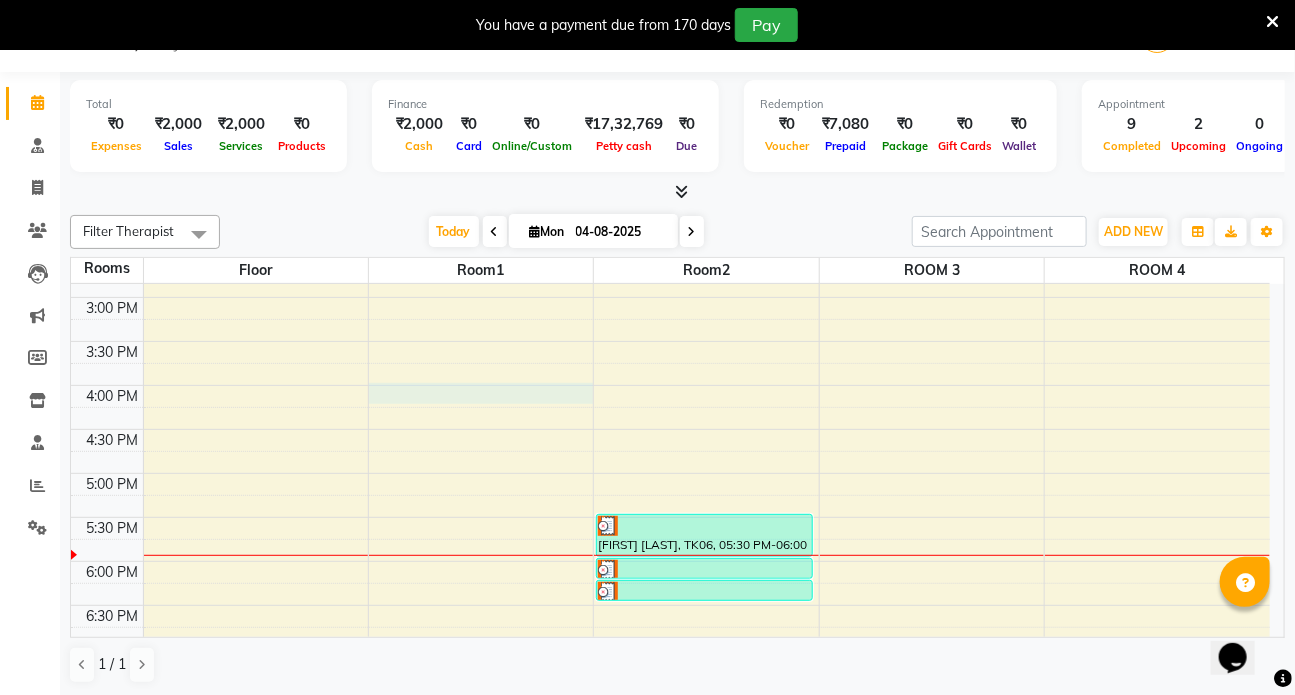 click on "7:00 AM 7:30 AM 8:00 AM 8:30 AM 9:00 AM 9:30 AM 10:00 AM 10:30 AM 11:00 AM 11:30 AM 12:00 PM 12:30 PM 1:00 PM 1:30 PM 2:00 PM 2:30 PM 3:00 PM 3:30 PM 4:00 PM 4:30 PM 5:00 PM 5:30 PM 6:00 PM 6:30 PM 7:00 PM 7:30 PM 8:00 PM 8:30 PM     C P KALRA, TK02, 10:30 AM-11:30 AM, Abhyangam+steam 60 Min Two hand              AARTI CHAWLA, TK04, 11:30 AM-12:15 PM, Abhyangam     PRAMOD SATIJA, TK06, 05:30 PM-06:00 PM, Januvasti(both)     PRAMOD SATIJA, TK06, 06:00 PM-06:15 PM, Lepam bandage     PRAMOD SATIJA, TK06, 06:15 PM-06:30 PM, Lepam bandage     RUBY/SONU SINGH, TK03, 09:30 AM-10:30 AM, Patrapotliswedam     RUBY/SONU SINGH, TK03, 10:30 AM-11:30 AM, Sirodhara     SRISHTI KHANOJIA, TK01, 08:00 AM-09:15 AM, Abhyangam+ steam 75 Min four hand      SRISHTI KHANOJIA, TK01, 09:15 AM-09:45 AM, Prishta vasti     SRISHTI KHANOJIA, TK01, 09:45 AM-10:00 AM, Matra Vasti             HARBHAJAN KAUR(HOME VISIT), TK05, 12:30 PM-01:15 PM, PIZHICHIL(Adhokayam)" at bounding box center [670, 209] 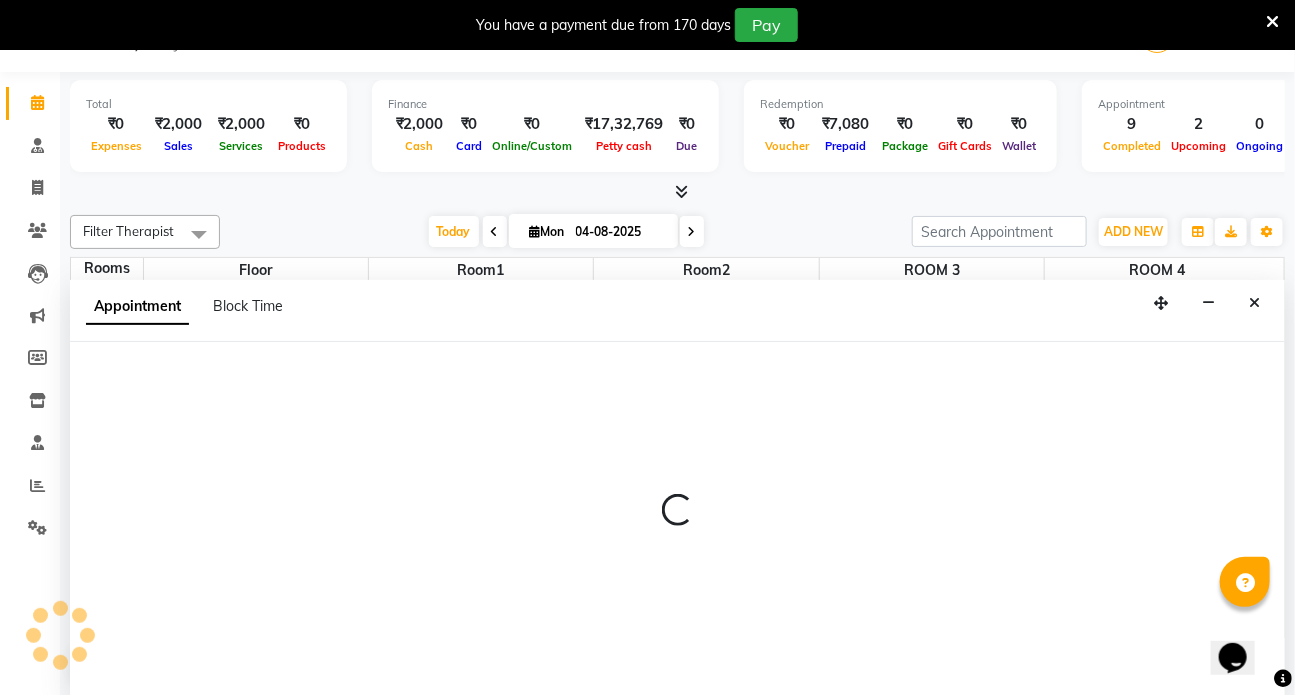 select on "960" 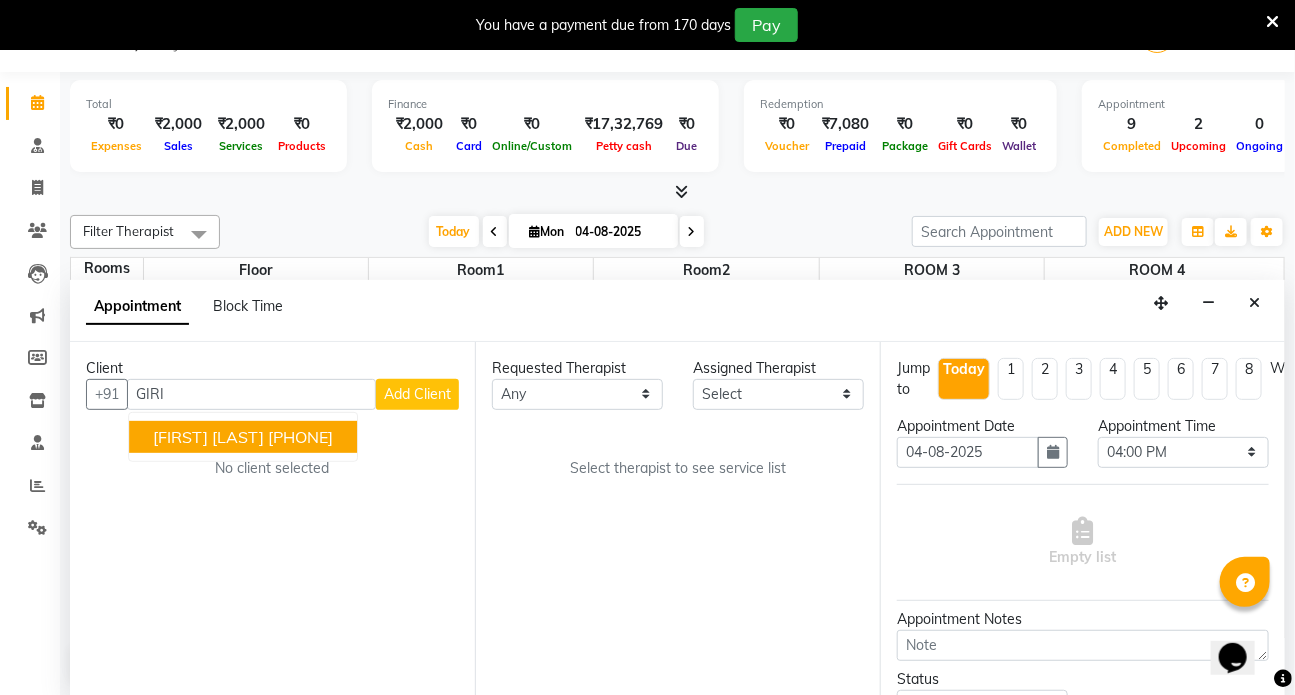 click on "[FIRST] [LAST]" at bounding box center (208, 437) 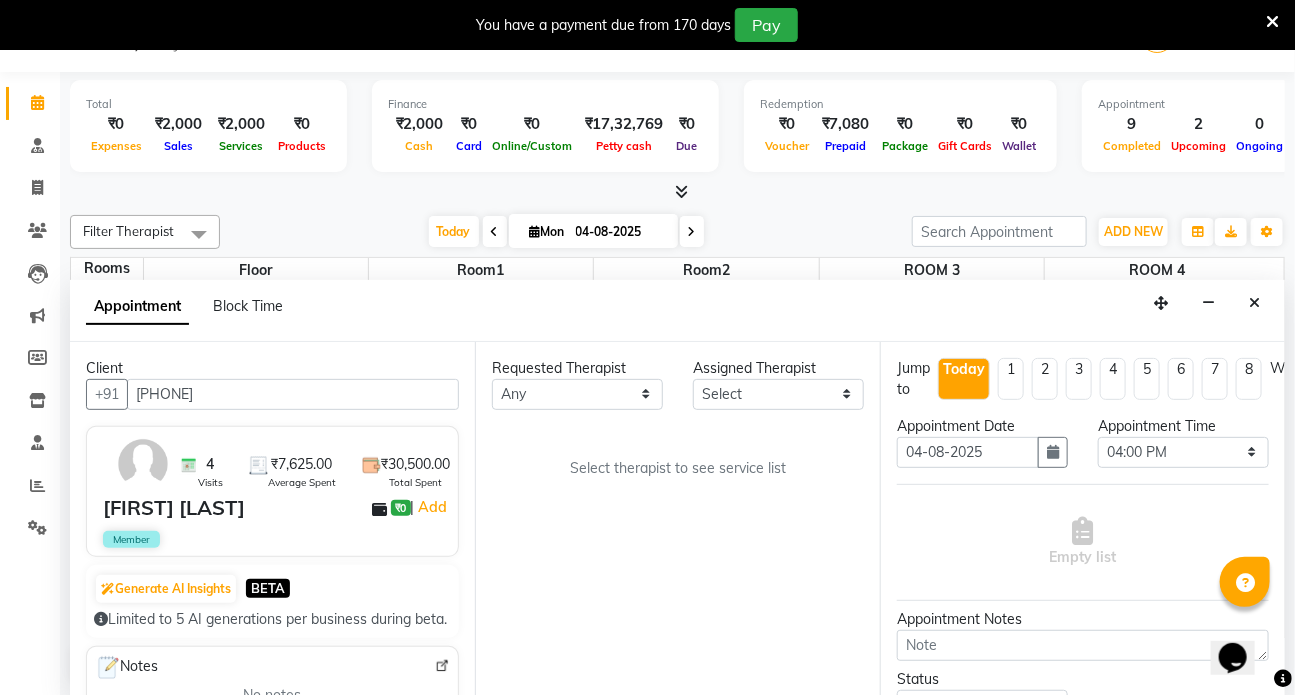 type on "[PHONE]" 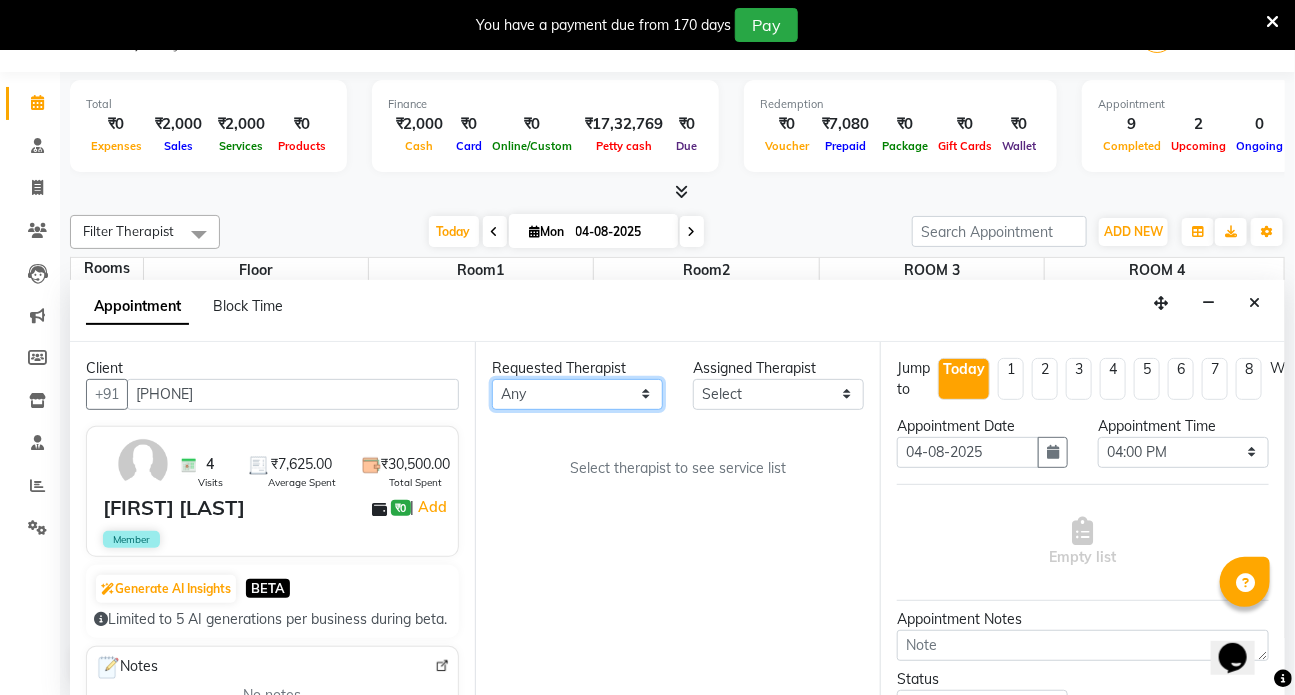 click on "Any ANJALI ANUJA DILEEP DR RENJUSHA Dr Sajna Front Desk KAVYA MILAN MITHUN SHIMA SUDHA" at bounding box center (577, 394) 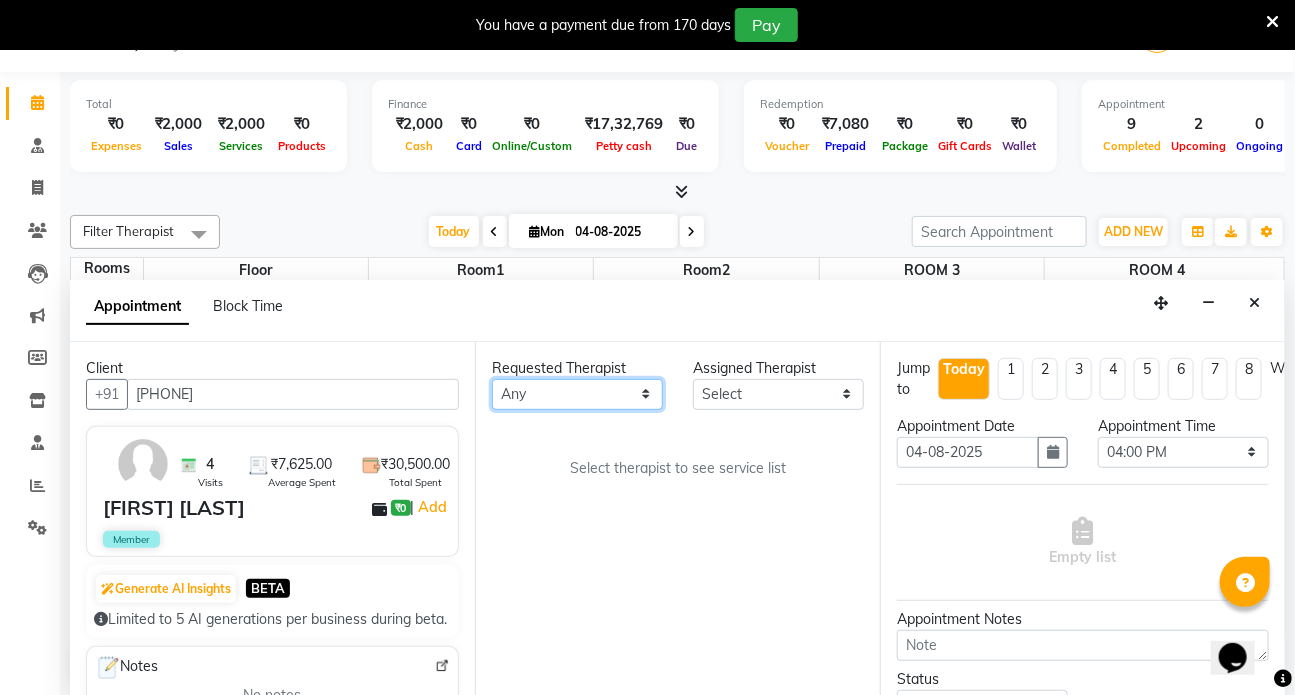 select on "64482" 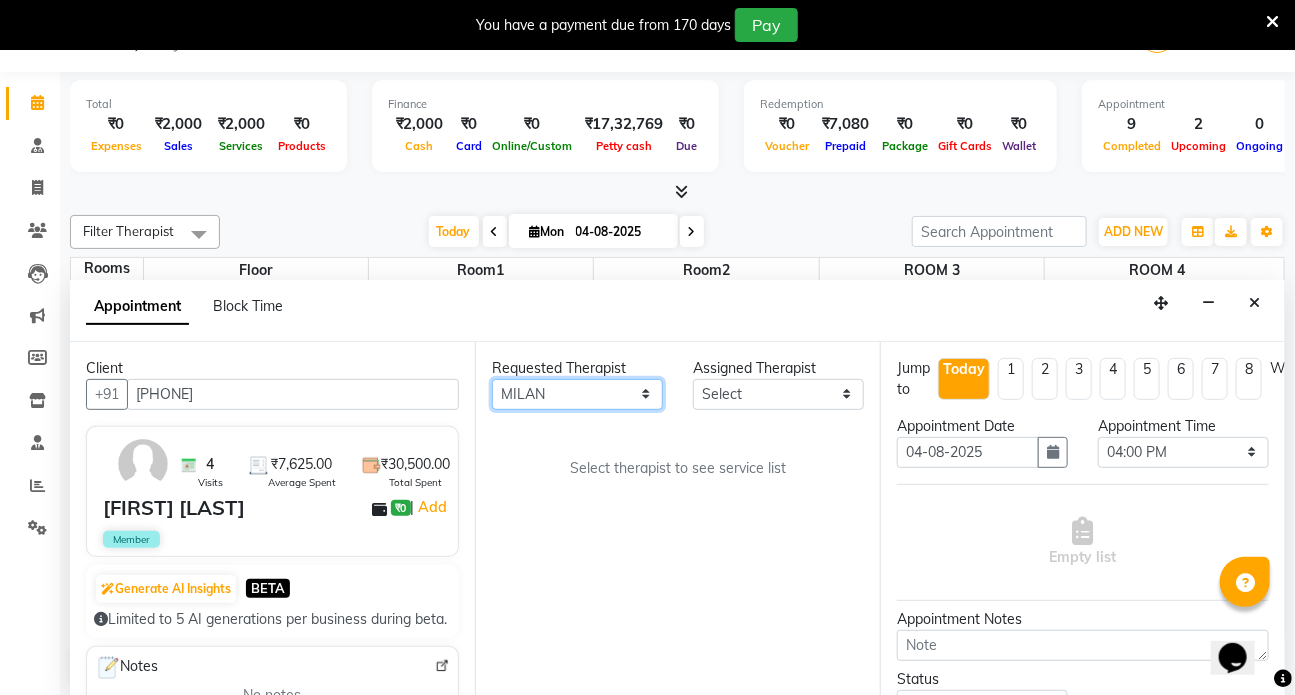 click on "Any ANJALI ANUJA DILEEP DR RENJUSHA Dr Sajna Front Desk KAVYA MILAN MITHUN SHIMA SUDHA" at bounding box center (577, 394) 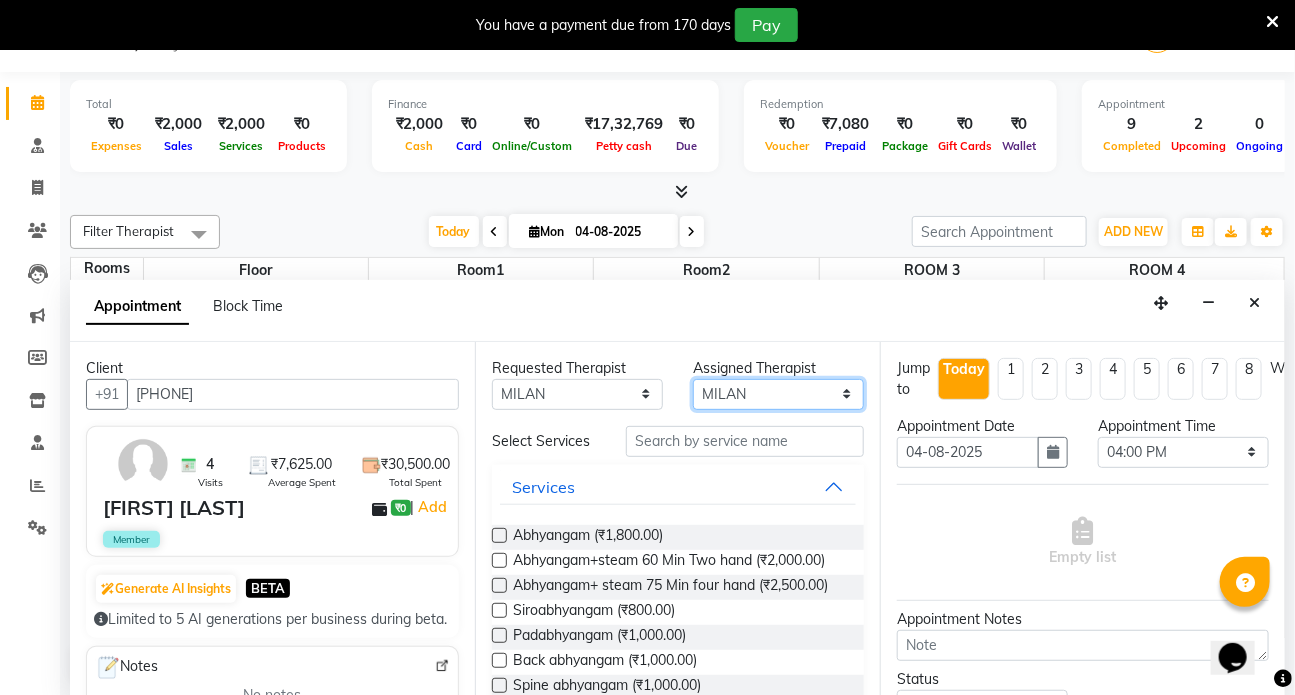 click on "Select ANJALI ANUJA DILEEP DR RENJUSHA Dr Sajna Front Desk KAVYA MILAN MITHUN SHIMA SUDHA" at bounding box center [778, 394] 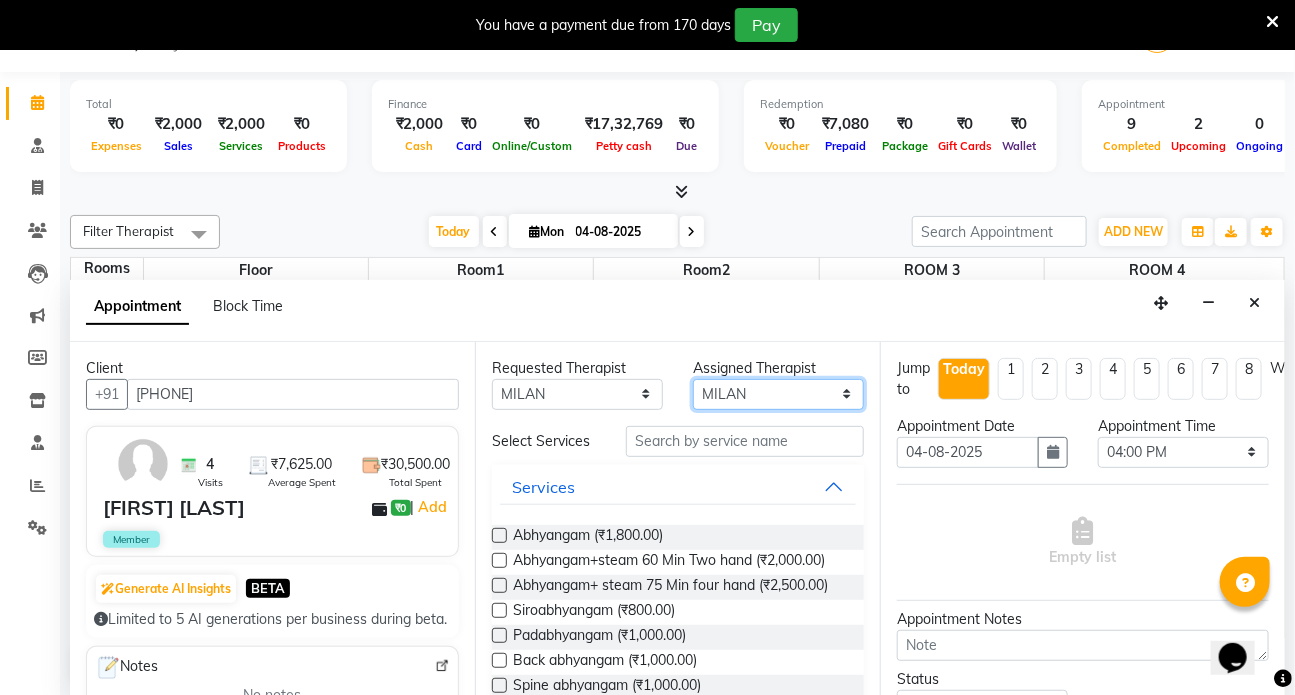 select on "75597" 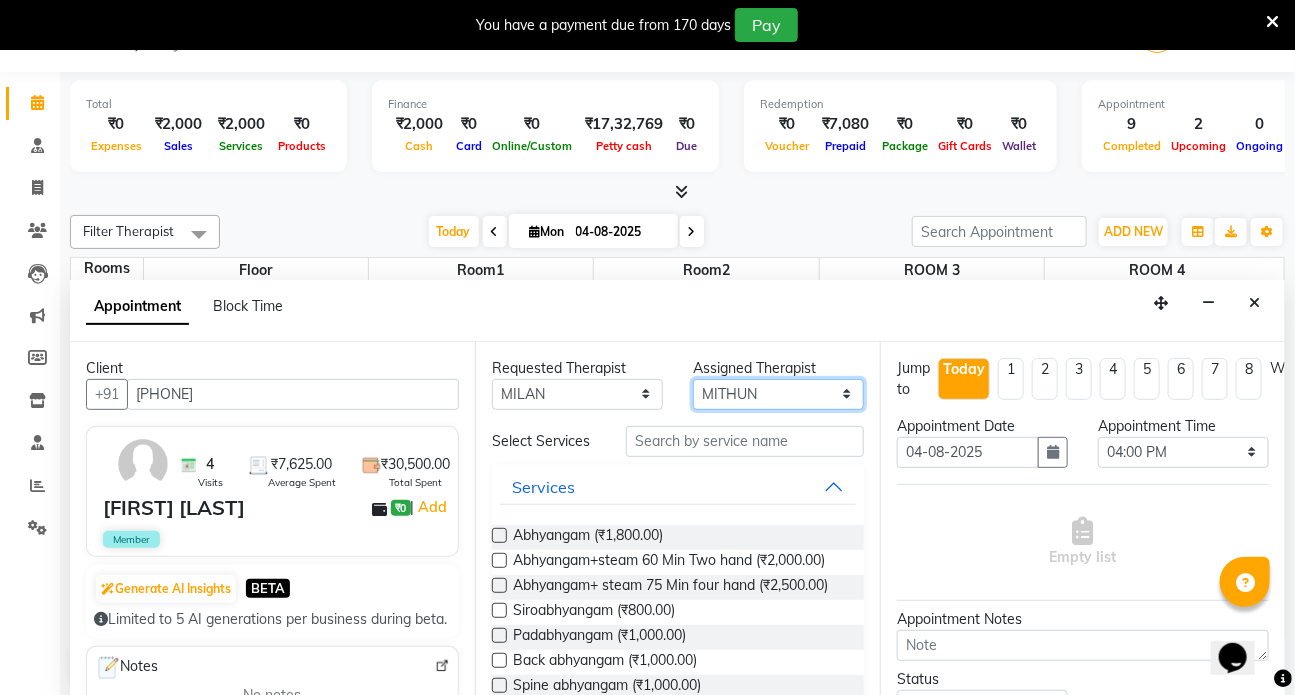 click on "Select ANJALI ANUJA DILEEP DR RENJUSHA Dr Sajna Front Desk KAVYA MILAN MITHUN SHIMA SUDHA" at bounding box center [778, 394] 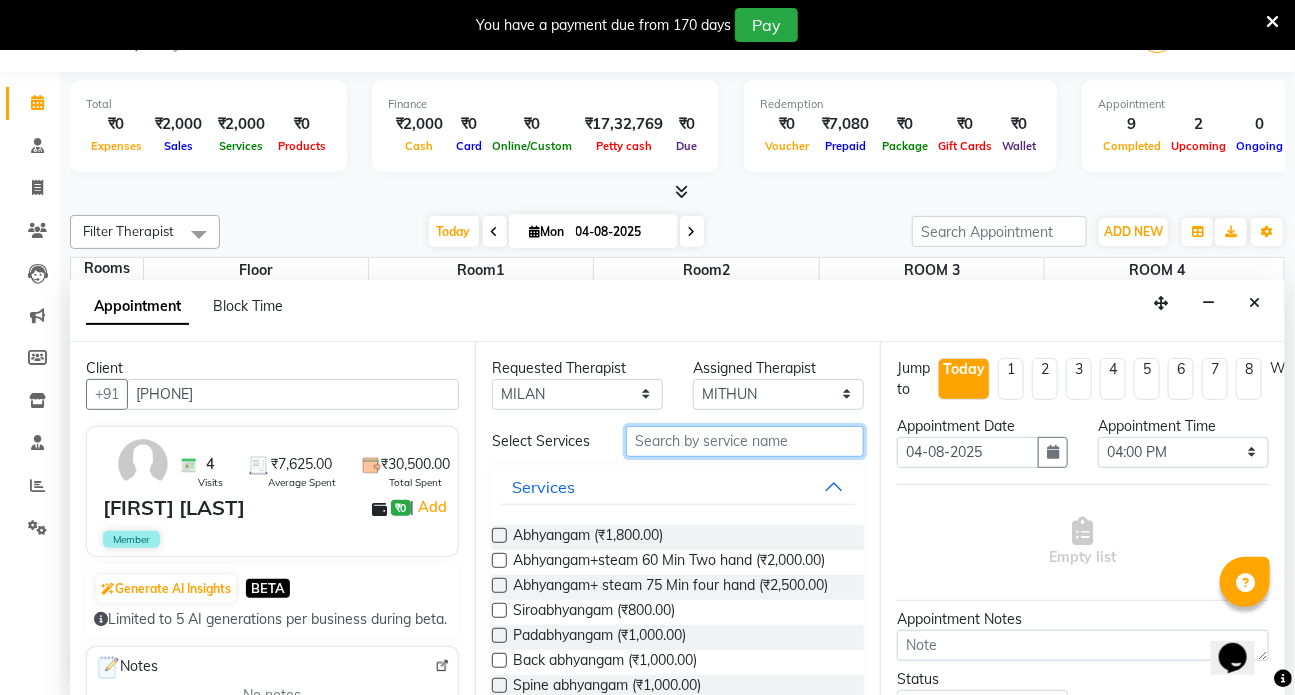 click at bounding box center [745, 441] 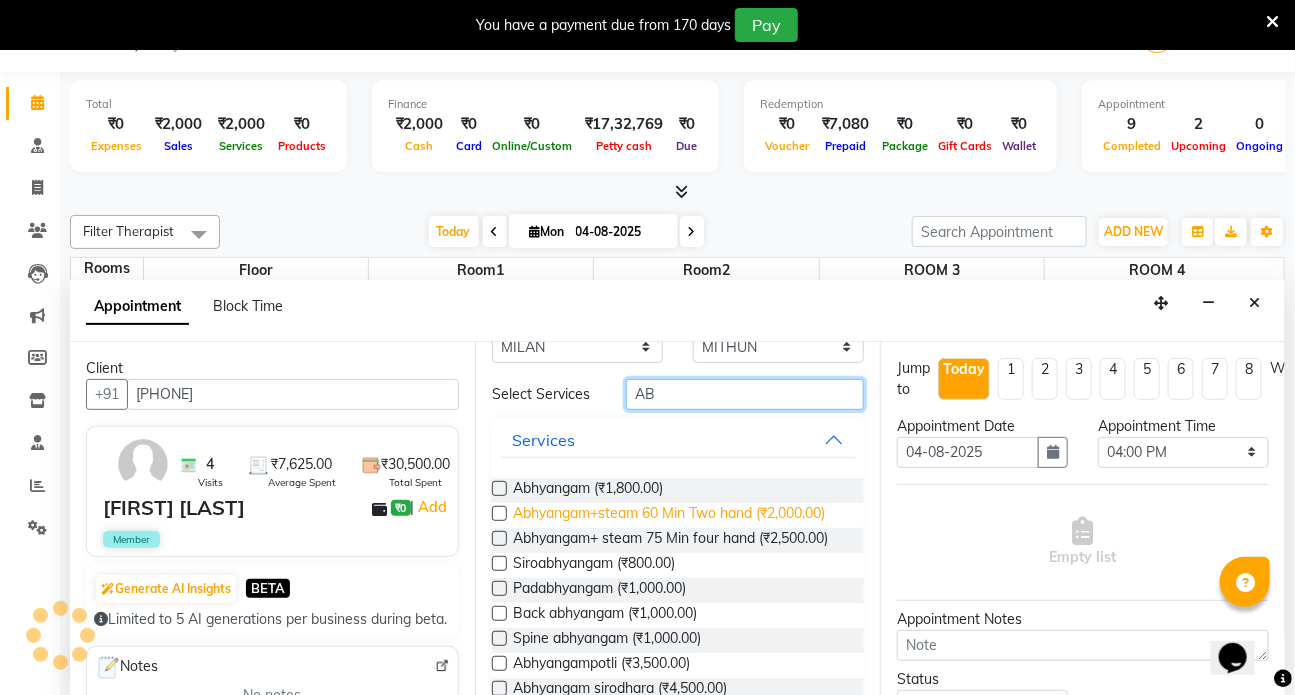 scroll, scrollTop: 90, scrollLeft: 0, axis: vertical 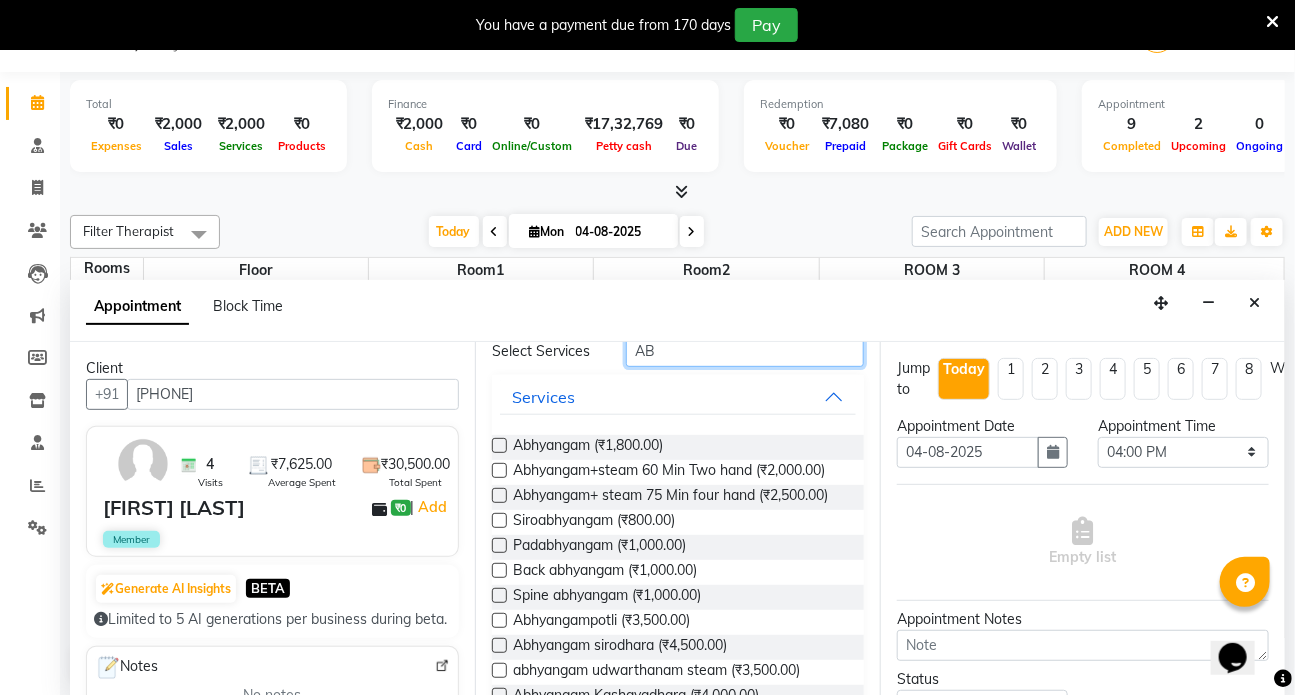 type on "AB" 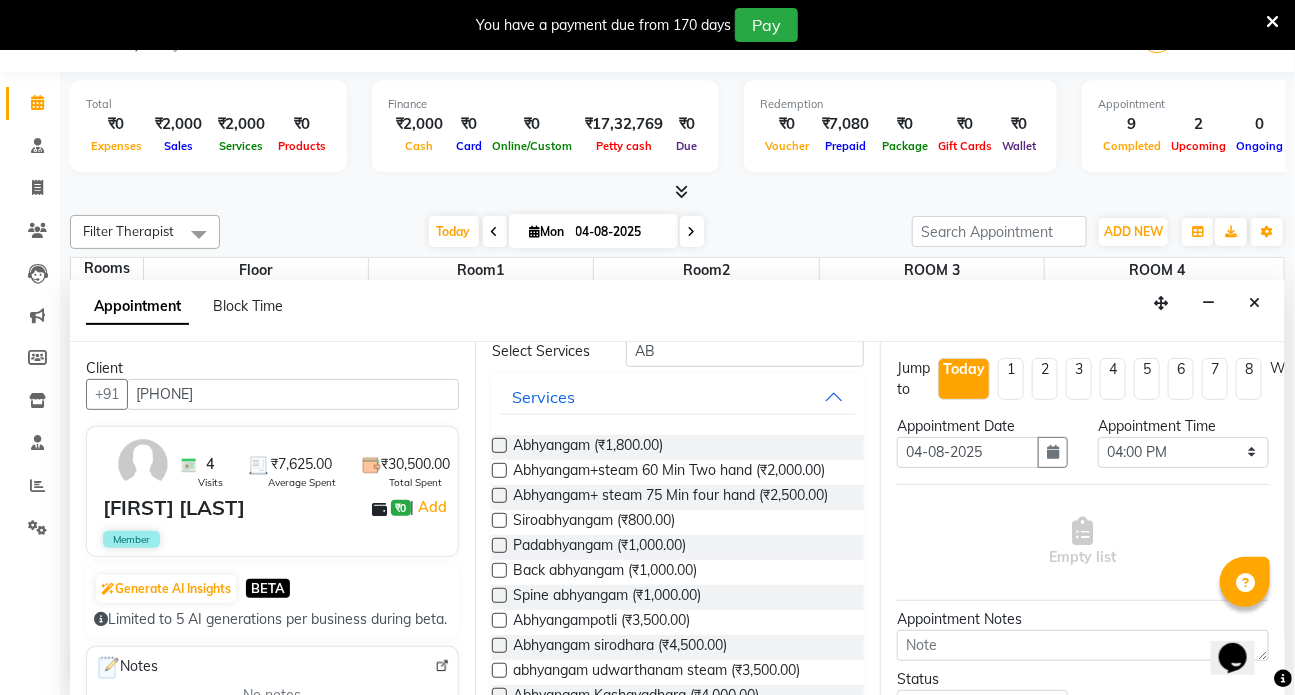 click at bounding box center (499, 645) 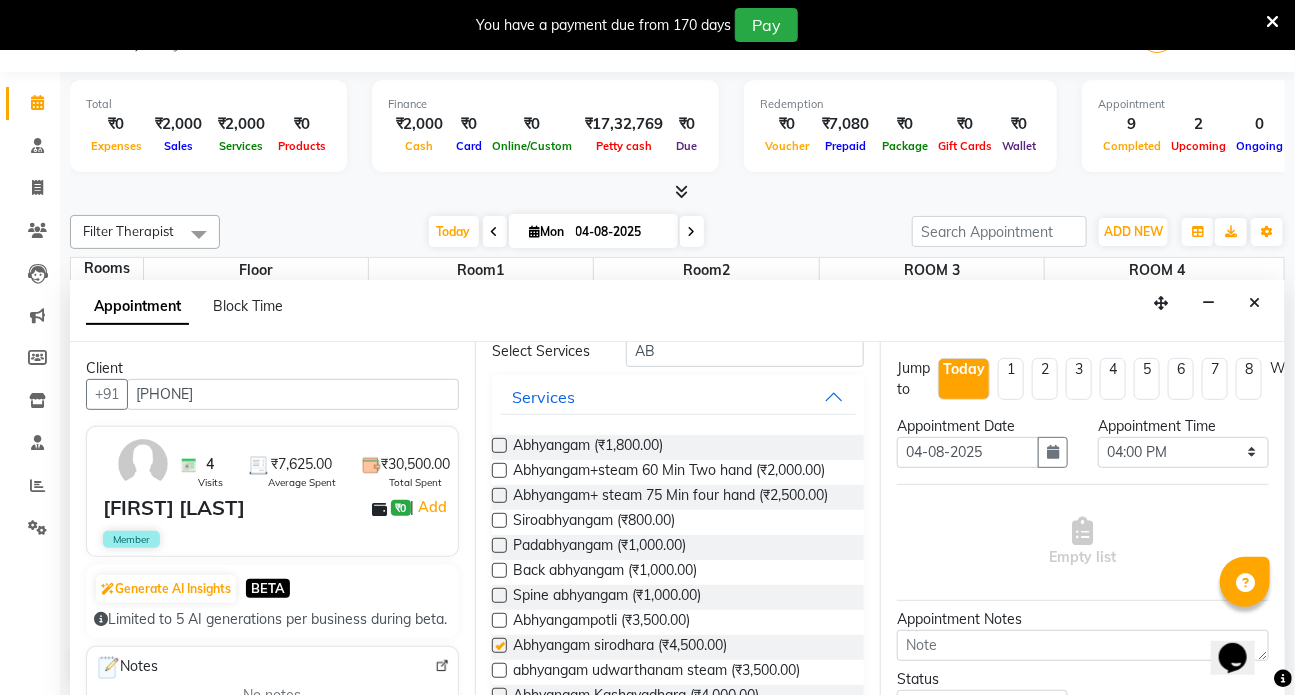 select on "2667" 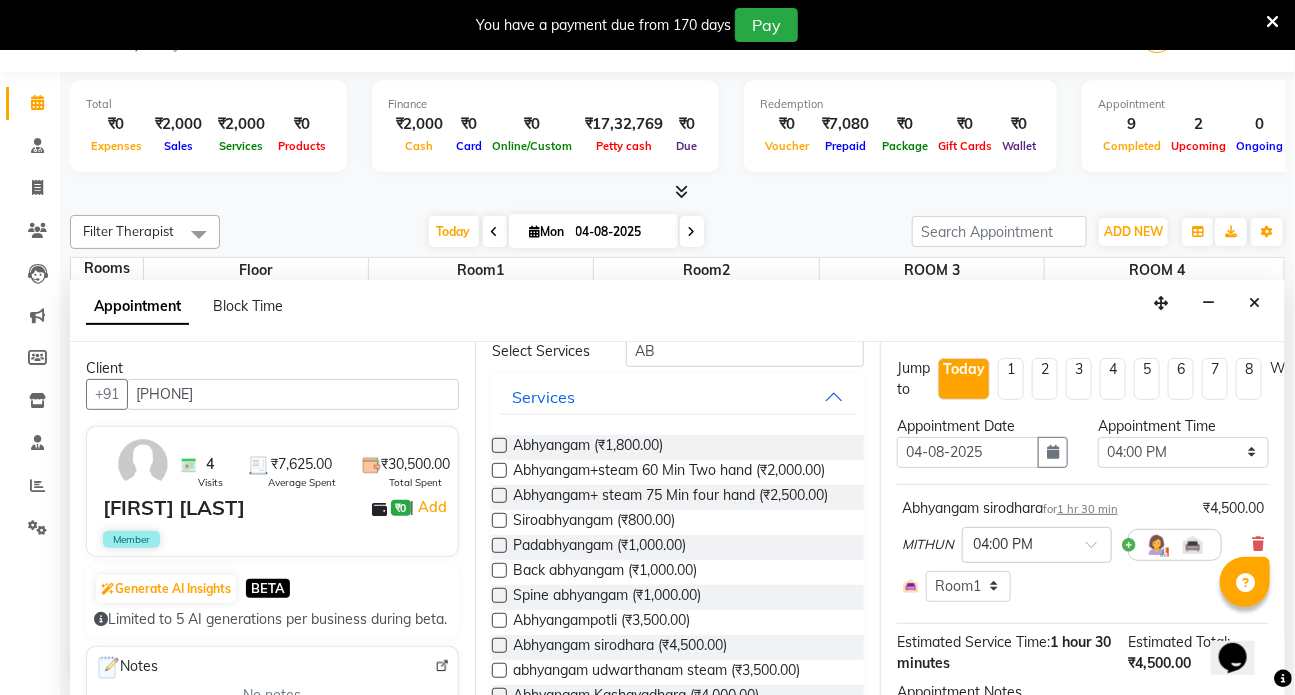 checkbox on "false" 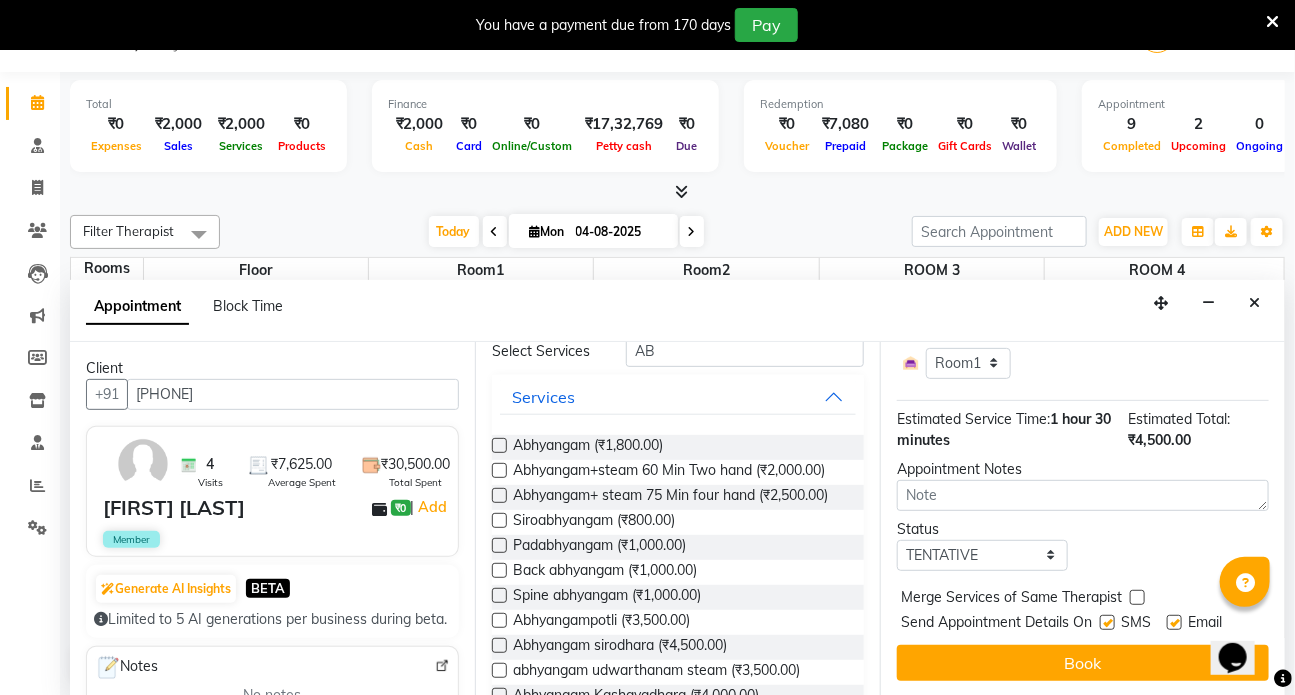 scroll, scrollTop: 235, scrollLeft: 0, axis: vertical 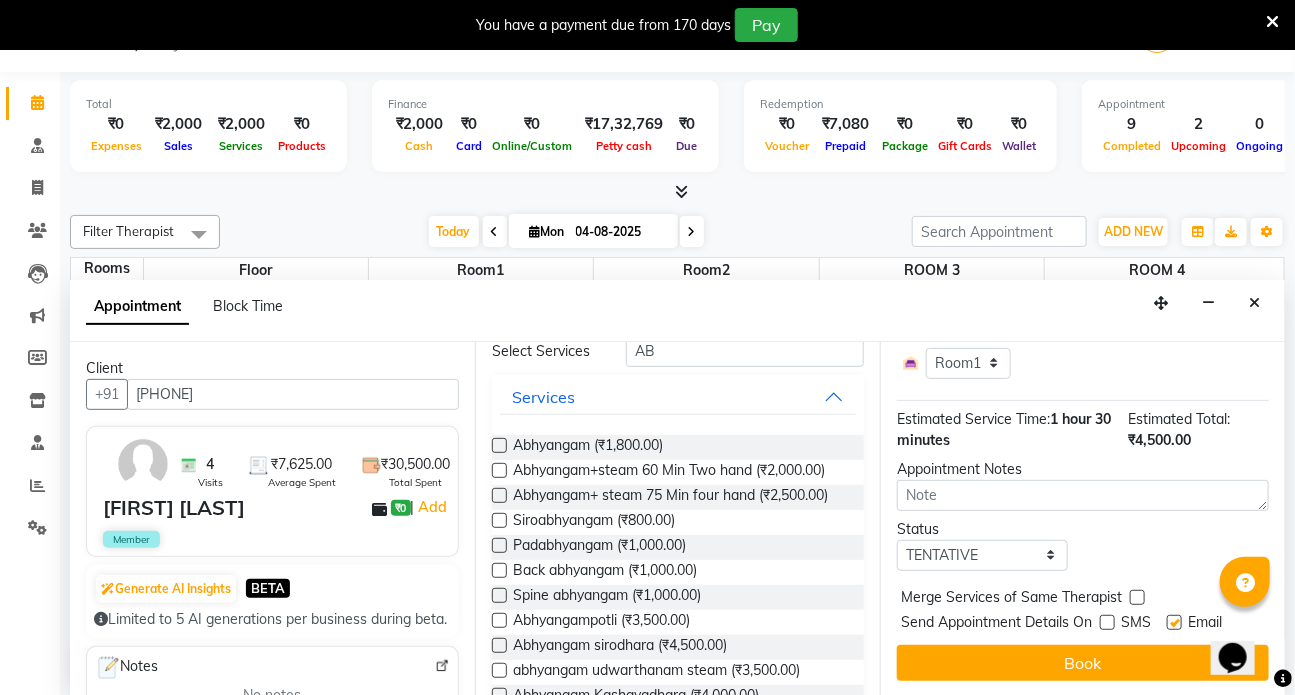drag, startPoint x: 1172, startPoint y: 607, endPoint x: 1163, endPoint y: 612, distance: 10.29563 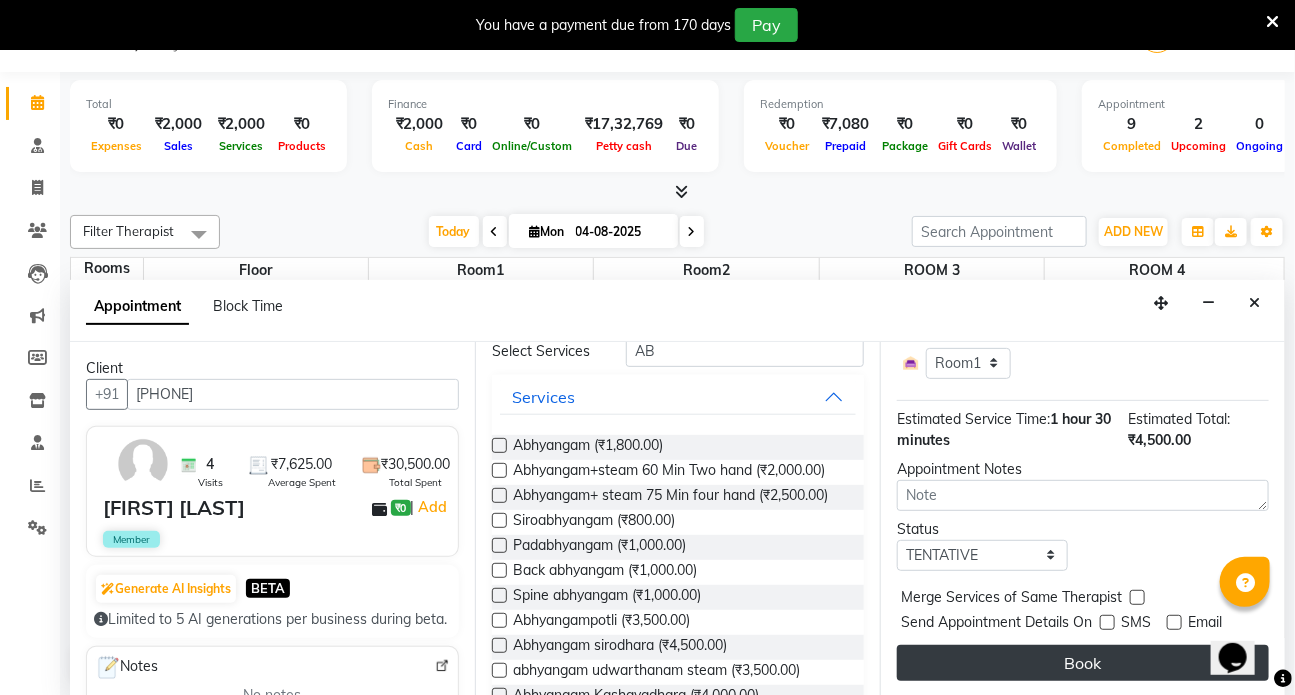 click on "Book" at bounding box center (1083, 663) 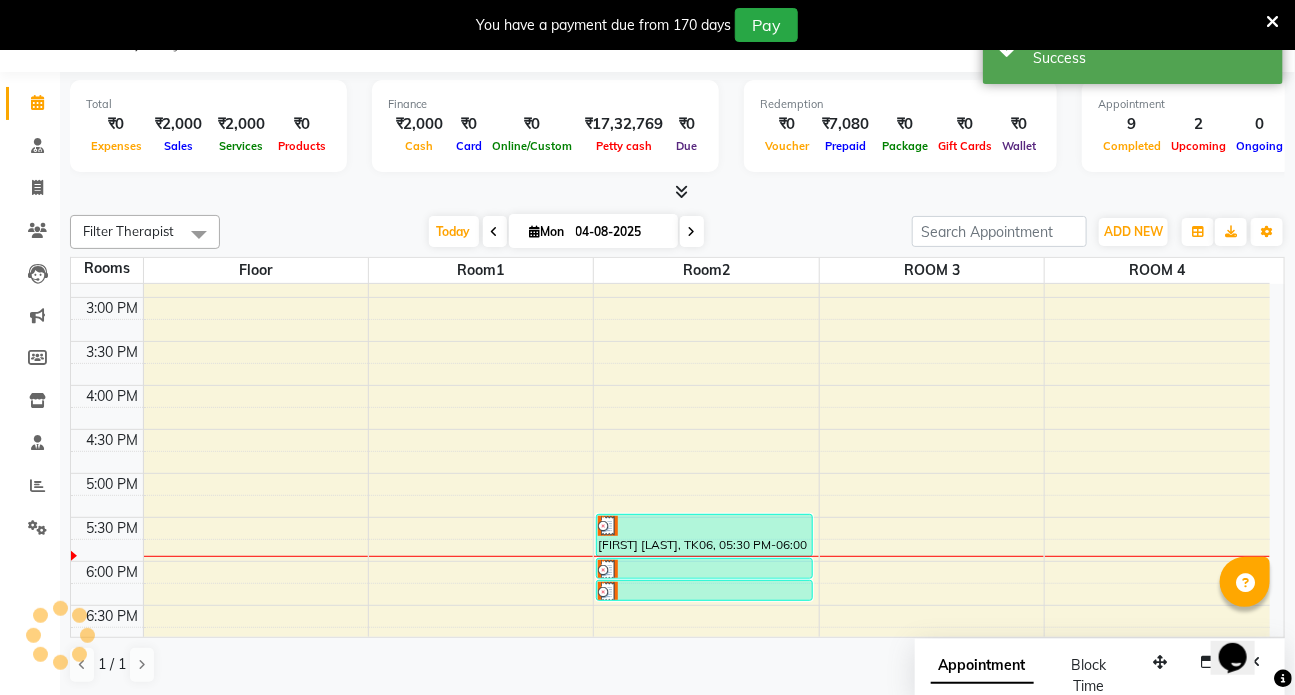 scroll, scrollTop: 0, scrollLeft: 0, axis: both 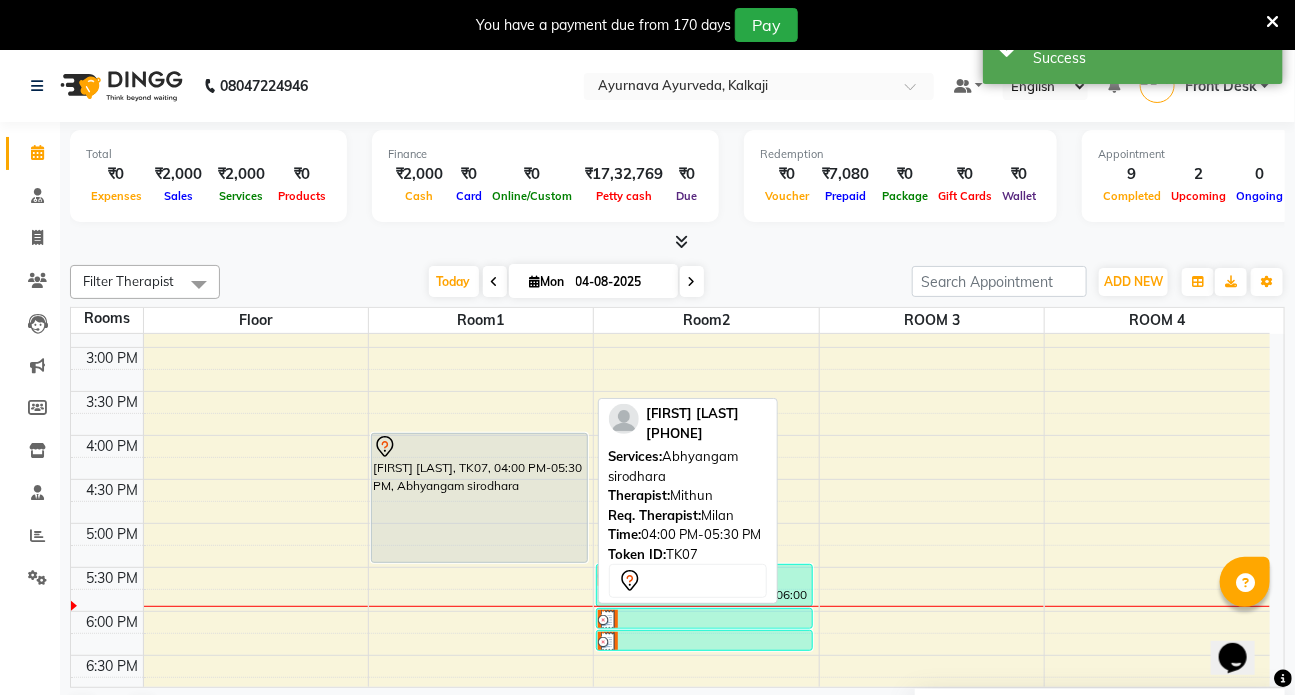 click on "[FIRST] [LAST], TK07, 04:00 PM-05:30 PM, Abhyangam sirodhara" at bounding box center [479, 498] 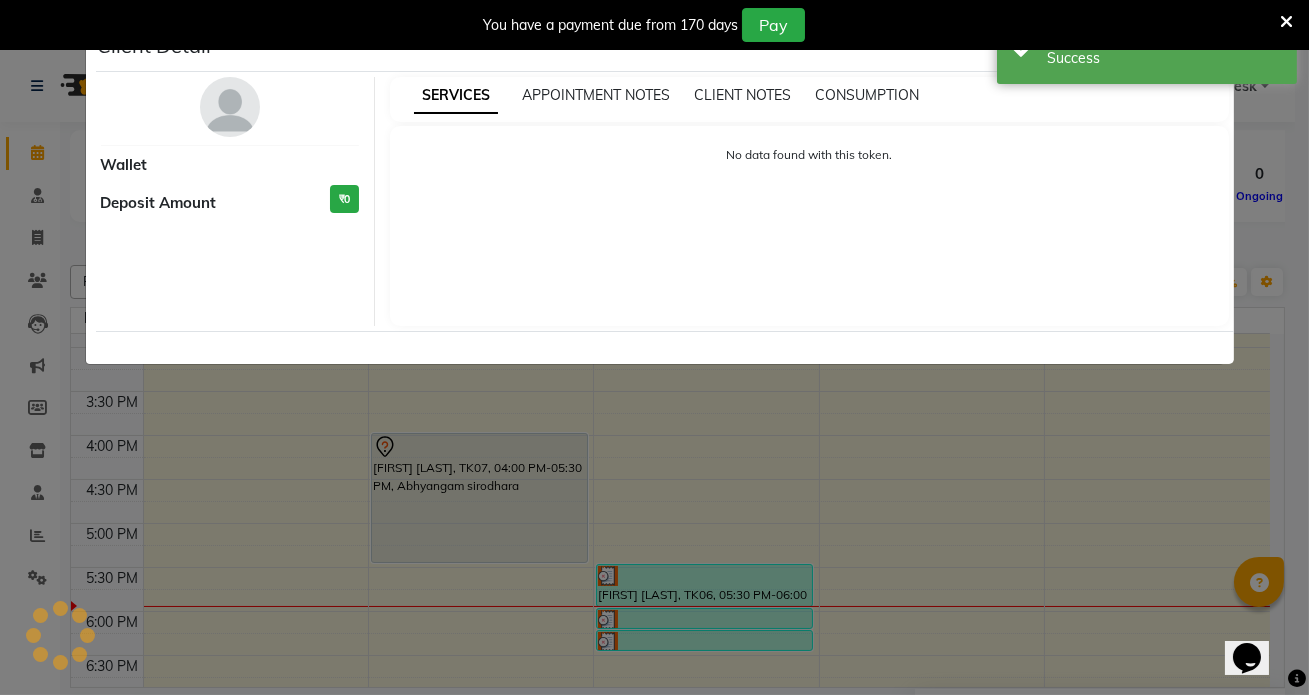 select on "7" 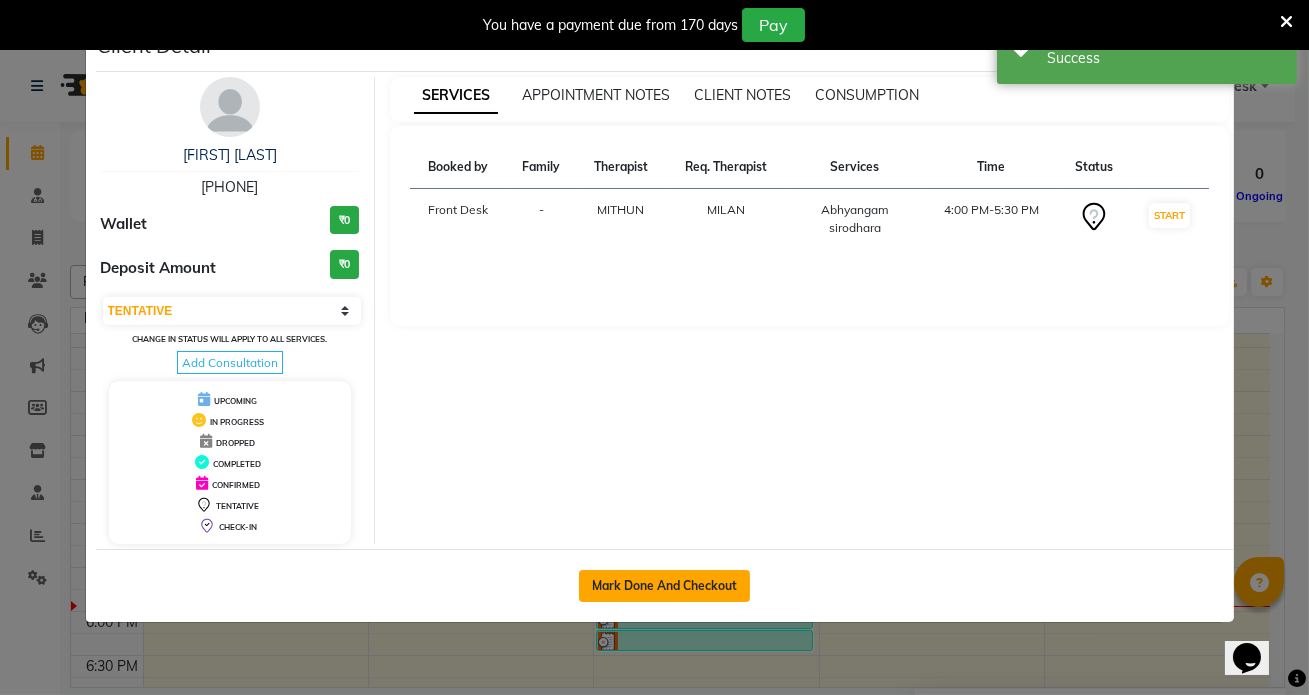 click on "Mark Done And Checkout" 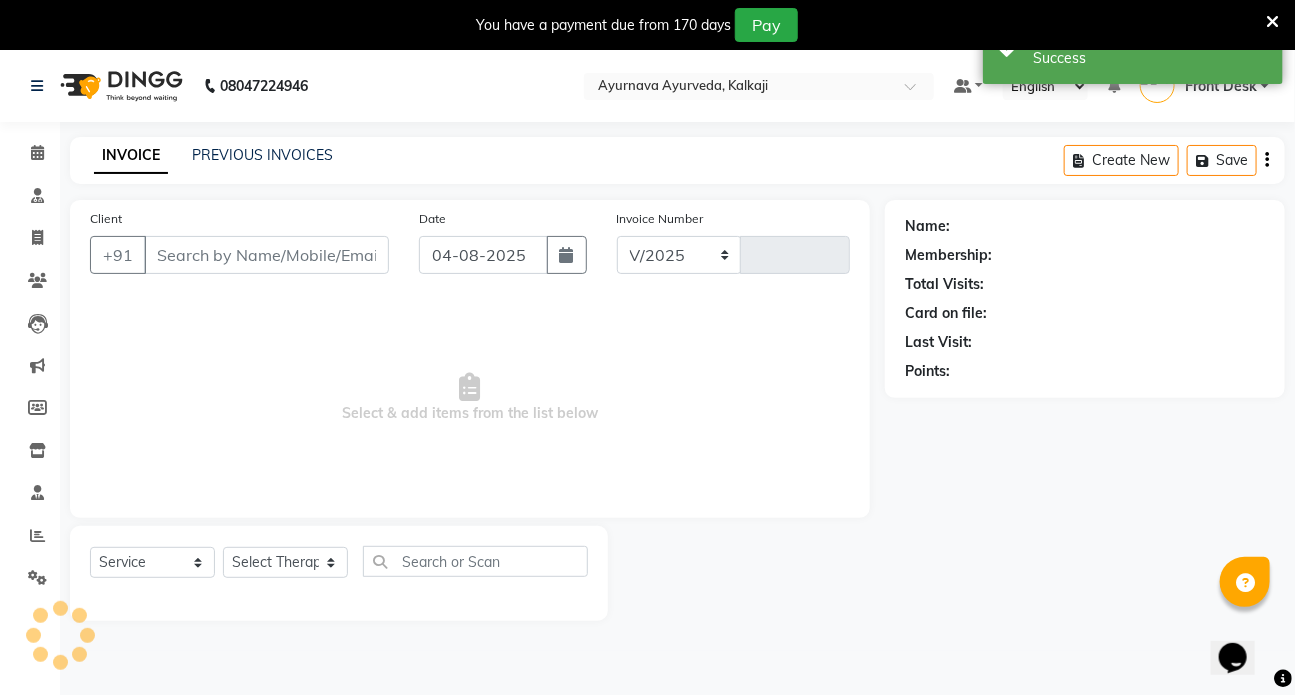 select on "5585" 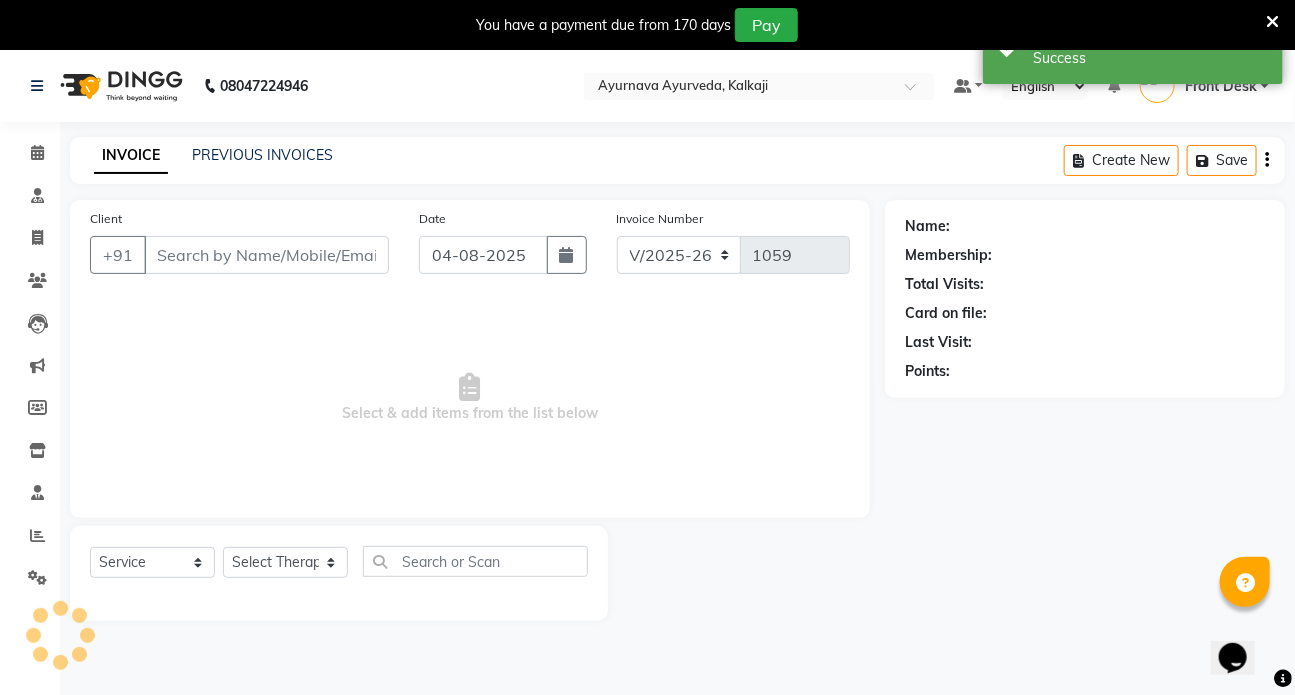 type on "[PHONE]" 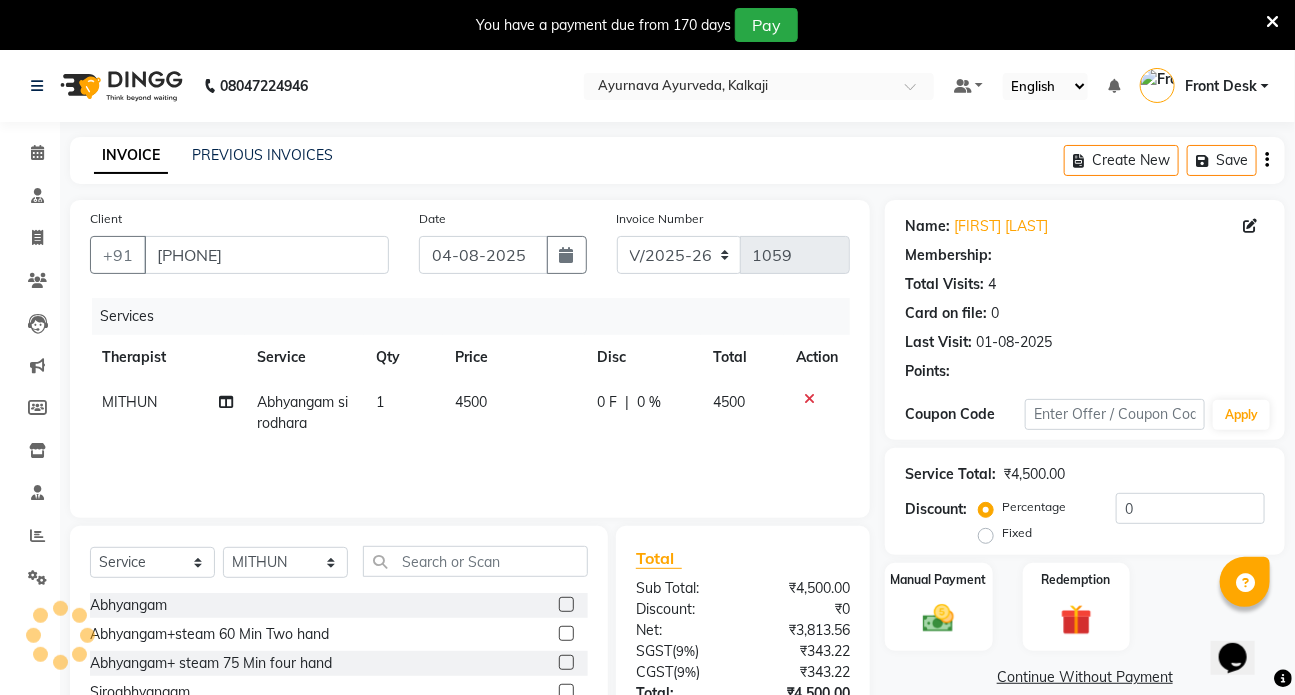 select on "1: Object" 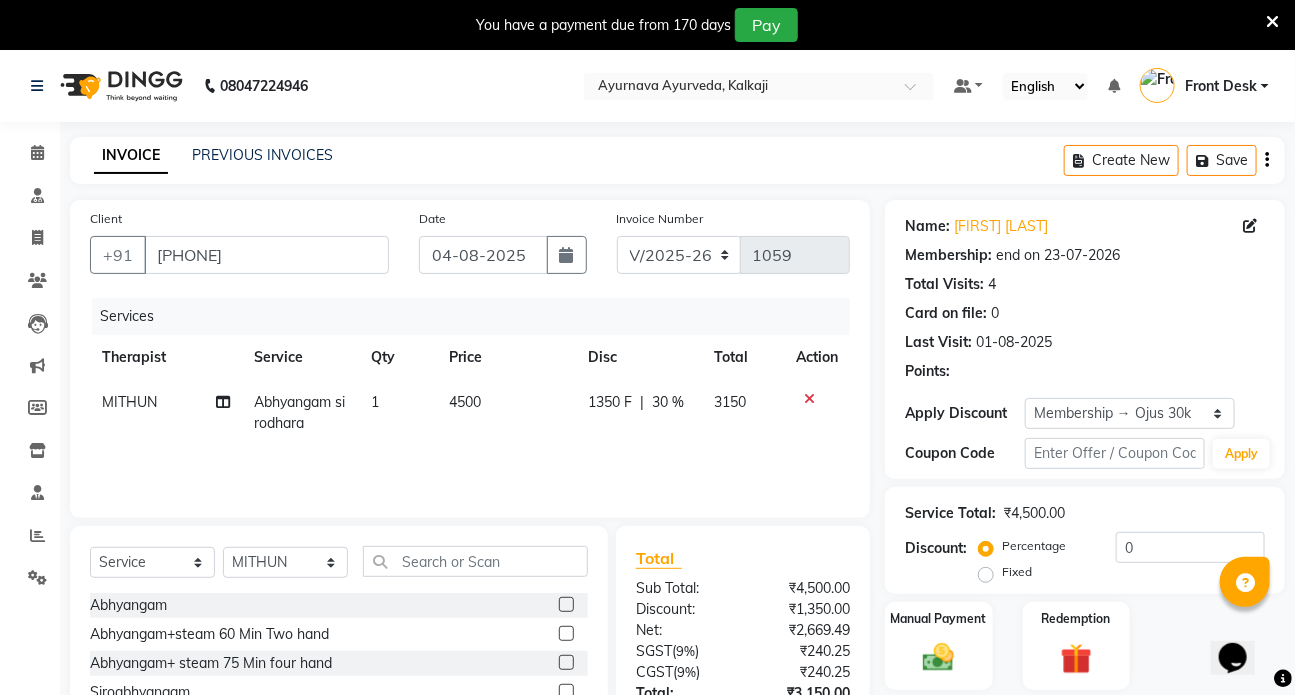 type on "30" 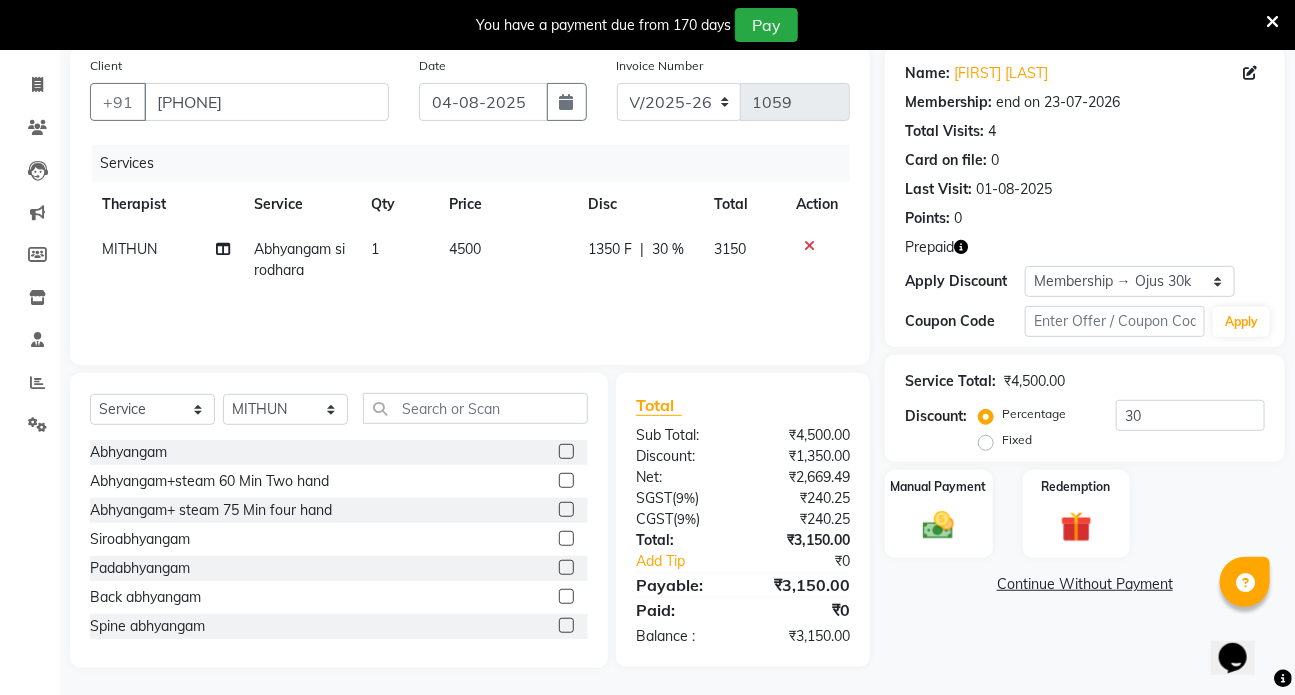 scroll, scrollTop: 156, scrollLeft: 0, axis: vertical 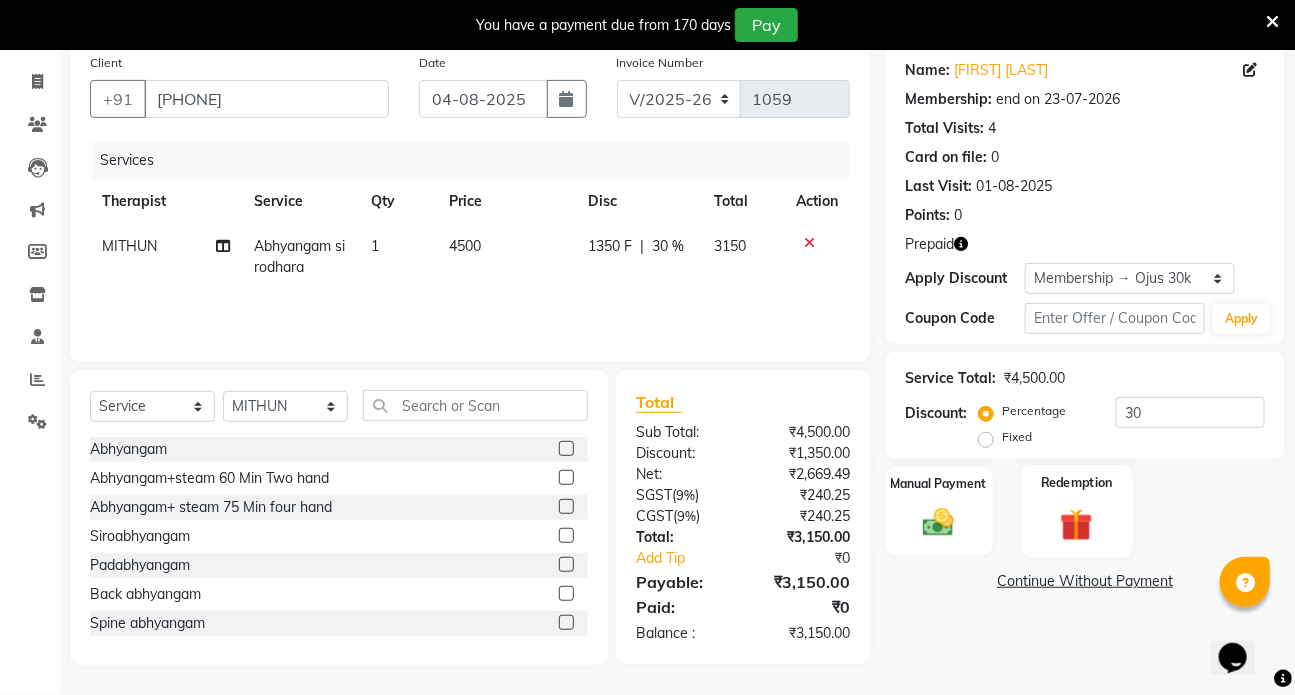click 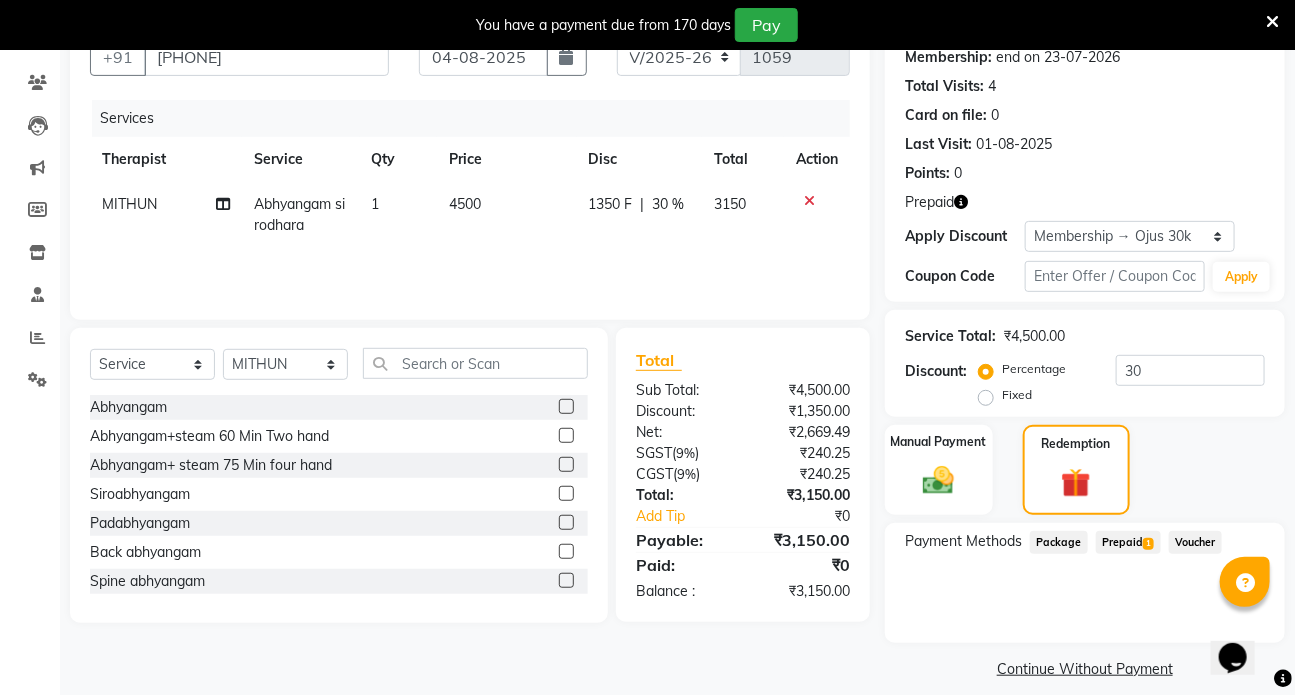 scroll, scrollTop: 216, scrollLeft: 0, axis: vertical 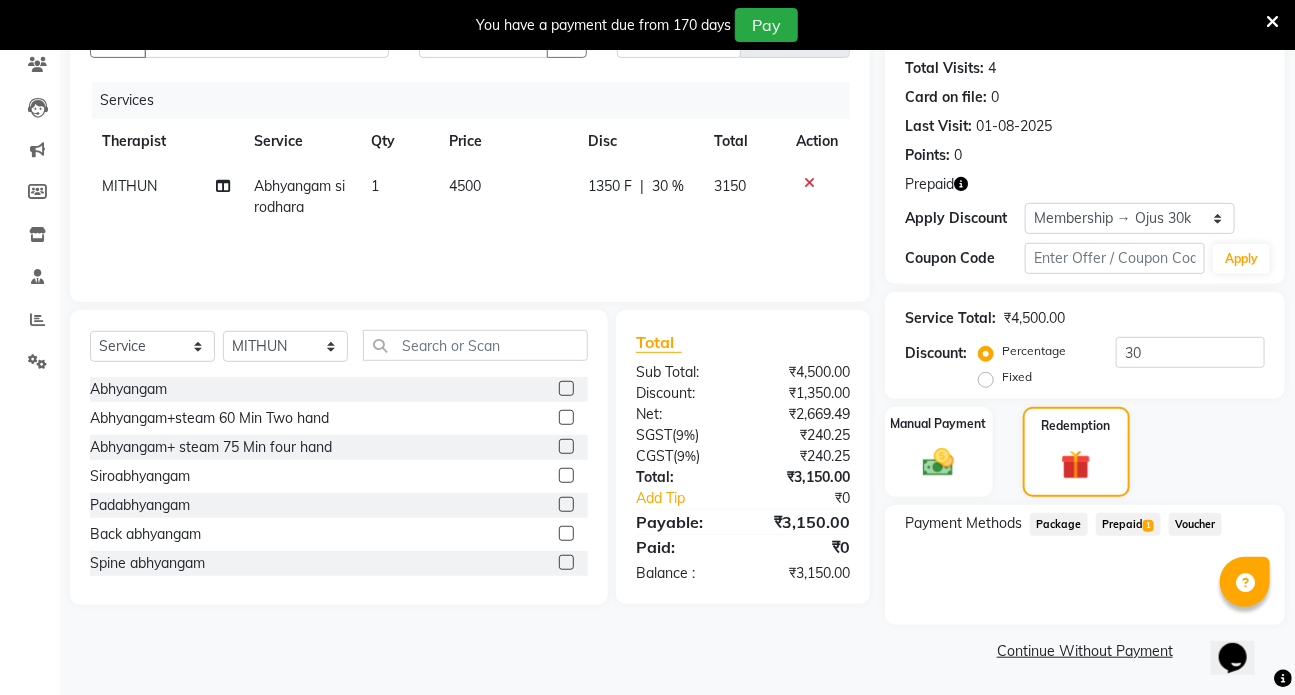 click on "Prepaid  1" 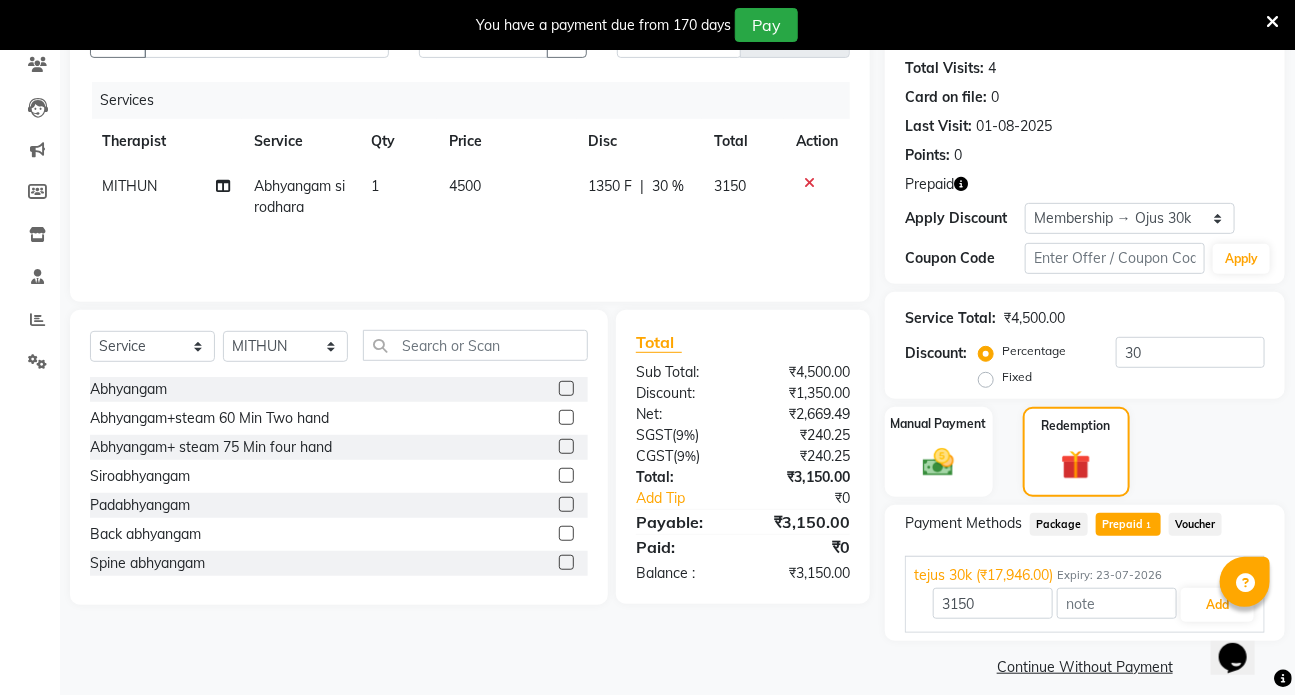 scroll, scrollTop: 231, scrollLeft: 0, axis: vertical 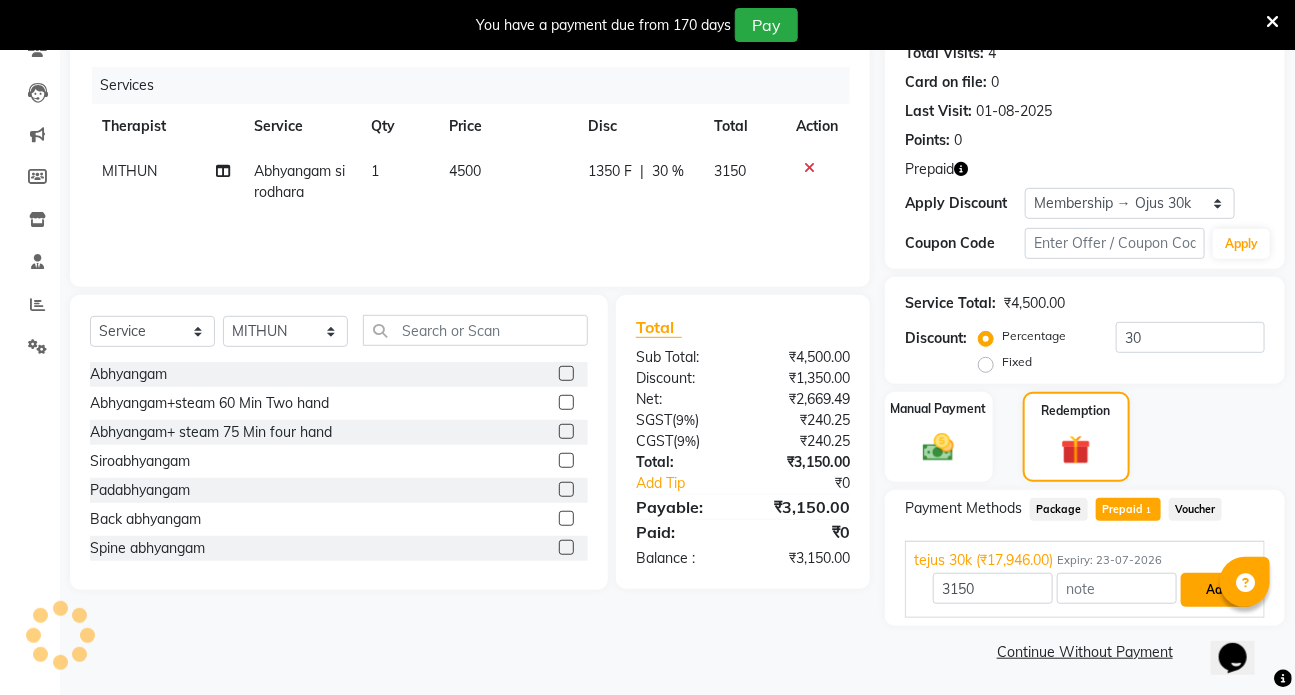 click on "Add" at bounding box center (1217, 590) 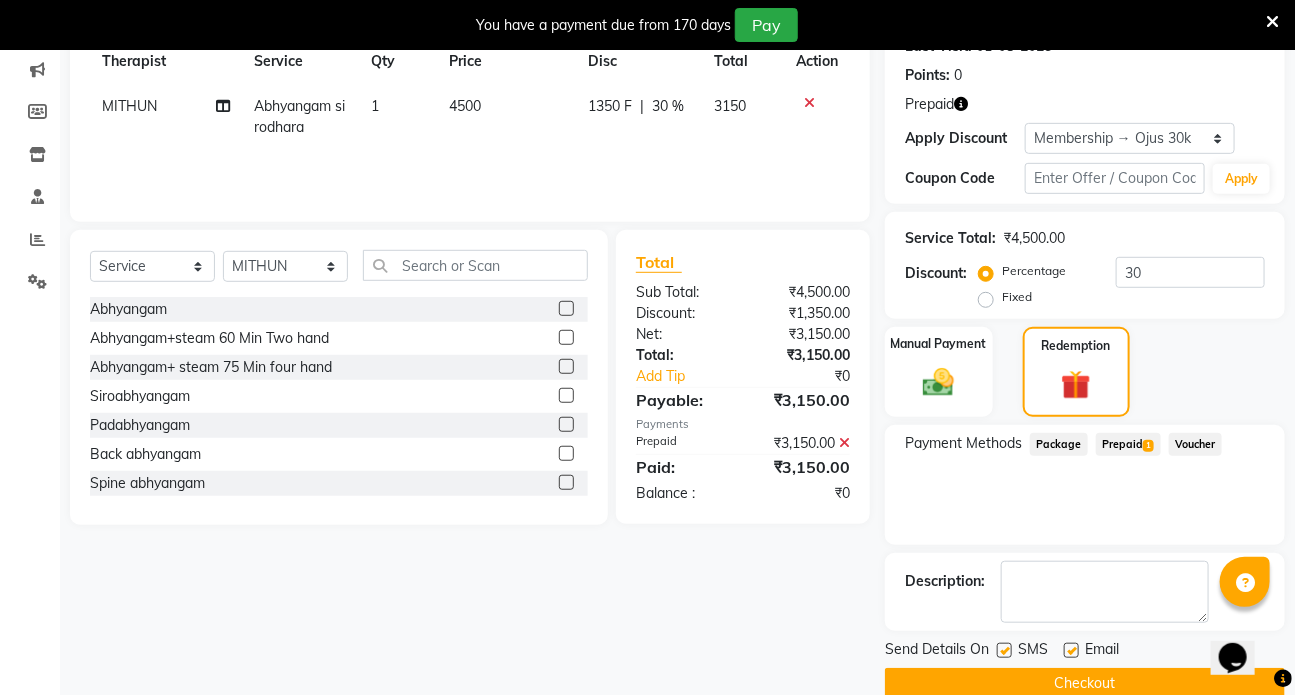 scroll, scrollTop: 328, scrollLeft: 0, axis: vertical 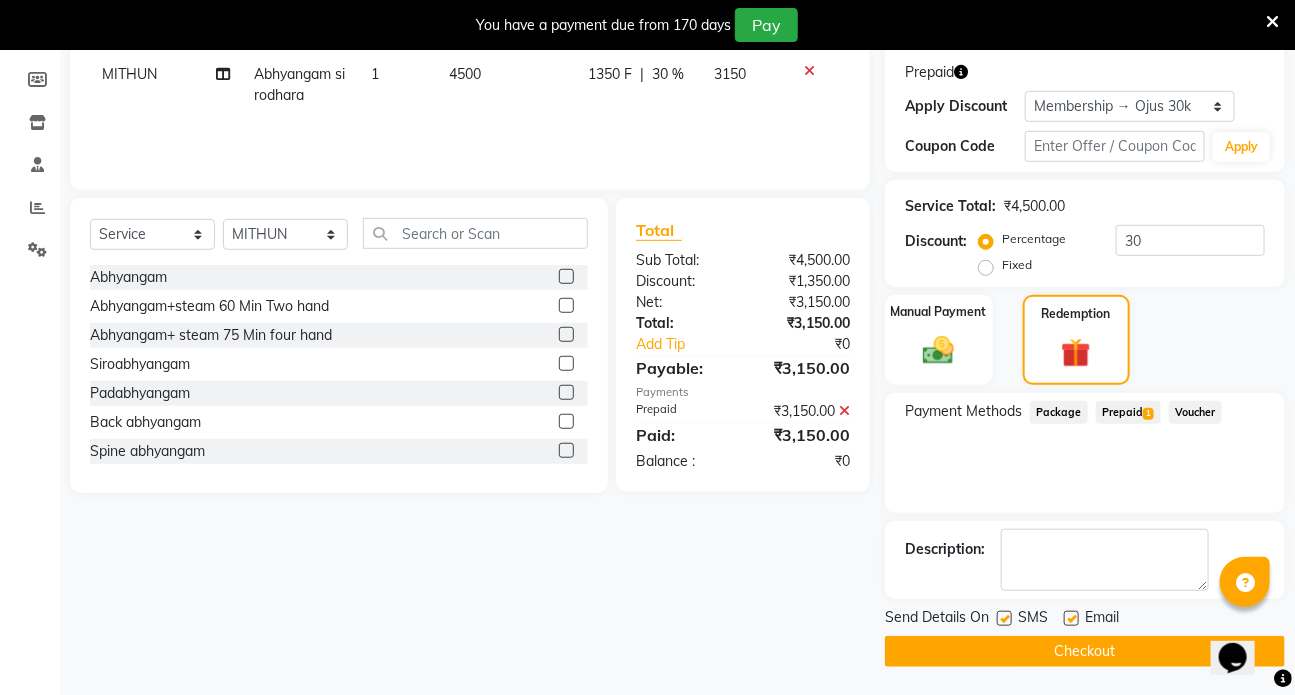 click 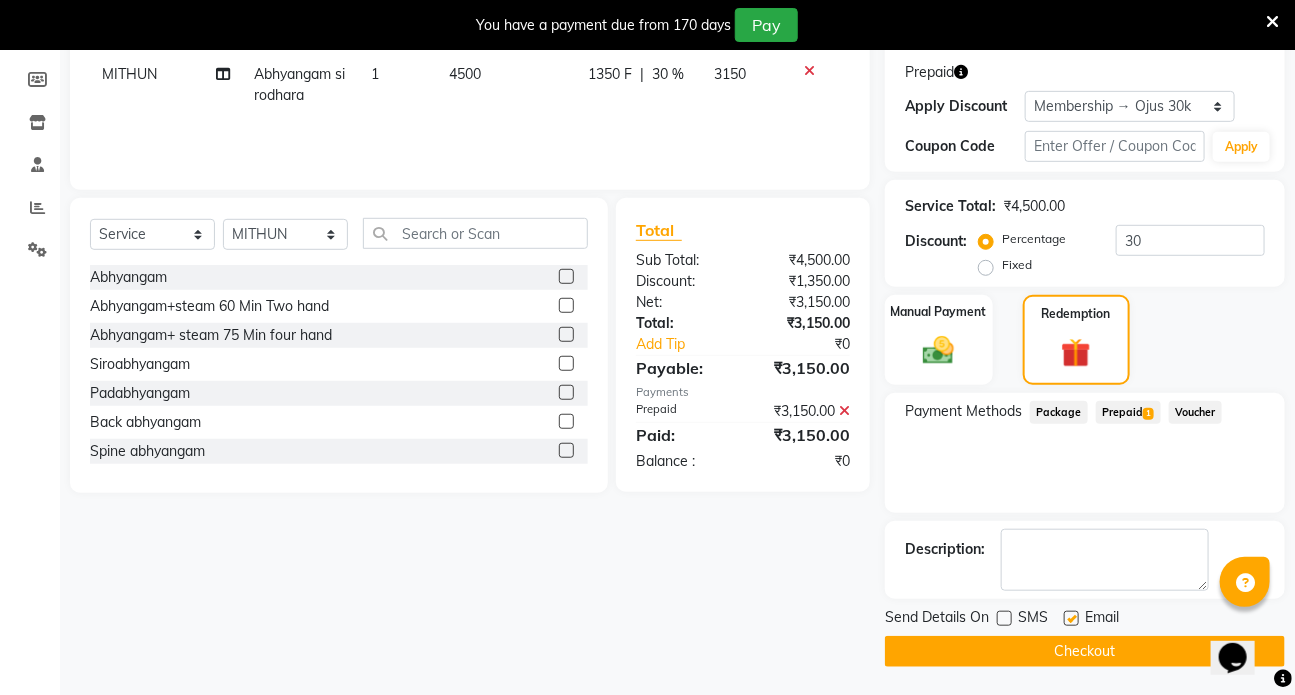 click 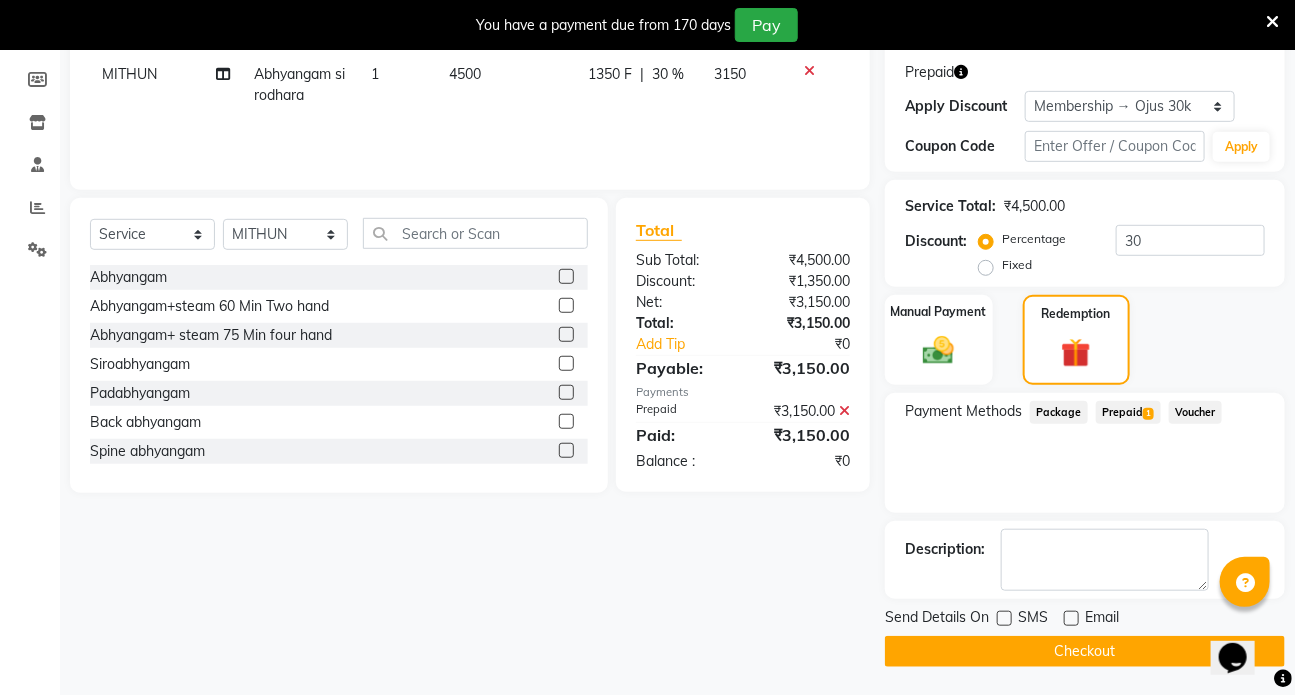click on "Checkout" 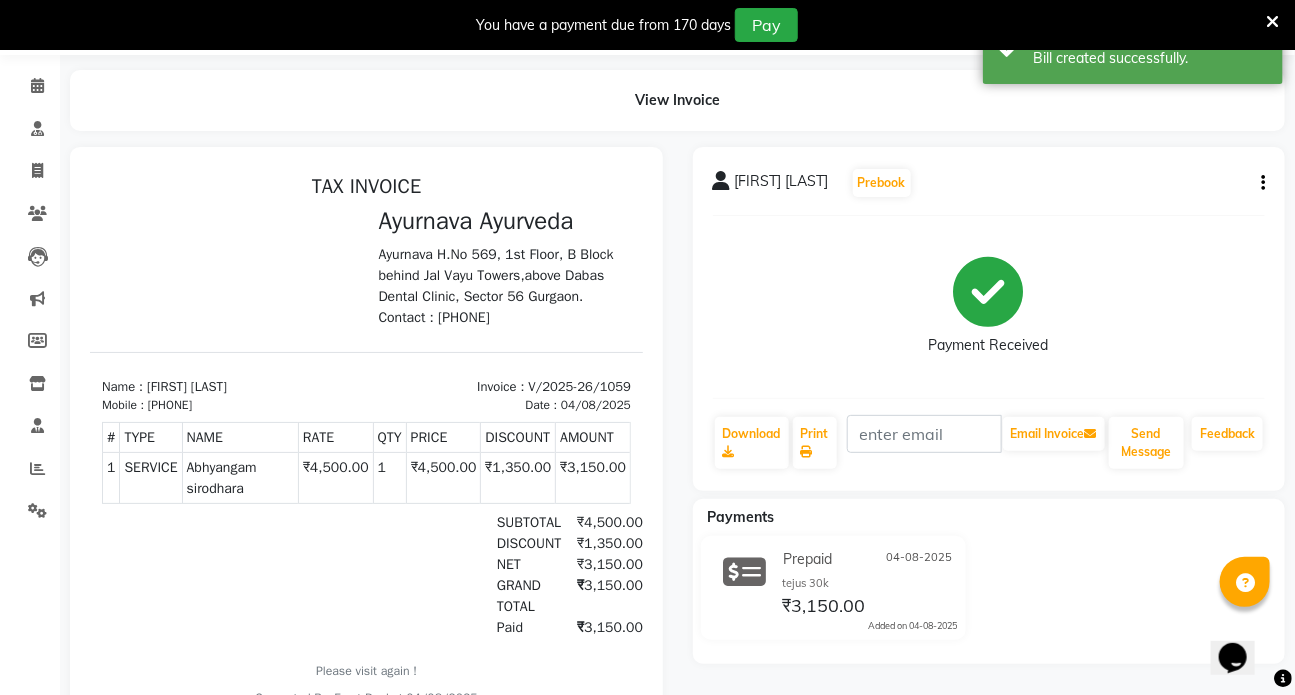 scroll, scrollTop: 49, scrollLeft: 0, axis: vertical 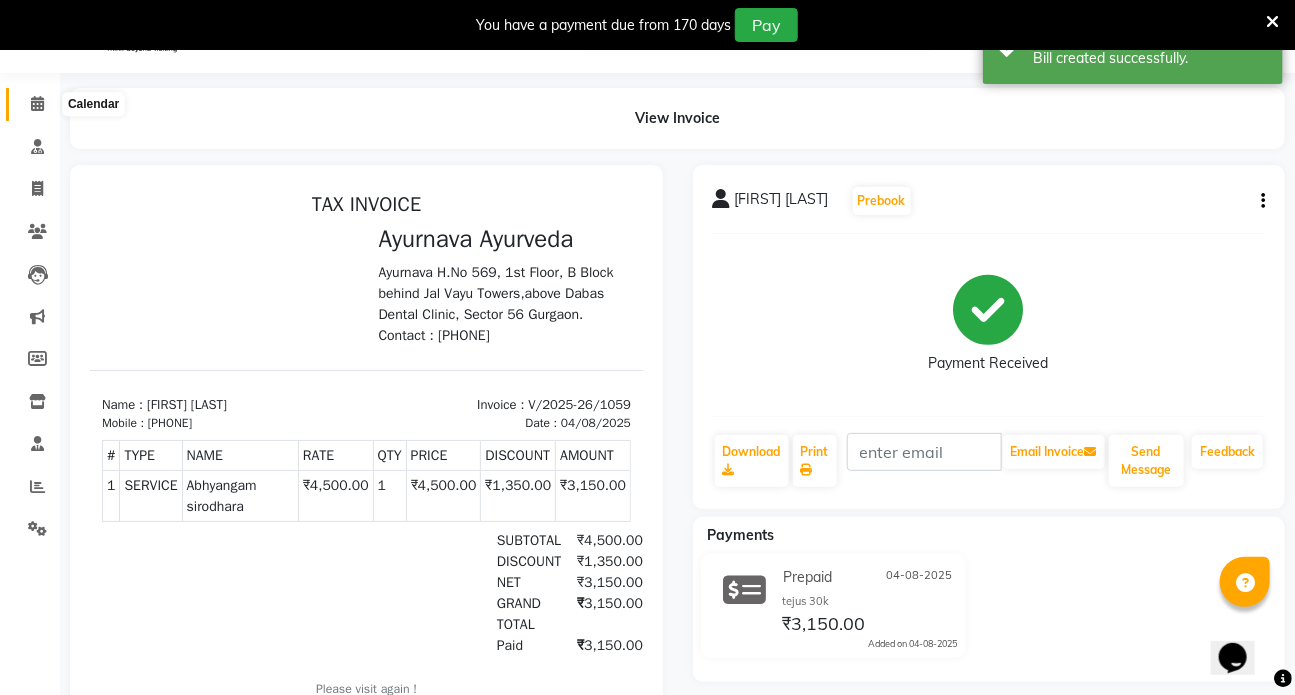click 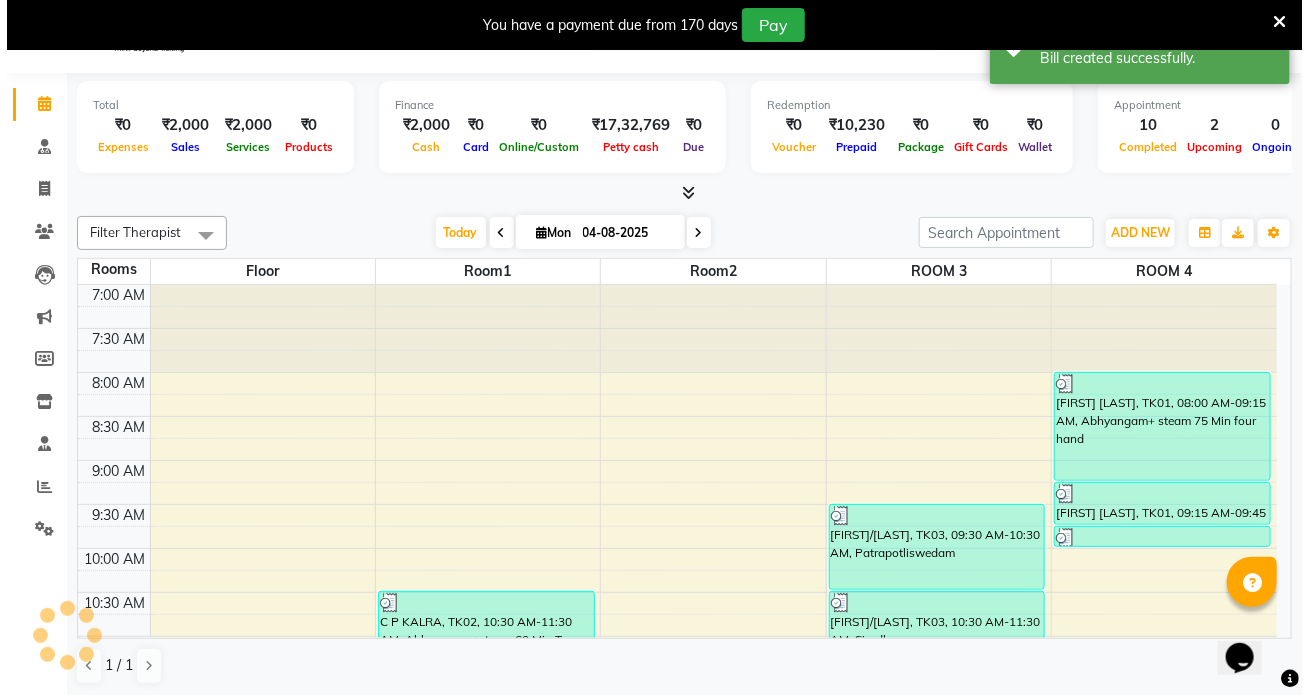 scroll, scrollTop: 0, scrollLeft: 0, axis: both 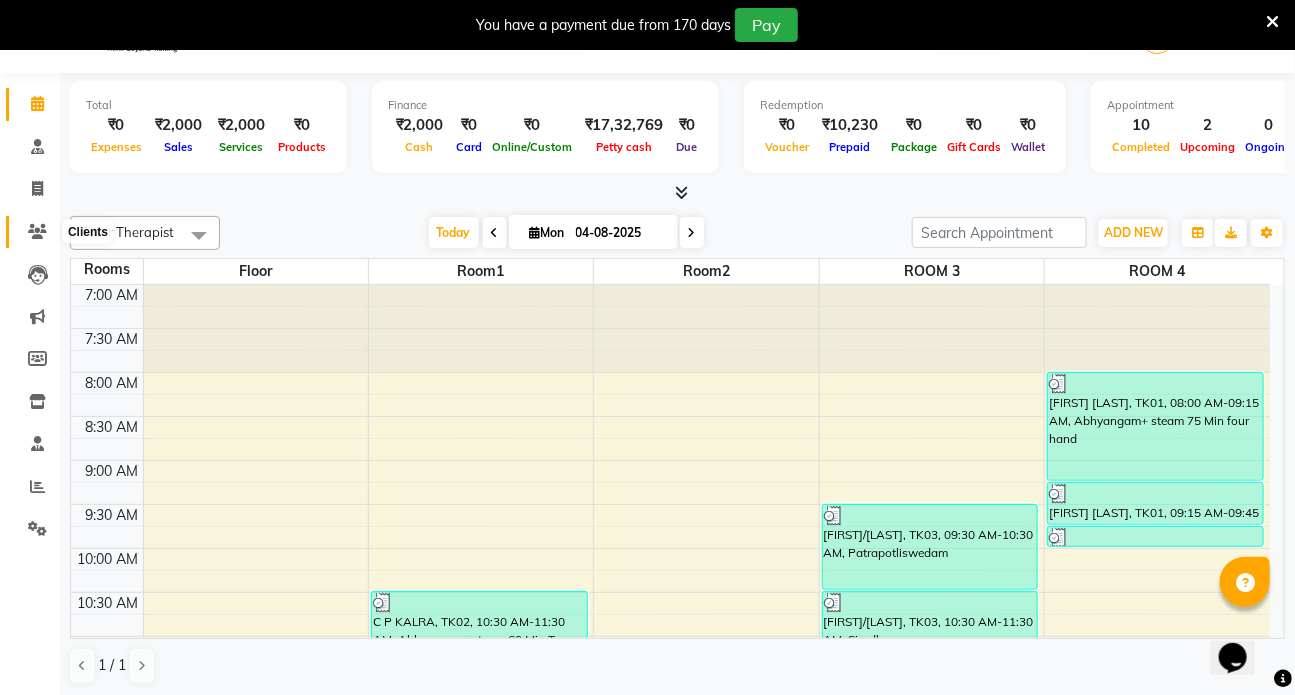 click 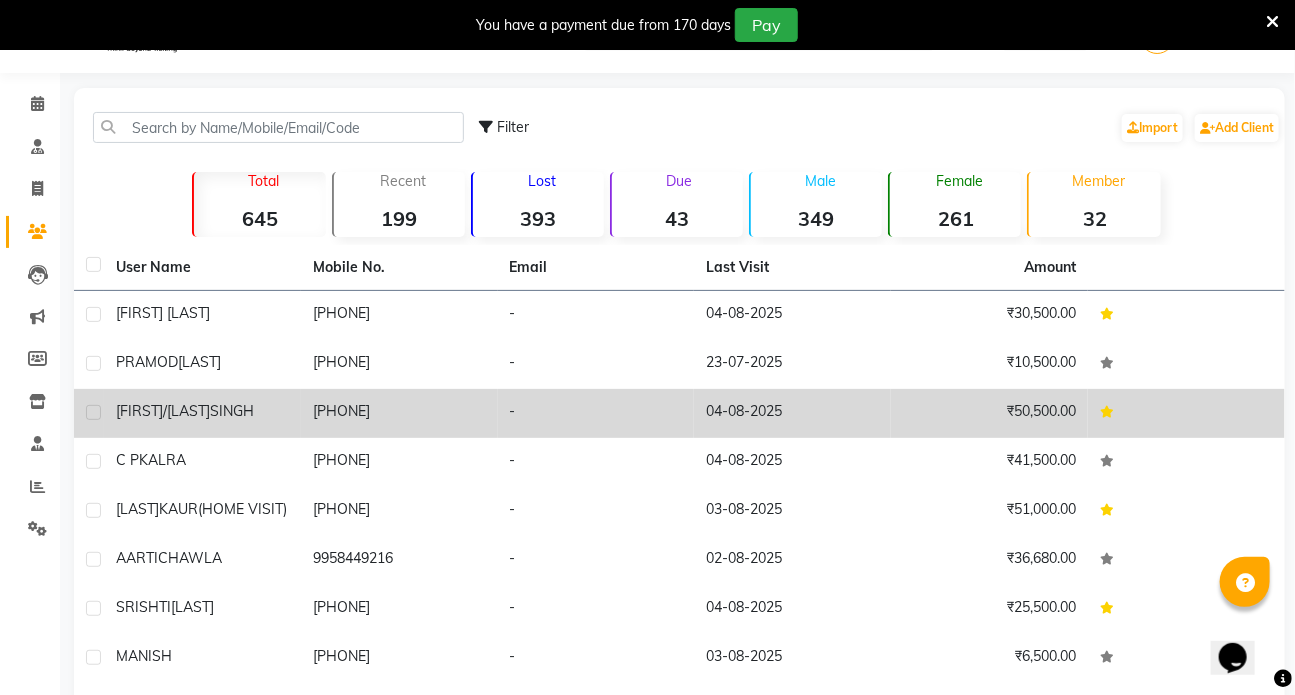 click on "SINGH" 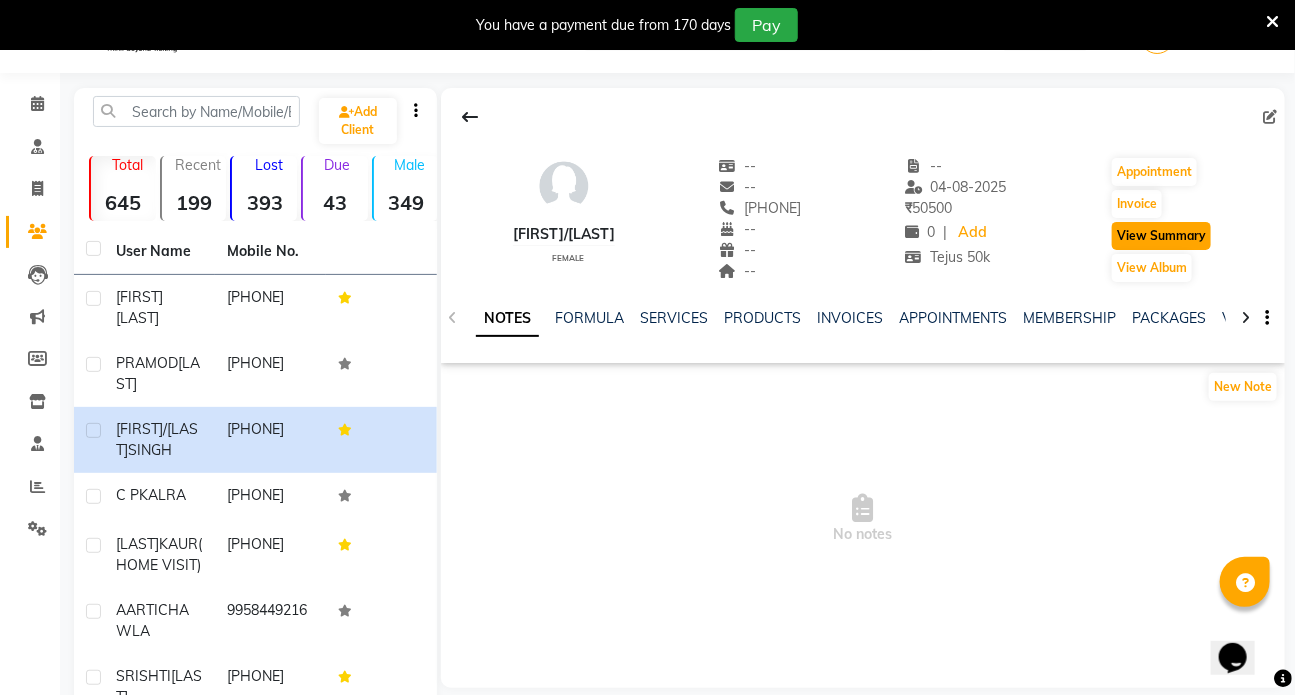 click on "View Summary" 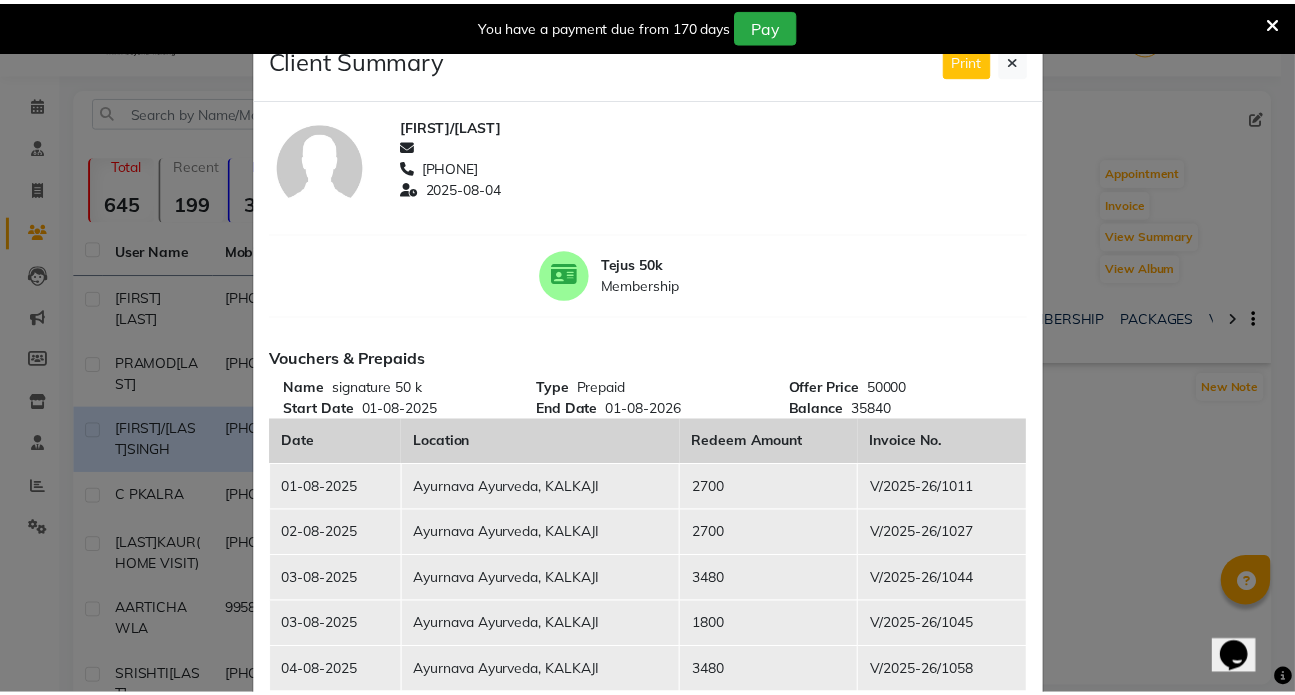 scroll, scrollTop: 0, scrollLeft: 0, axis: both 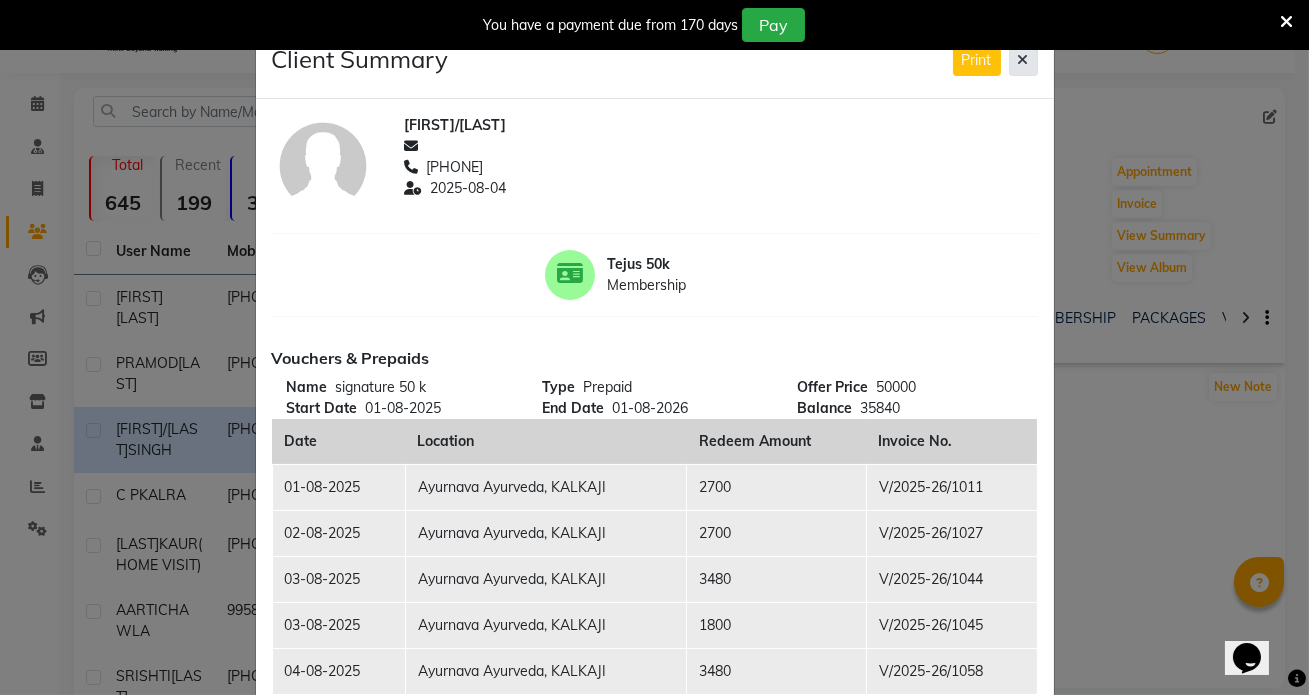 click 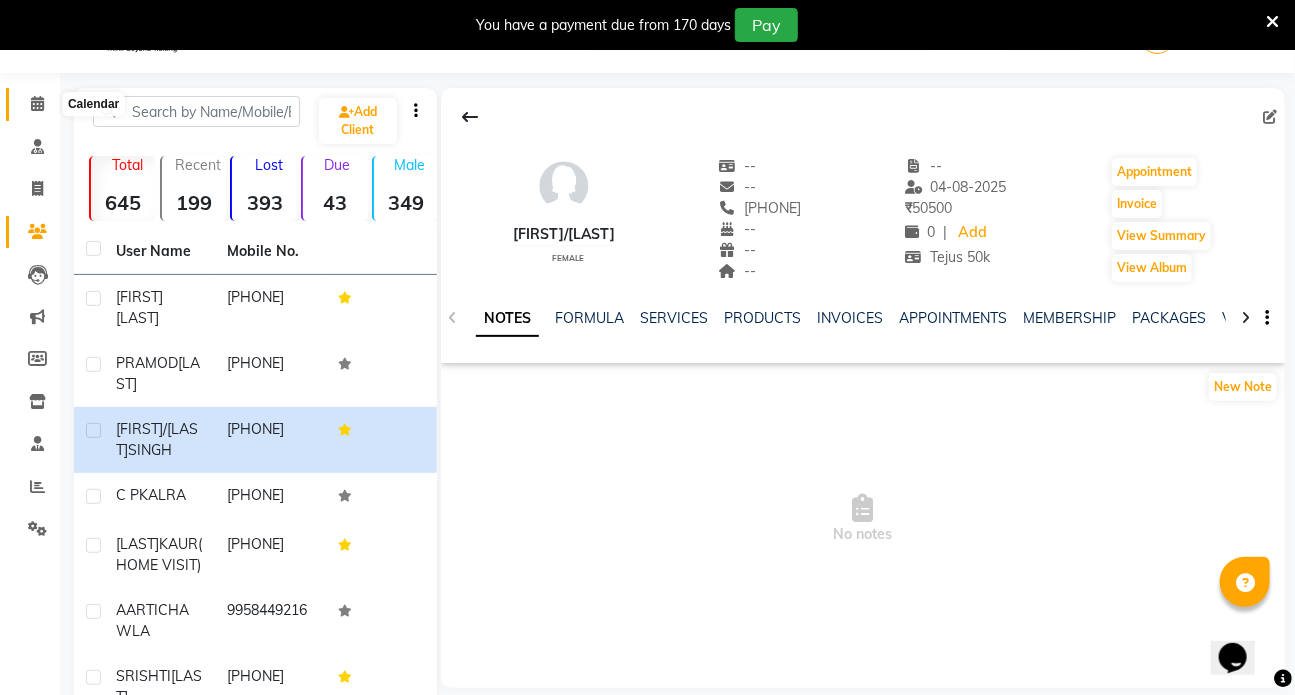 click 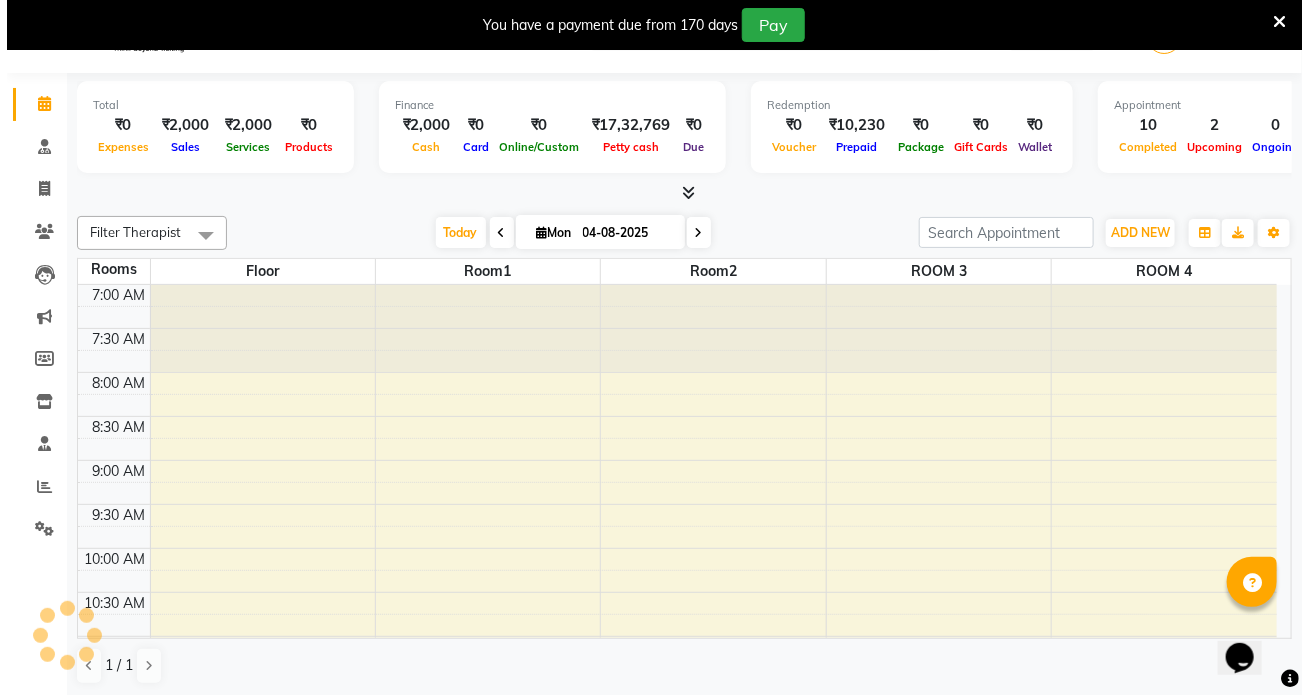 scroll, scrollTop: 835, scrollLeft: 0, axis: vertical 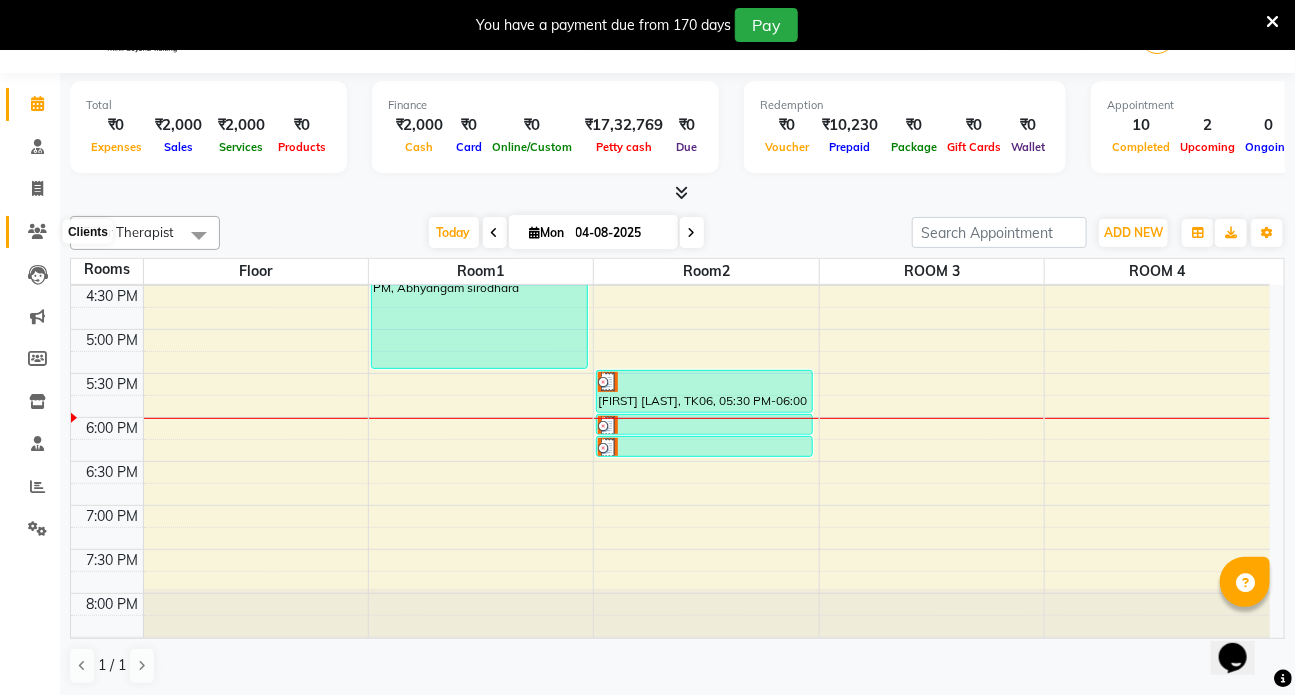 click 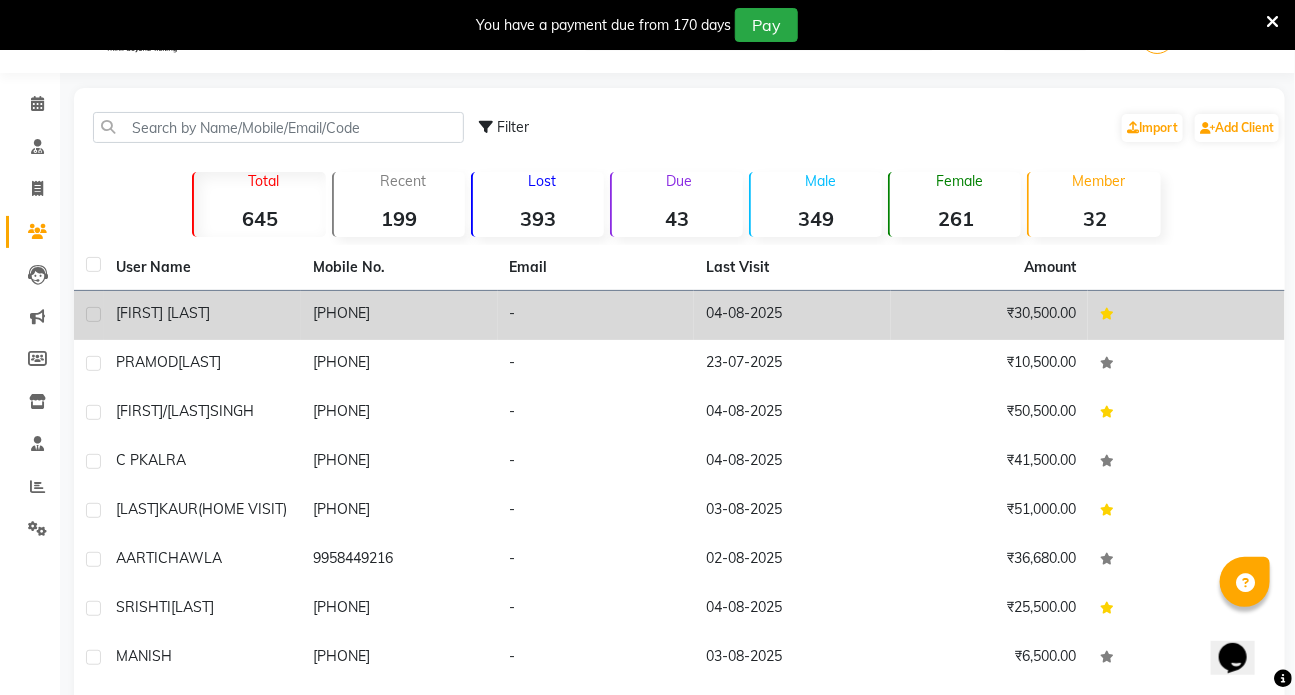 click on "[FIRST] [LAST]" 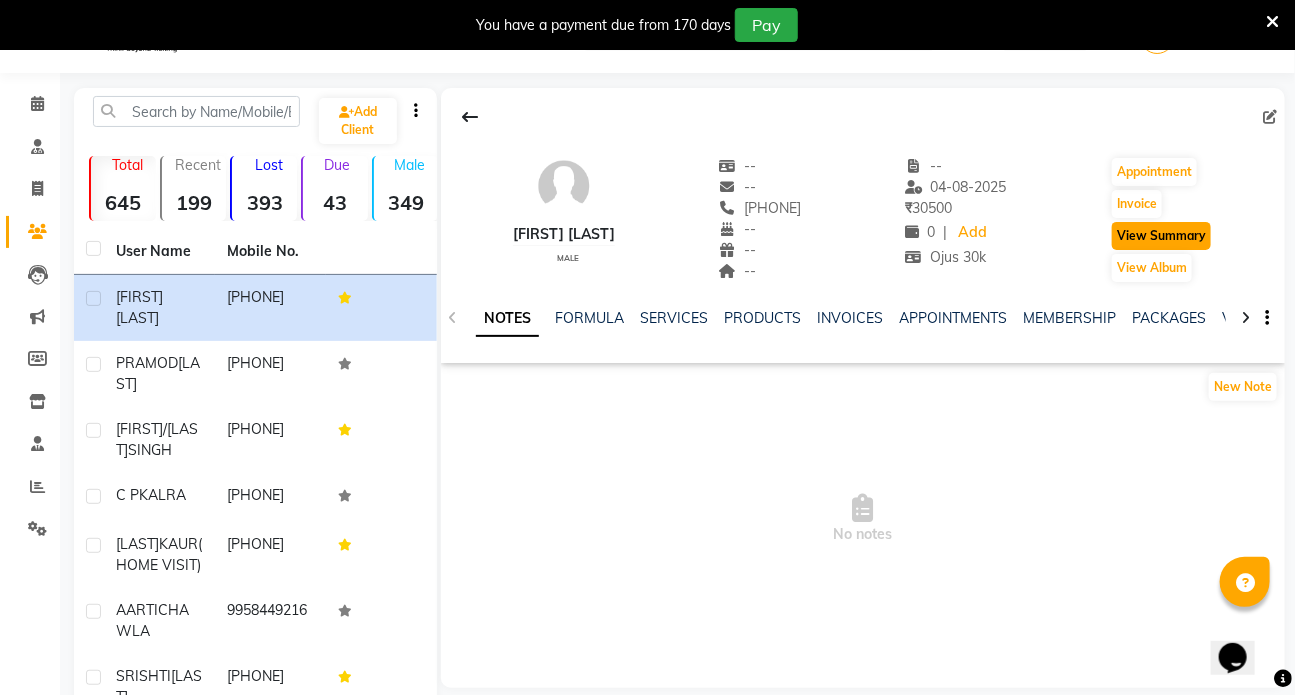click on "View Summary" 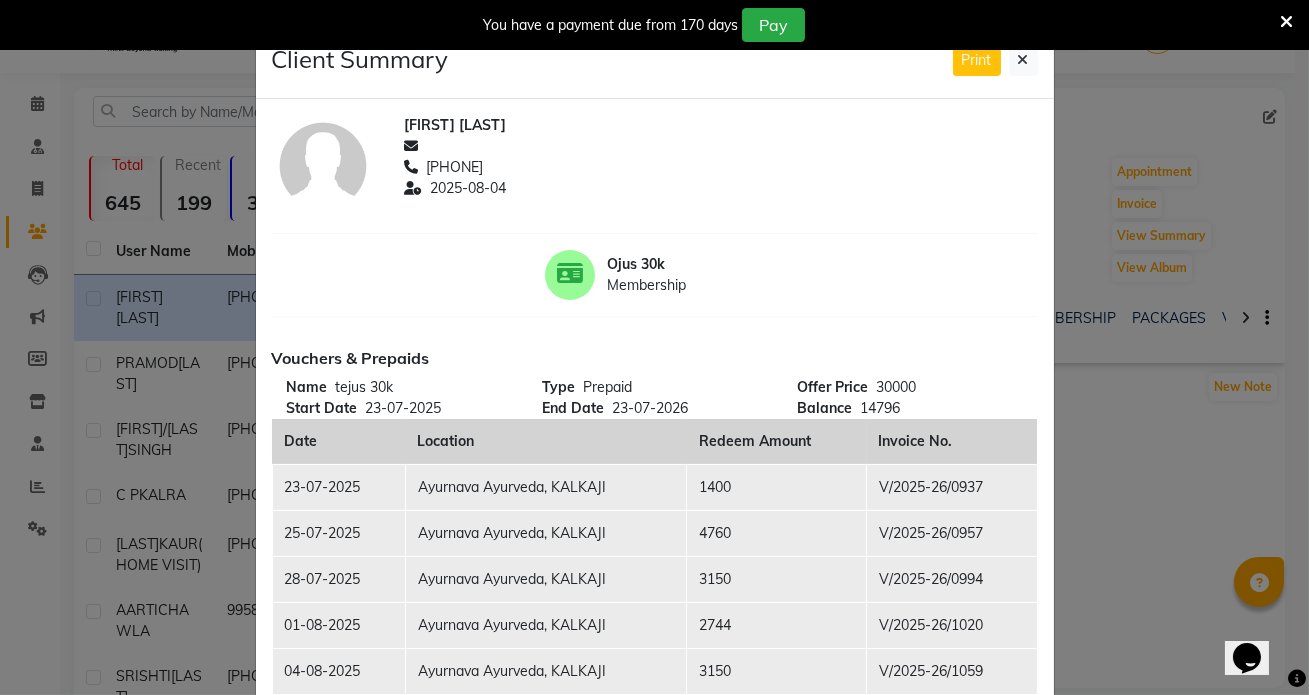 type 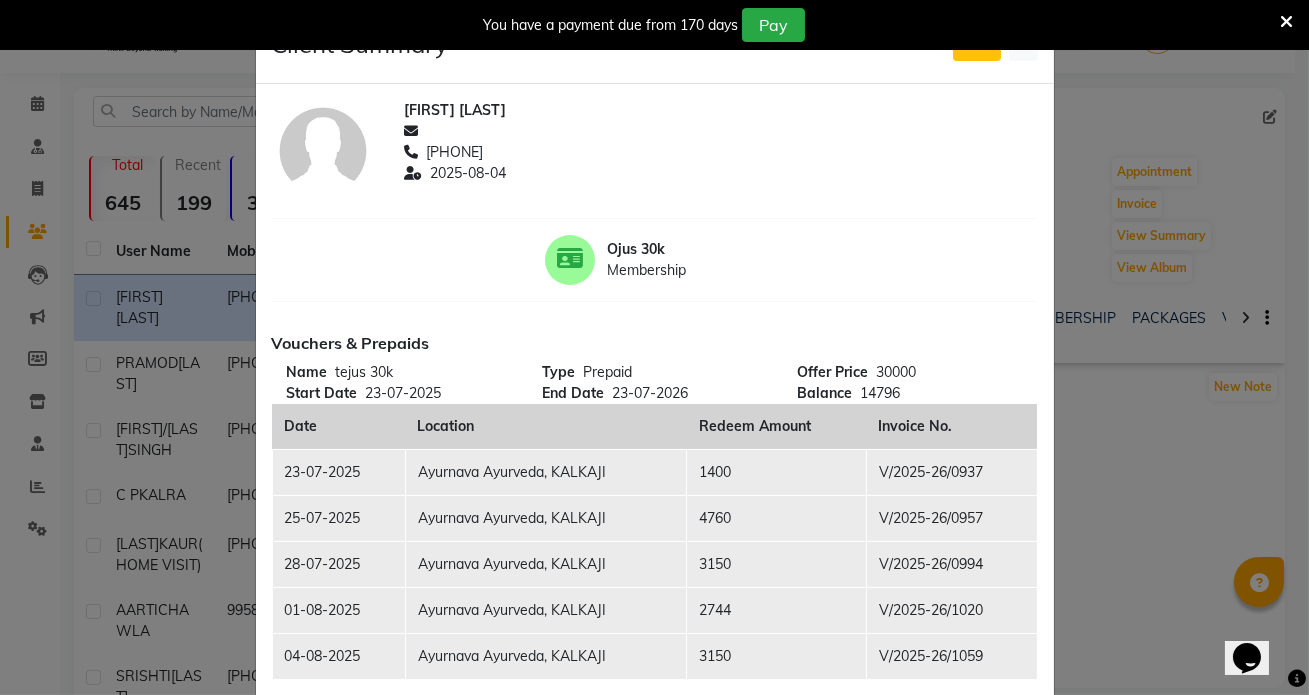 scroll, scrollTop: 0, scrollLeft: 0, axis: both 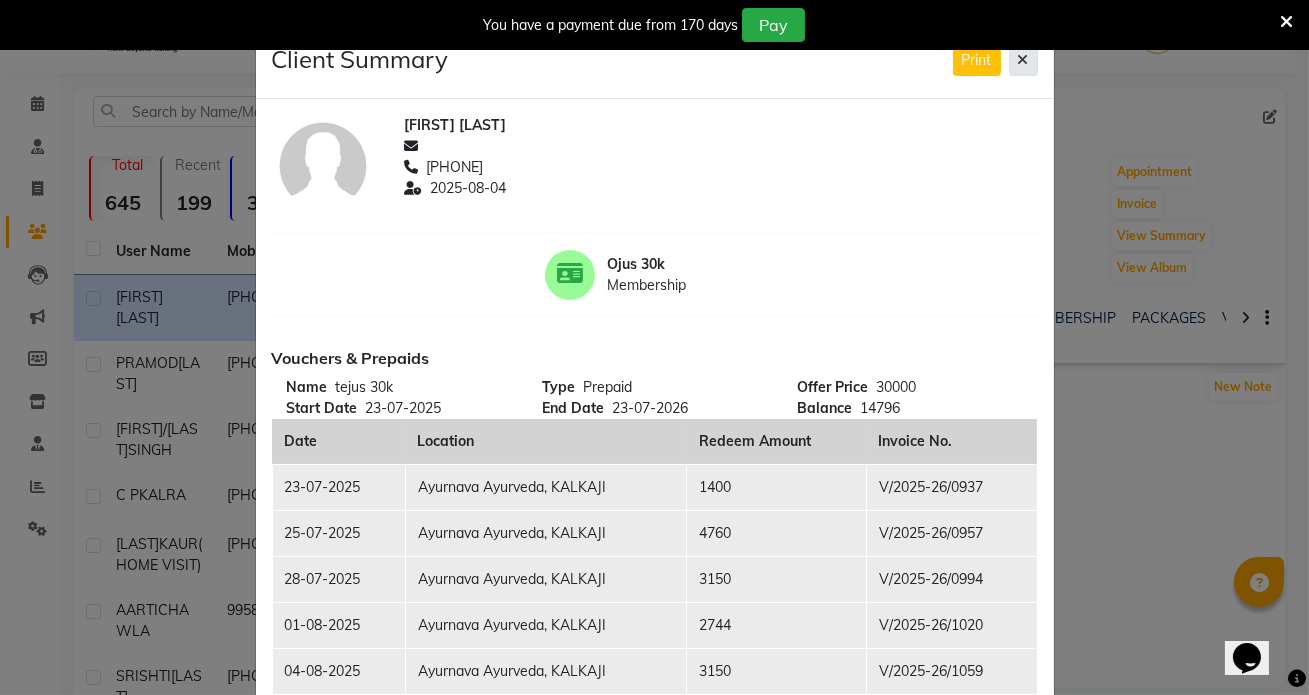 click 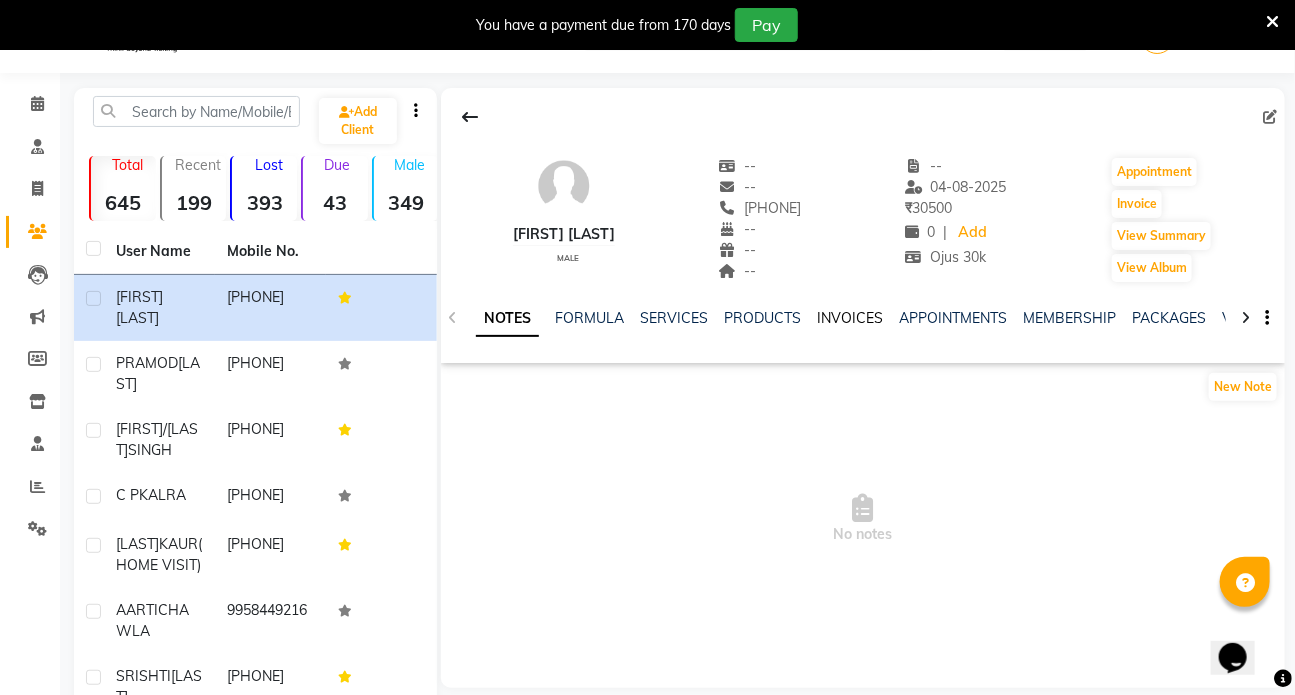 click on "INVOICES" 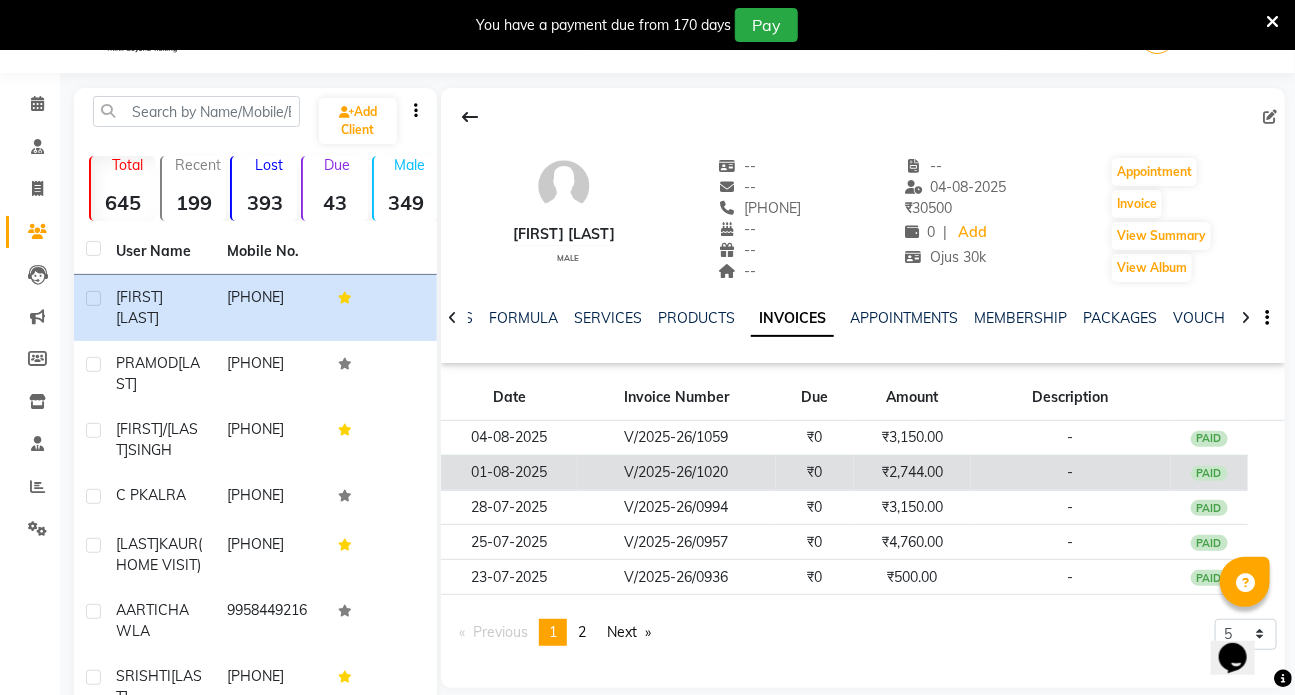 click on "₹0" 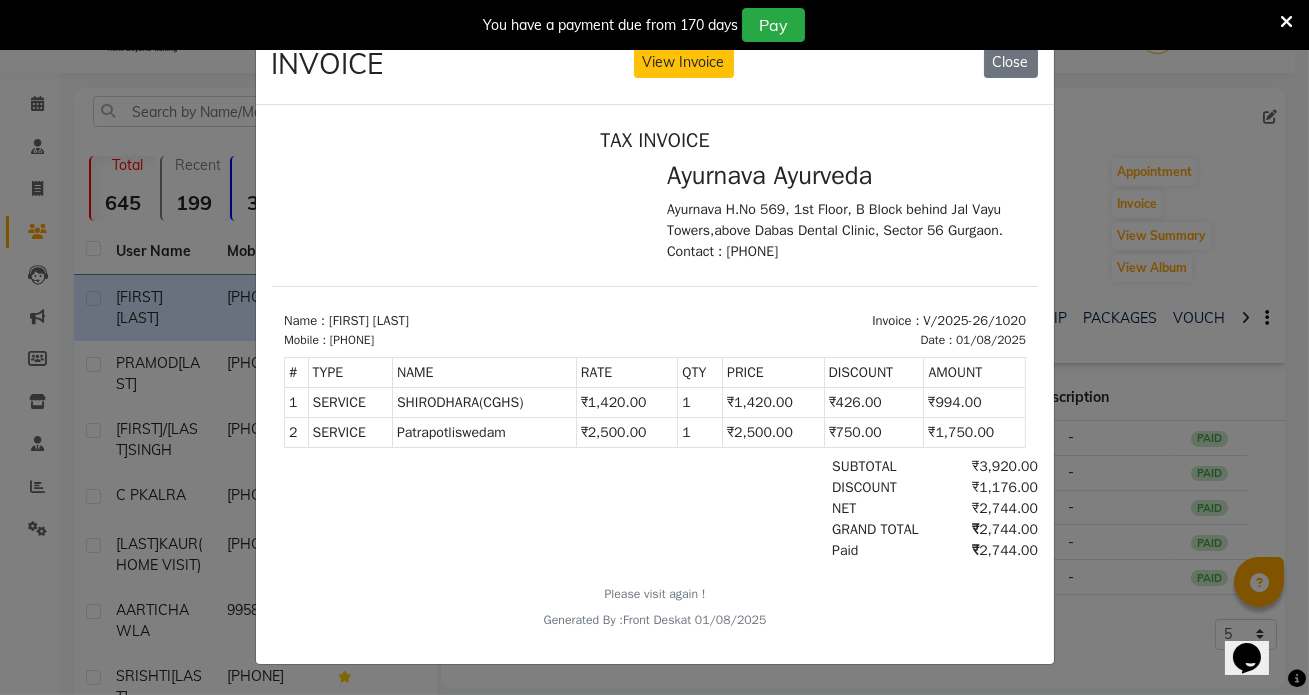 scroll, scrollTop: 0, scrollLeft: 0, axis: both 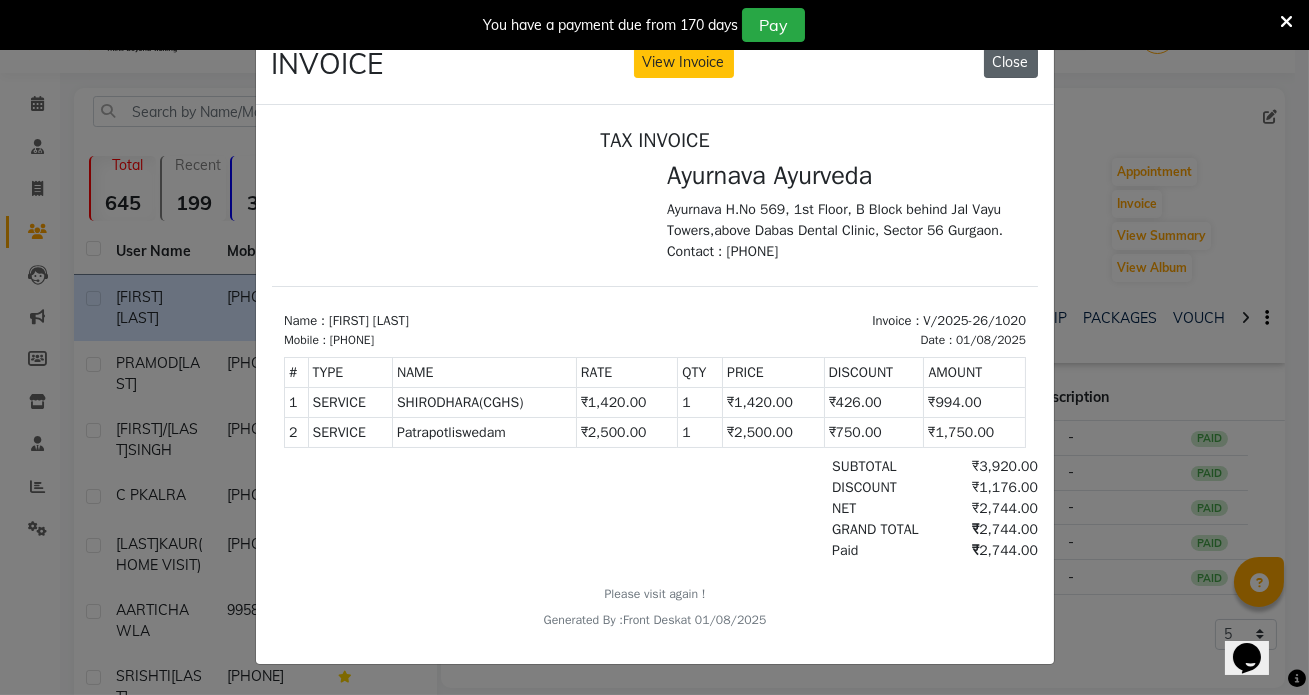 click on "Close" 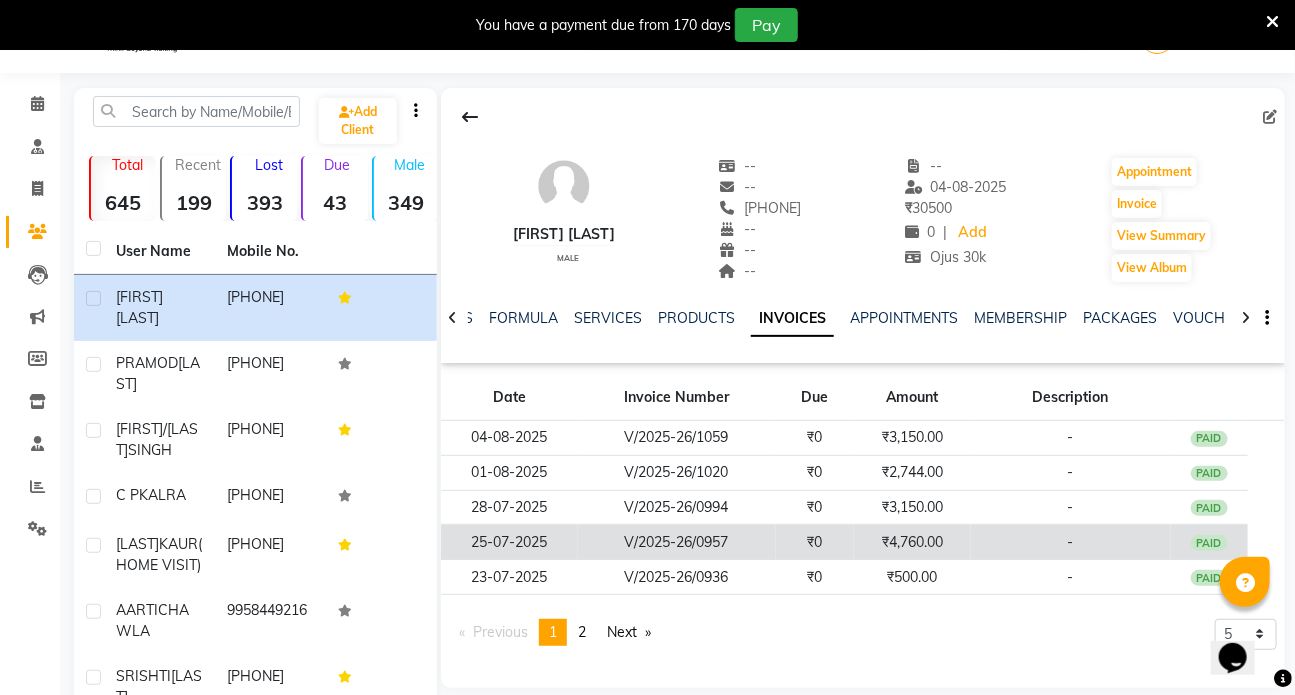 click on "V/2025-26/0957" 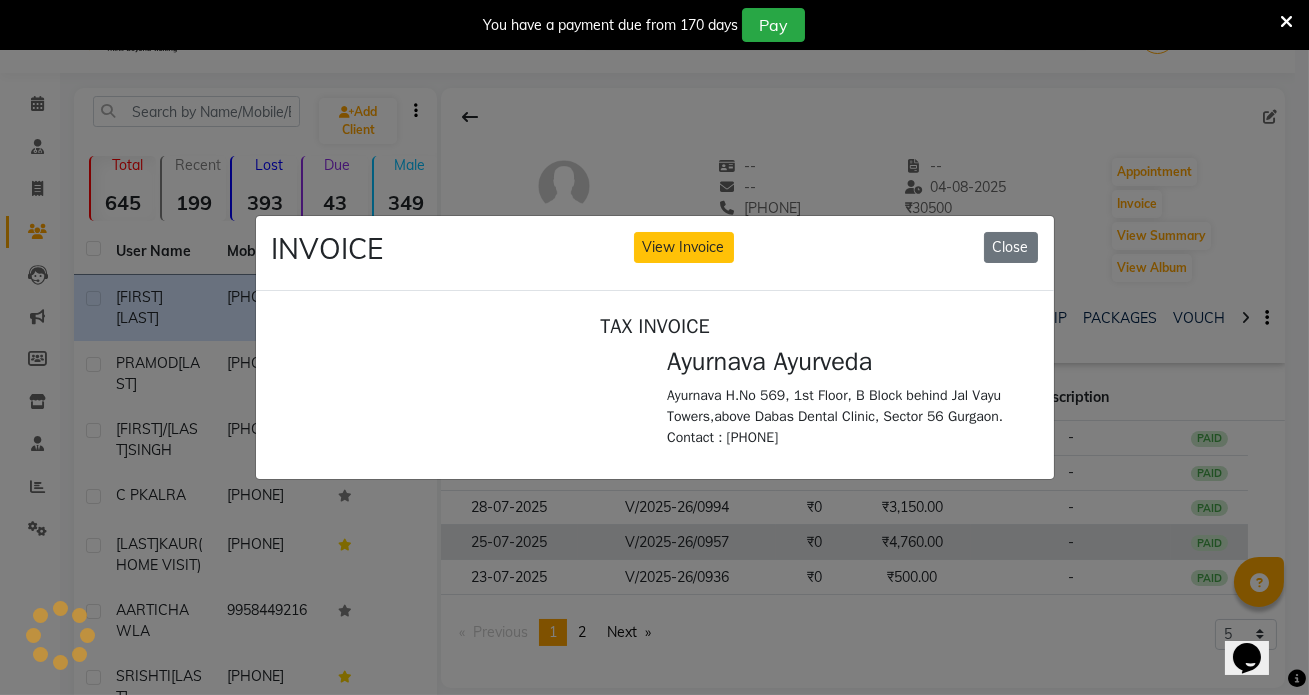 scroll, scrollTop: 0, scrollLeft: 0, axis: both 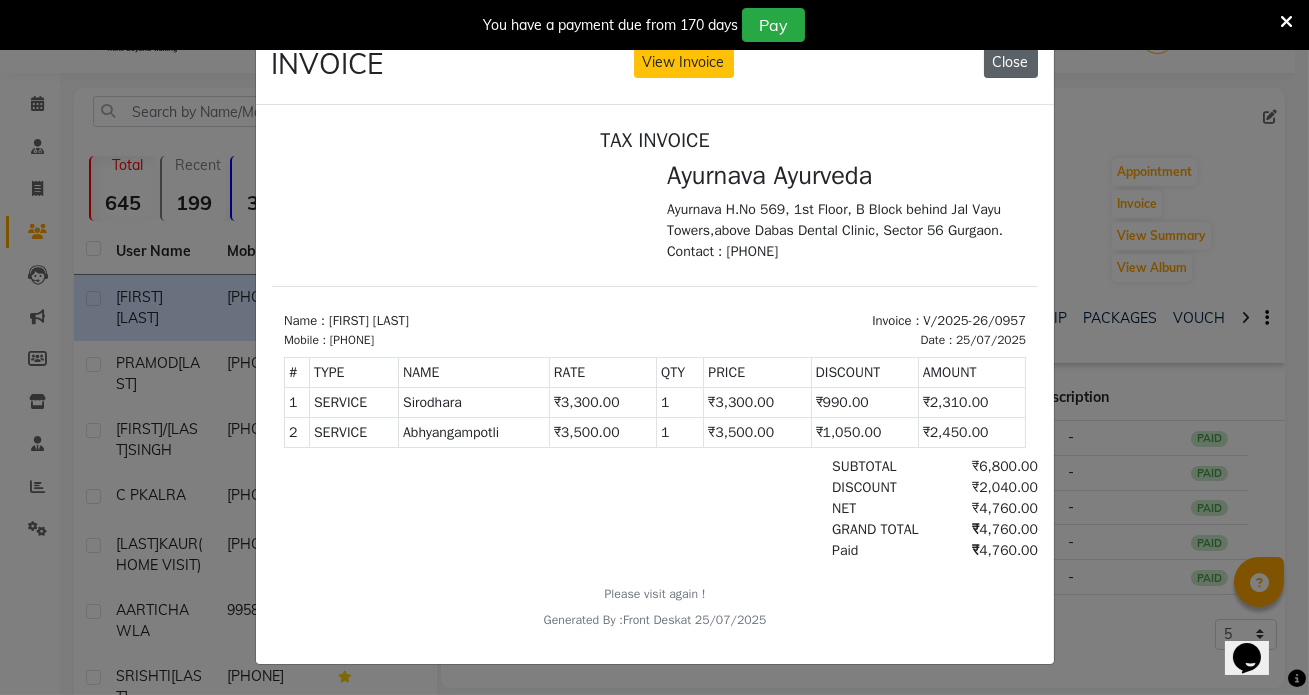 click on "Close" 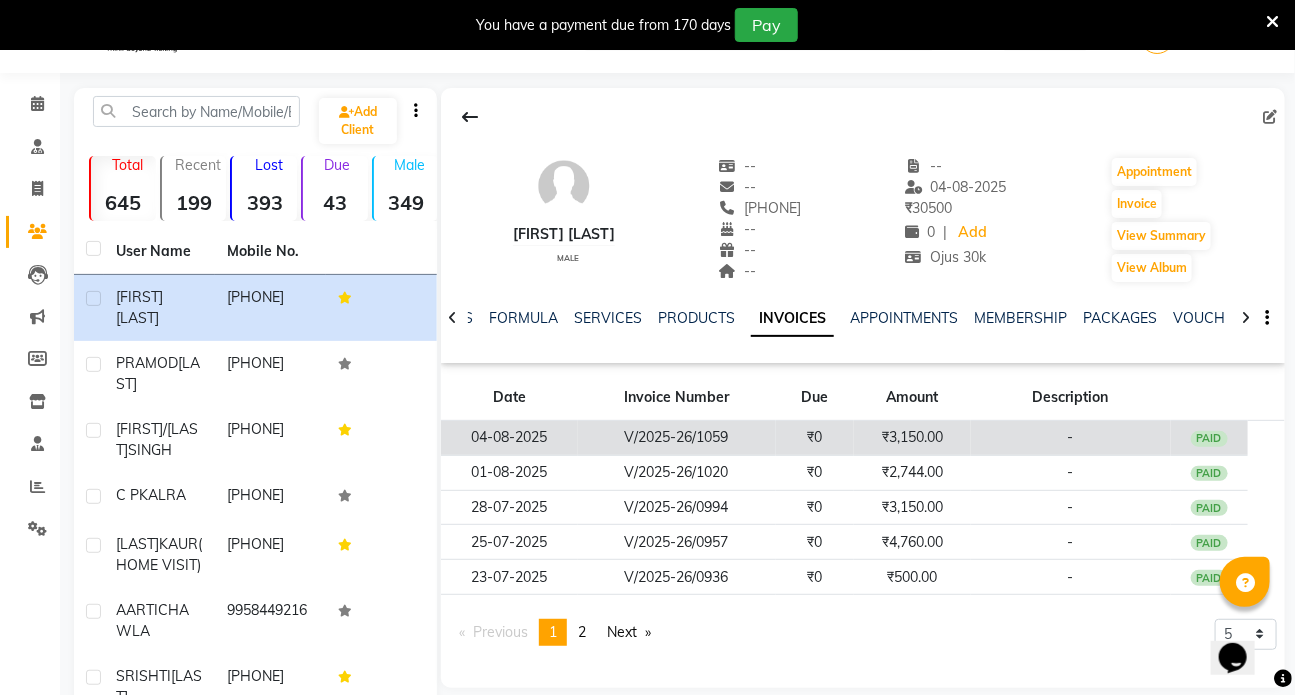 click on "₹3,150.00" 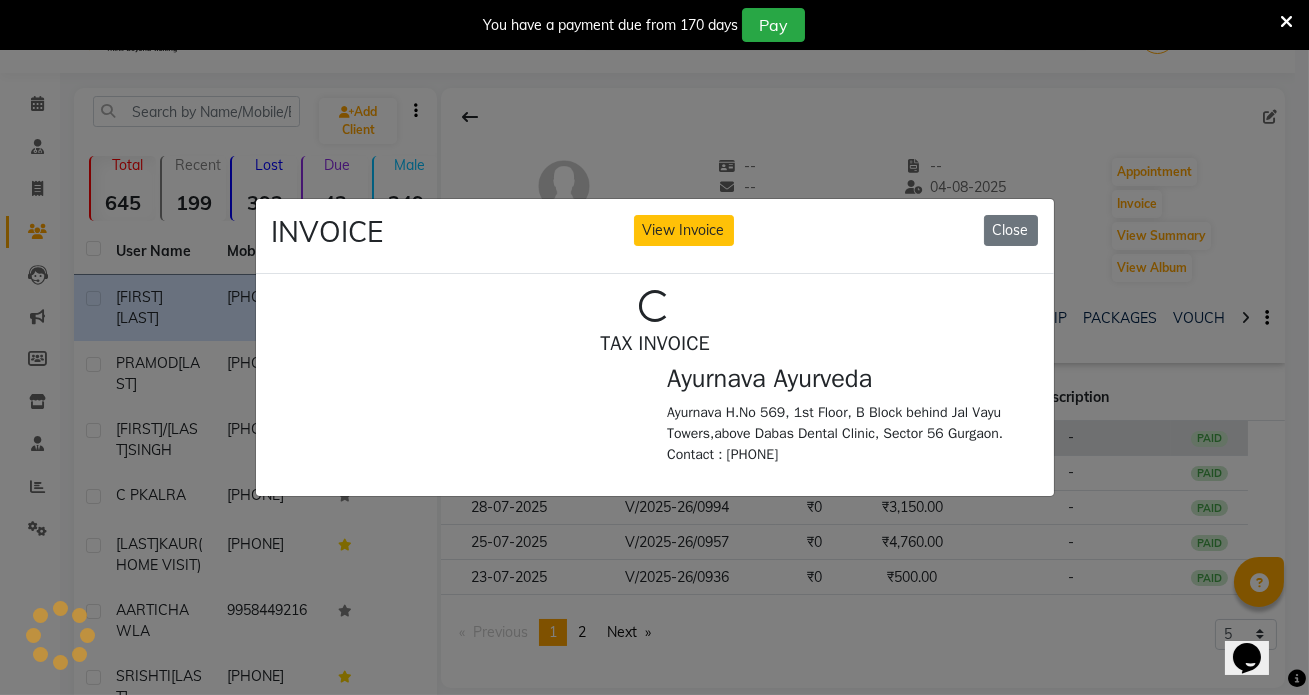 scroll, scrollTop: 0, scrollLeft: 0, axis: both 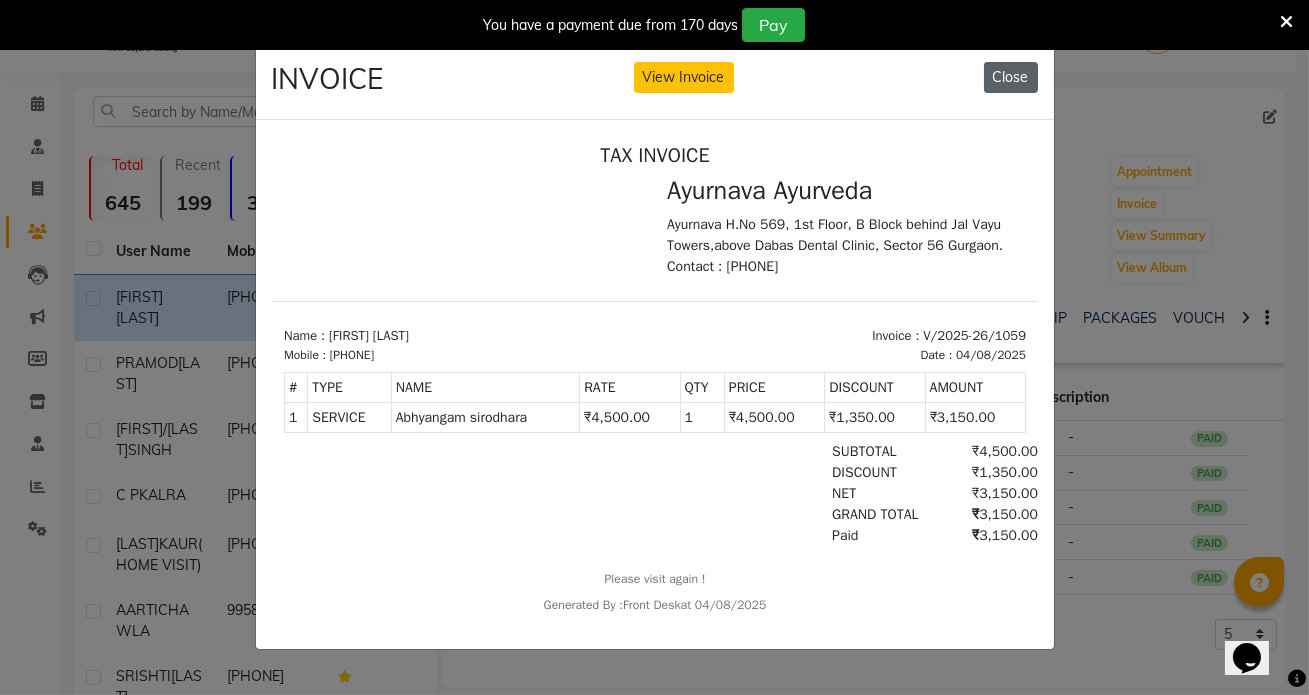 click on "Close" 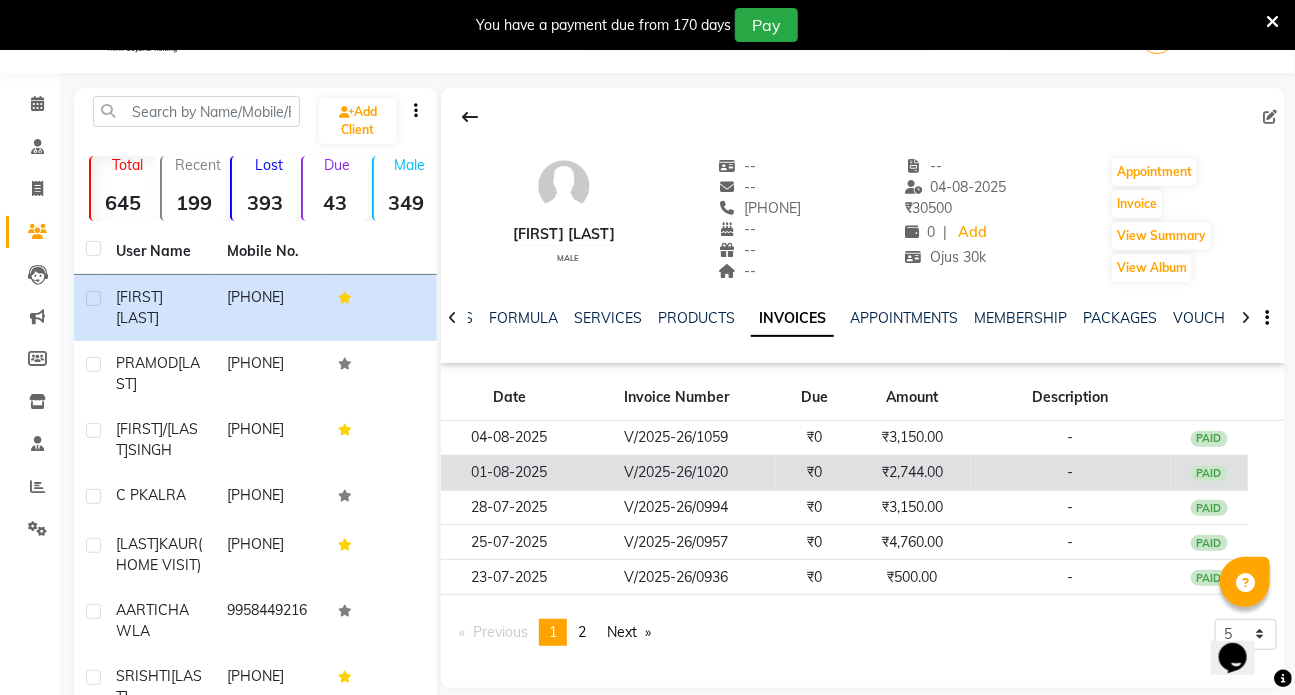 click on "V/2025-26/1020" 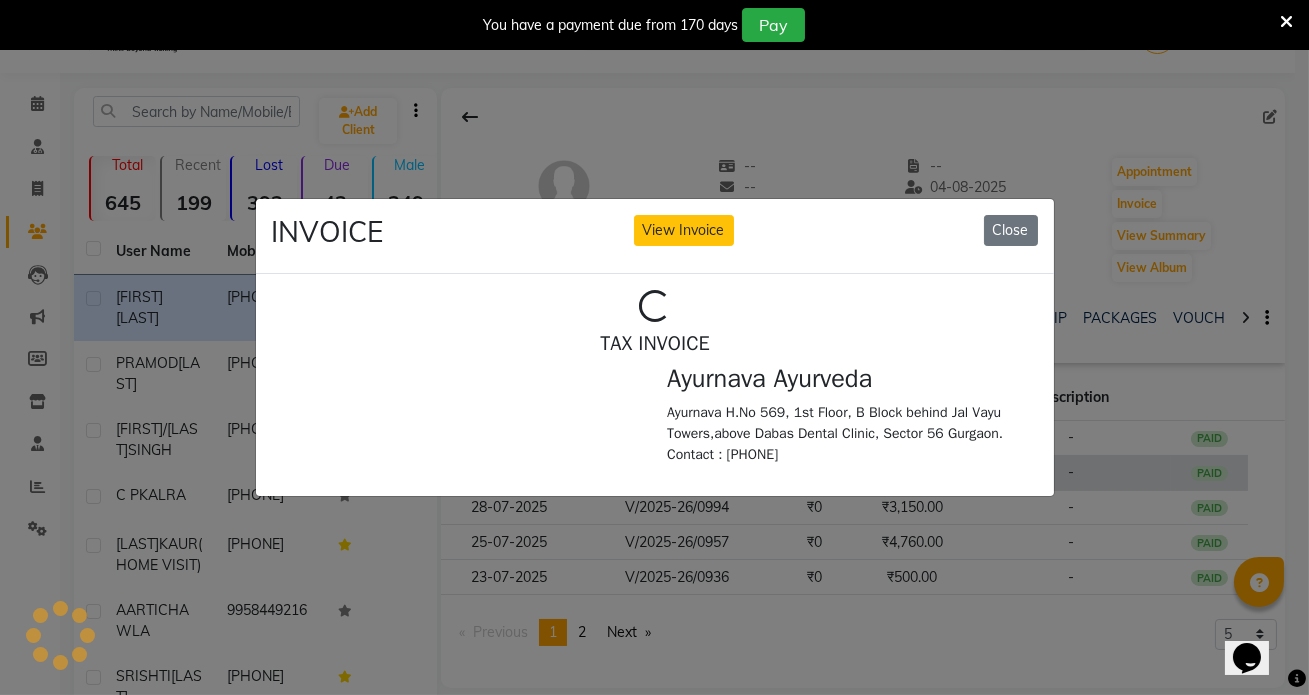 scroll, scrollTop: 0, scrollLeft: 0, axis: both 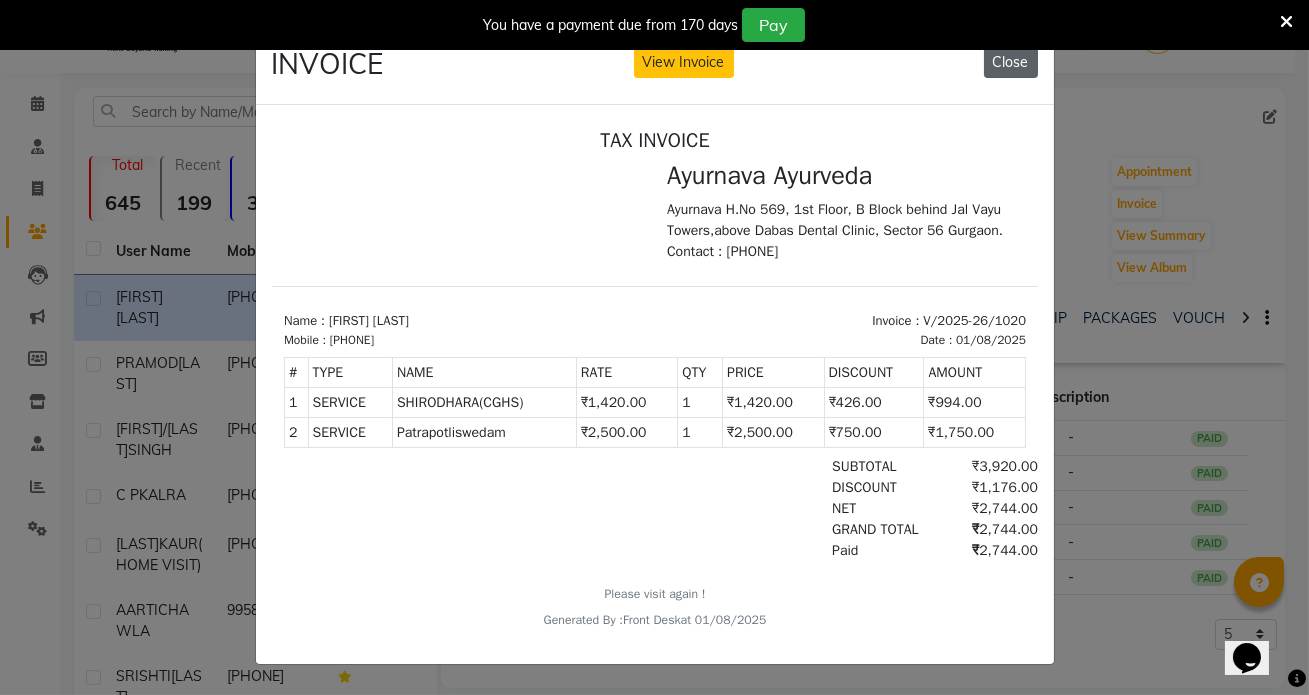 click on "Close" 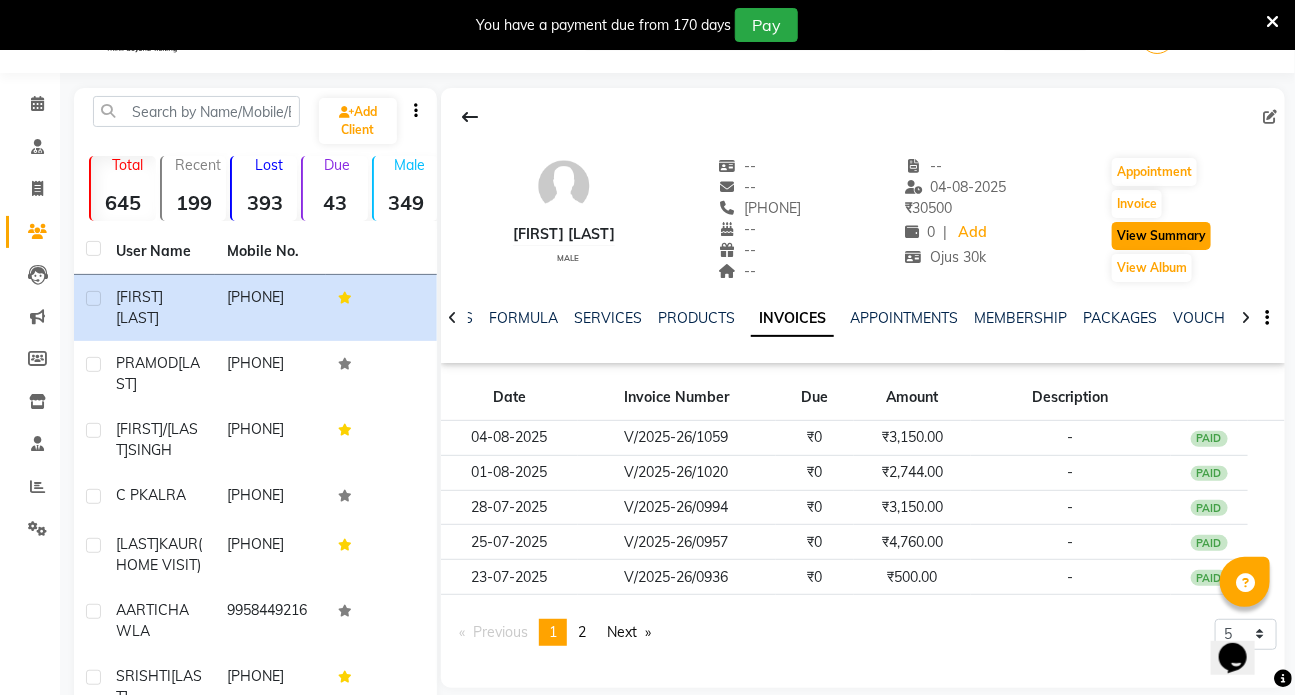 click on "View Summary" 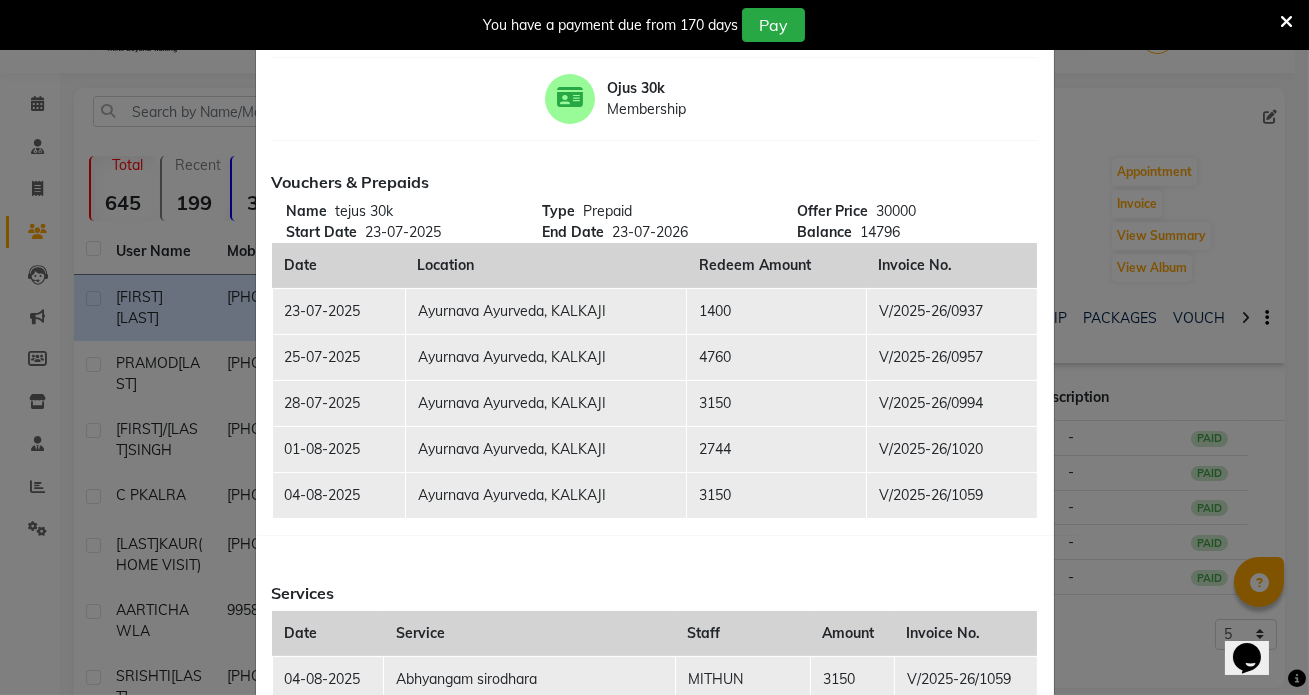 scroll, scrollTop: 181, scrollLeft: 0, axis: vertical 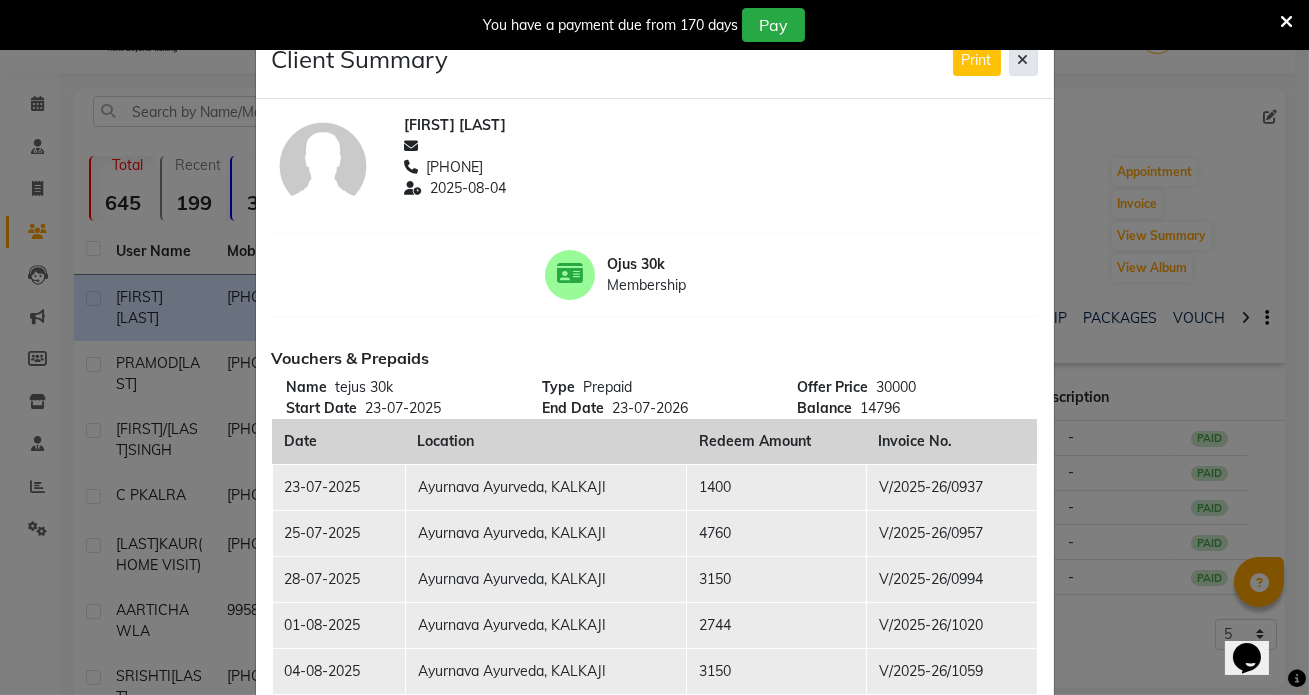 click 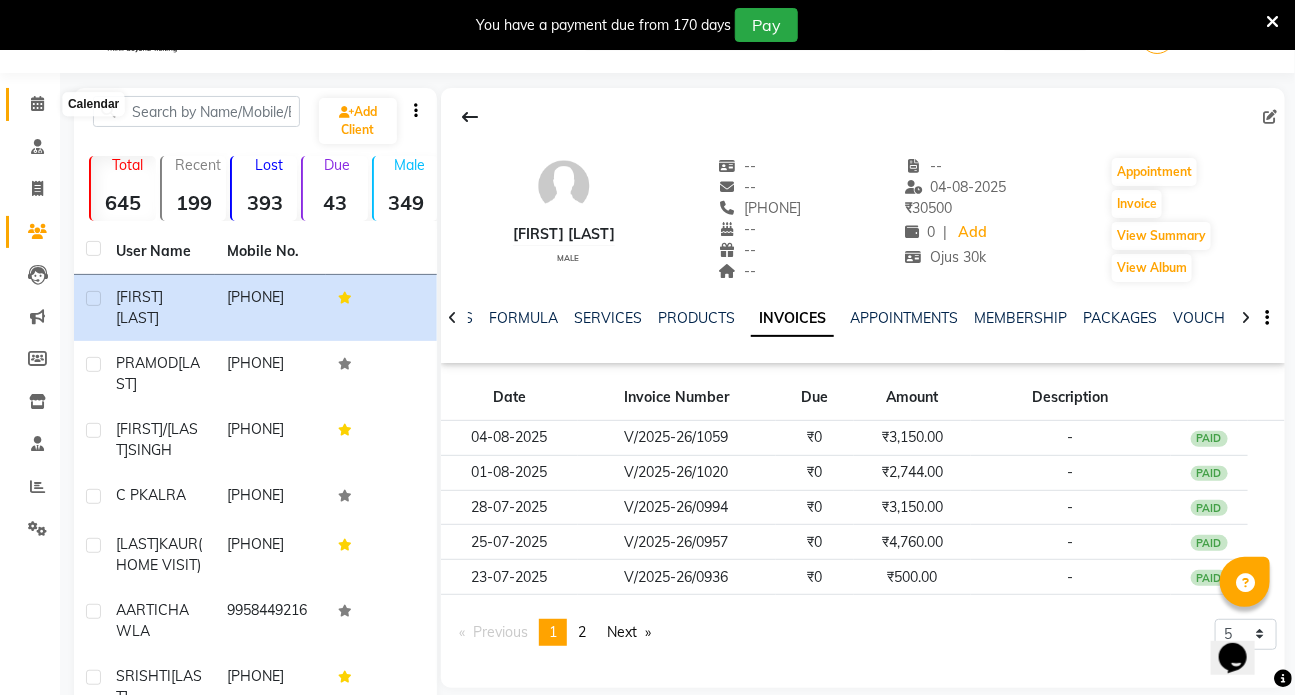 click 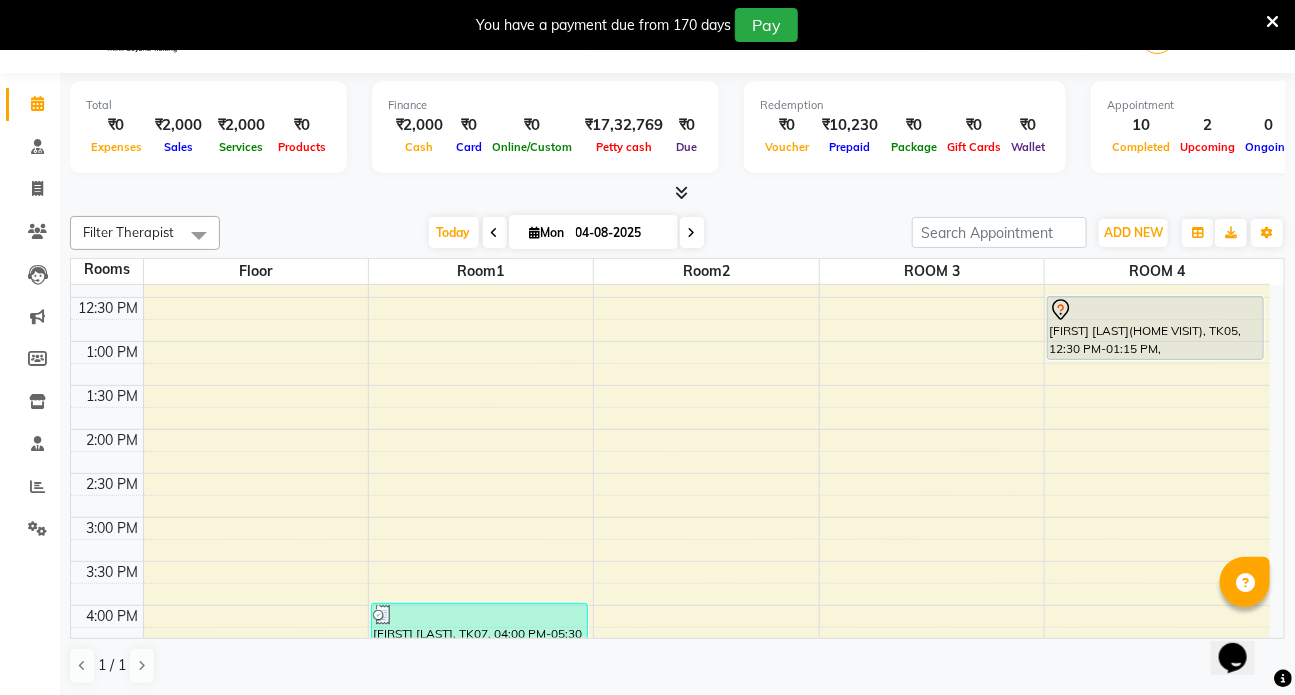 scroll, scrollTop: 380, scrollLeft: 0, axis: vertical 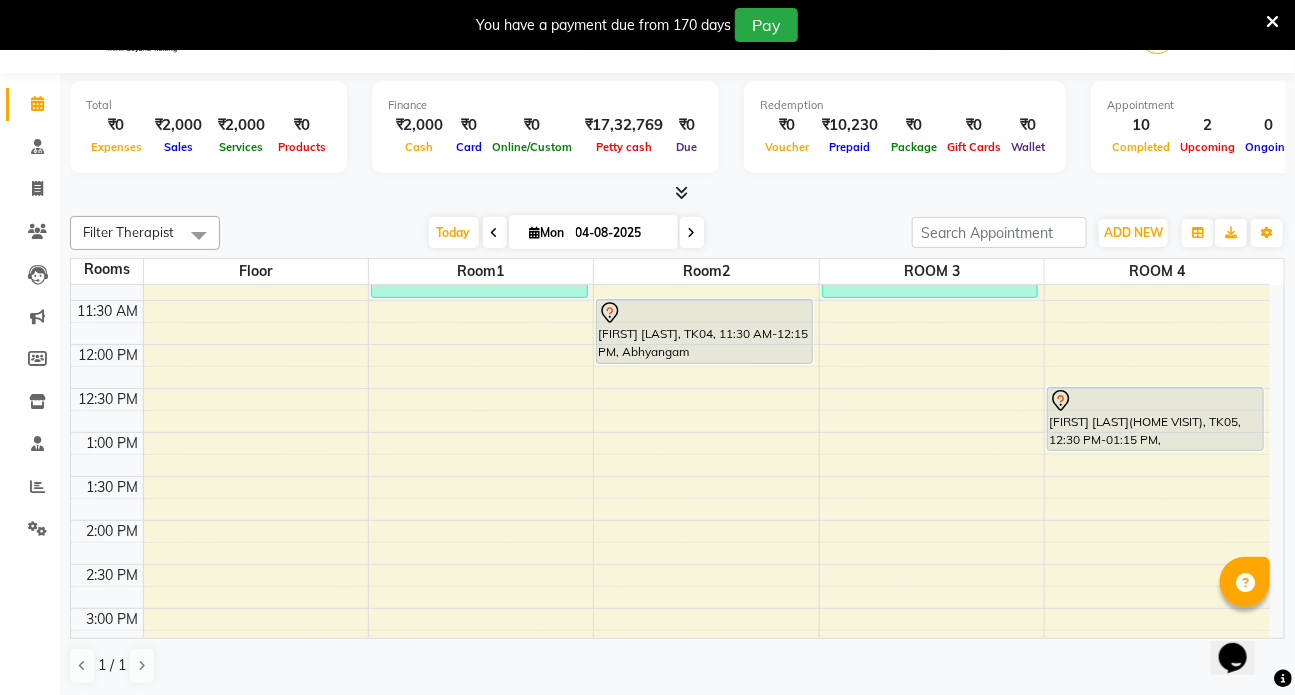 click on "7:00 AM 7:30 AM 8:00 AM 8:30 AM 9:00 AM 9:30 AM 10:00 AM 10:30 AM 11:00 AM 11:30 AM 12:00 PM 12:30 PM 1:00 PM 1:30 PM 2:00 PM 2:30 PM 3:00 PM 3:30 PM 4:00 PM 4:30 PM 5:00 PM 5:30 PM 6:00 PM 6:30 PM 7:00 PM 7:30 PM 8:00 PM 8:30 PM     C P KALRA, TK02, 10:30 AM-11:30 AM, Abhyangam+steam 60 Min Two hand      YOGESH GIRI, TK07, 04:00 PM-05:30 PM, Abhyangam sirodhara             AARTI CHAWLA, TK04, 11:30 AM-12:15 PM, Abhyangam     PRAMOD SATIJA, TK06, 05:30 PM-06:00 PM, Januvasti(both)     PRAMOD SATIJA, TK06, 06:00 PM-06:15 PM, Lepam bandage     PRAMOD SATIJA, TK06, 06:15 PM-06:30 PM, Lepam bandage     RUBY/SONU SINGH, TK03, 09:30 AM-10:30 AM, Patrapotliswedam     RUBY/SONU SINGH, TK03, 10:30 AM-11:30 AM, Sirodhara     SRISHTI KHANOJIA, TK01, 08:00 AM-09:15 AM, Abhyangam+ steam 75 Min four hand      SRISHTI KHANOJIA, TK01, 09:15 AM-09:45 AM, Prishta vasti     SRISHTI KHANOJIA, TK01, 09:45 AM-10:00 AM, Matra Vasti             HARBHAJAN KAUR(HOME VISIT), TK05, 12:30 PM-01:15 PM, PIZHICHIL(Adhokayam)" at bounding box center [670, 520] 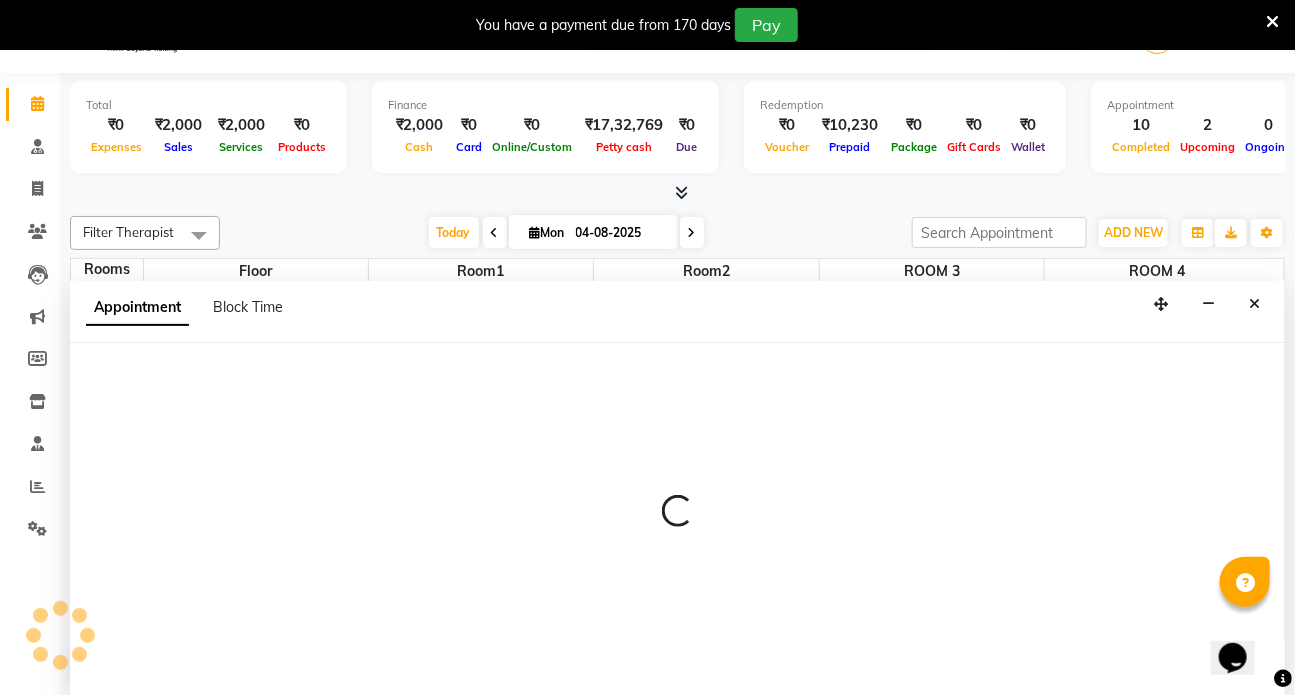 scroll, scrollTop: 50, scrollLeft: 0, axis: vertical 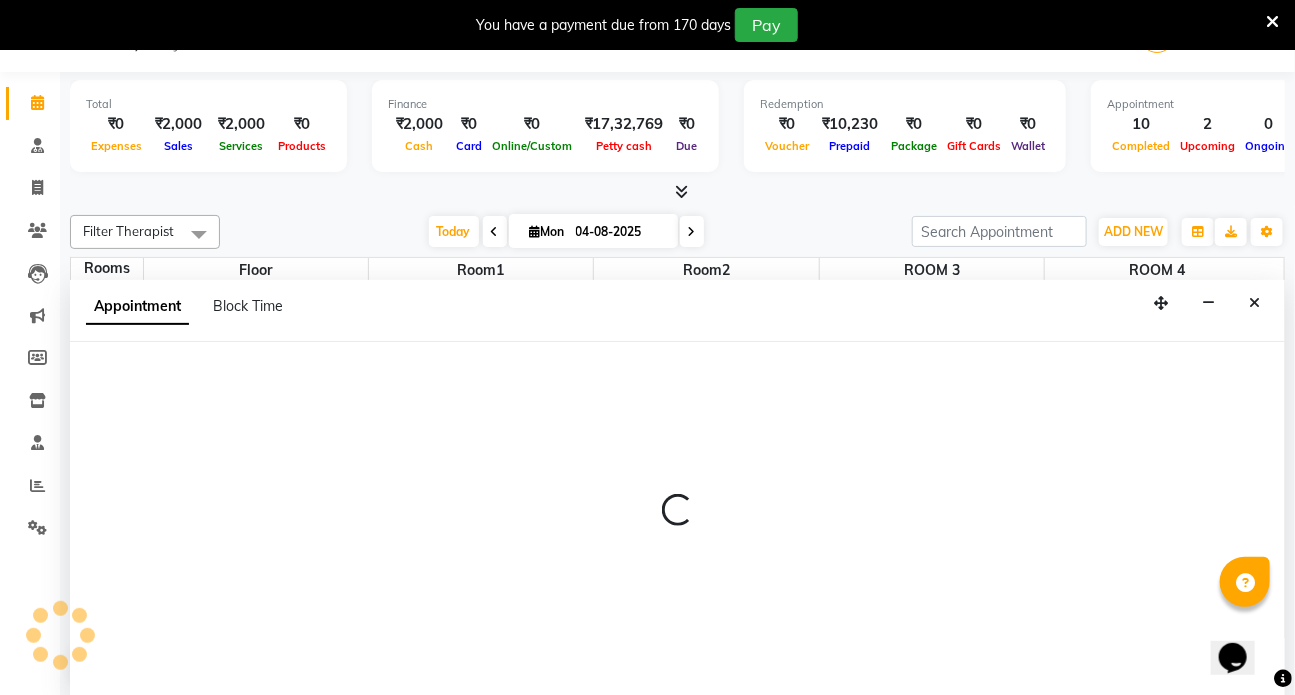select on "840" 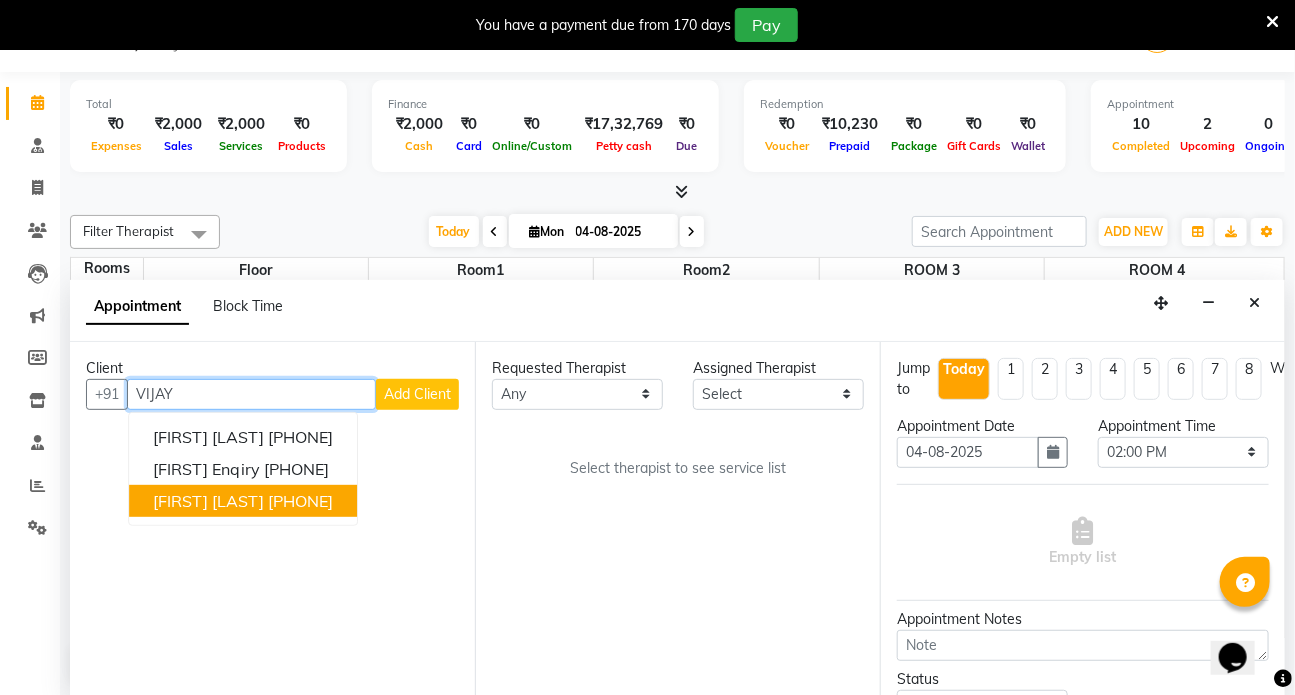 click on "[FIRST] [LAST]" at bounding box center [208, 501] 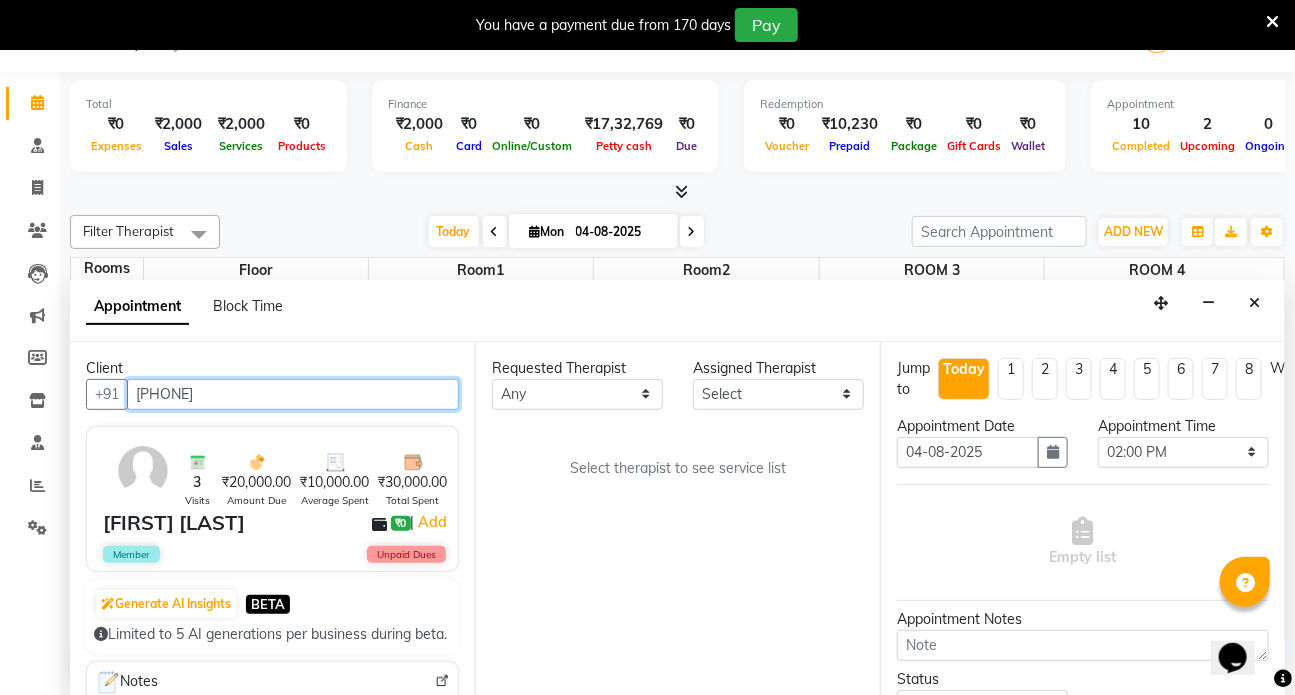 type on "[PHONE]" 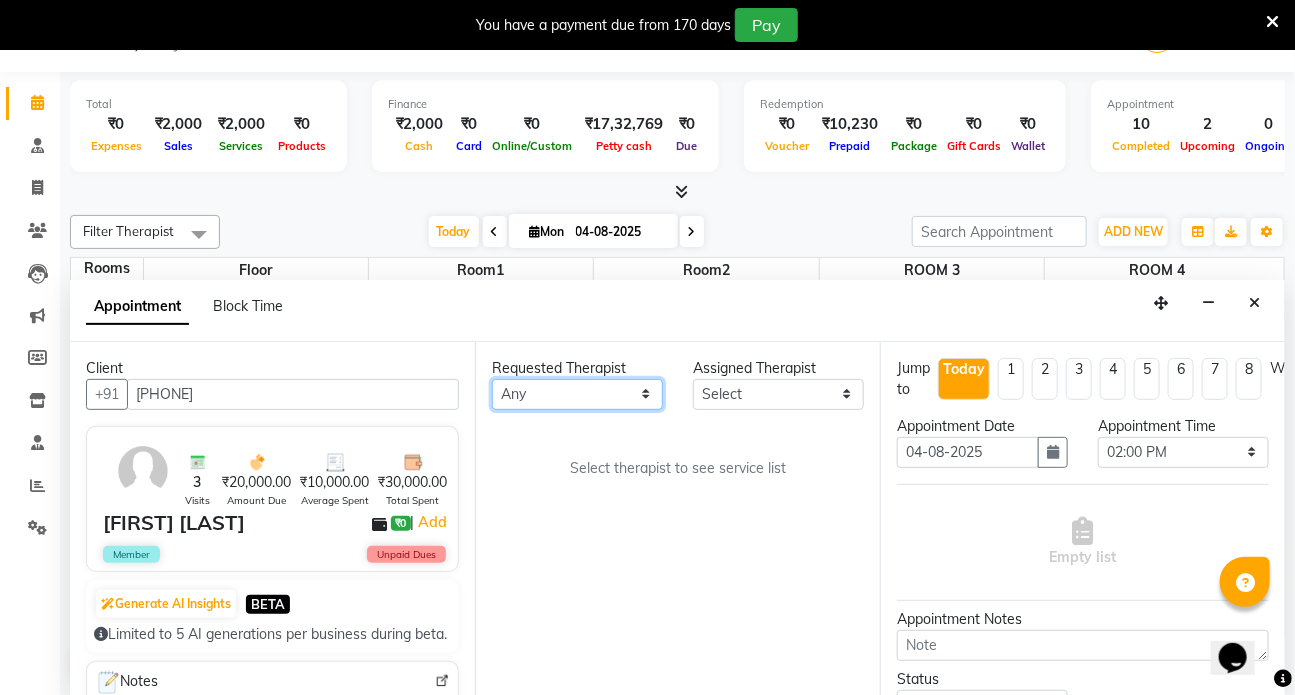 click on "Any ANJALI ANUJA DILEEP DR RENJUSHA Dr Sajna Front Desk KAVYA MILAN MITHUN SHIMA SUDHA" at bounding box center (577, 394) 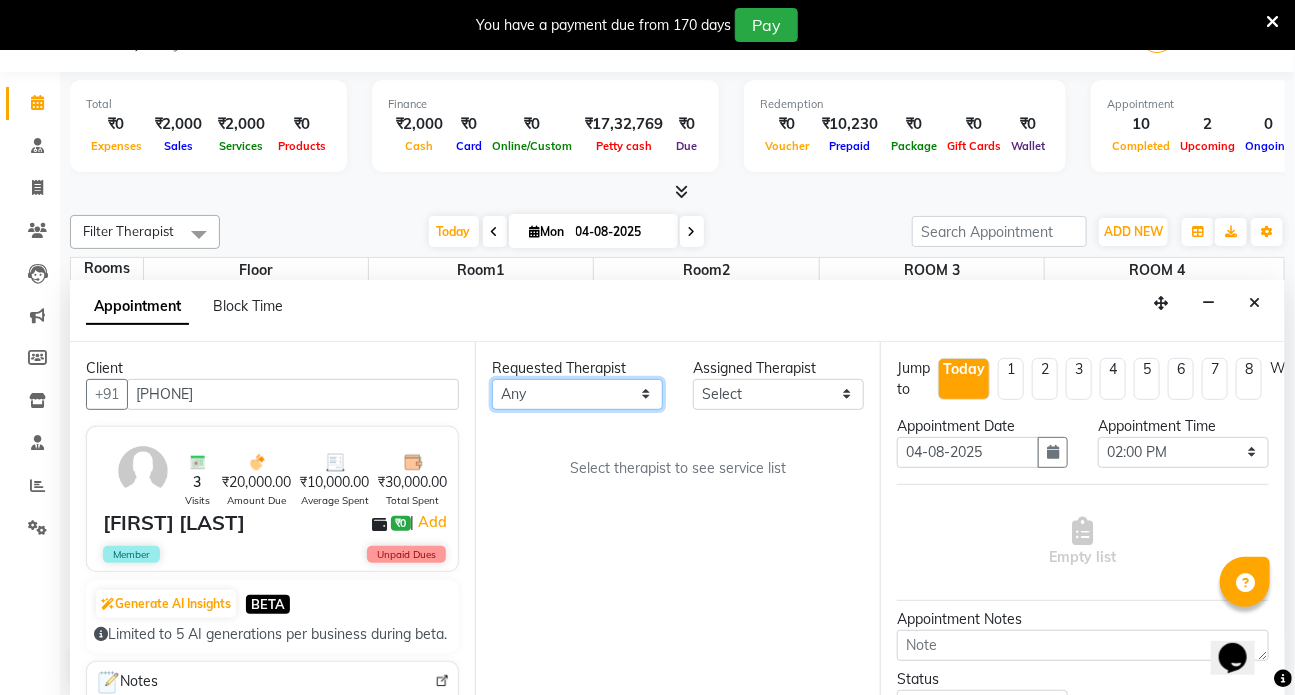 select on "64482" 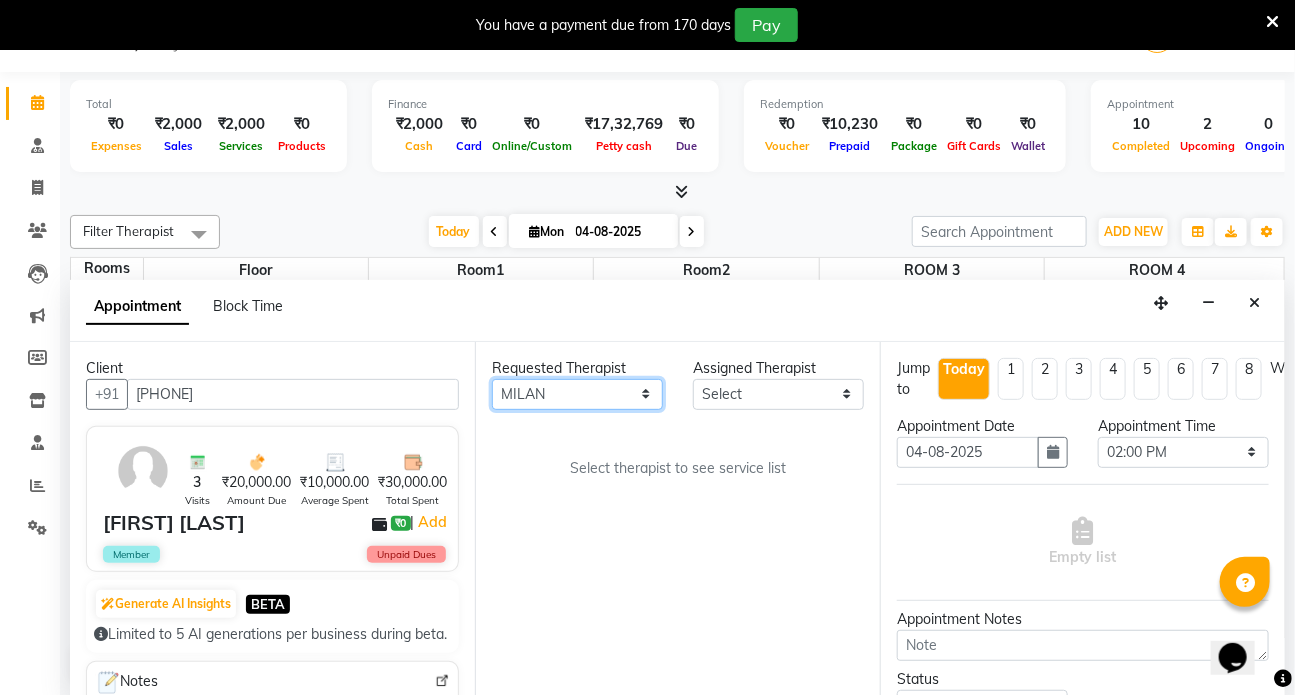 click on "Any ANJALI ANUJA DILEEP DR RENJUSHA Dr Sajna Front Desk KAVYA MILAN MITHUN SHIMA SUDHA" at bounding box center [577, 394] 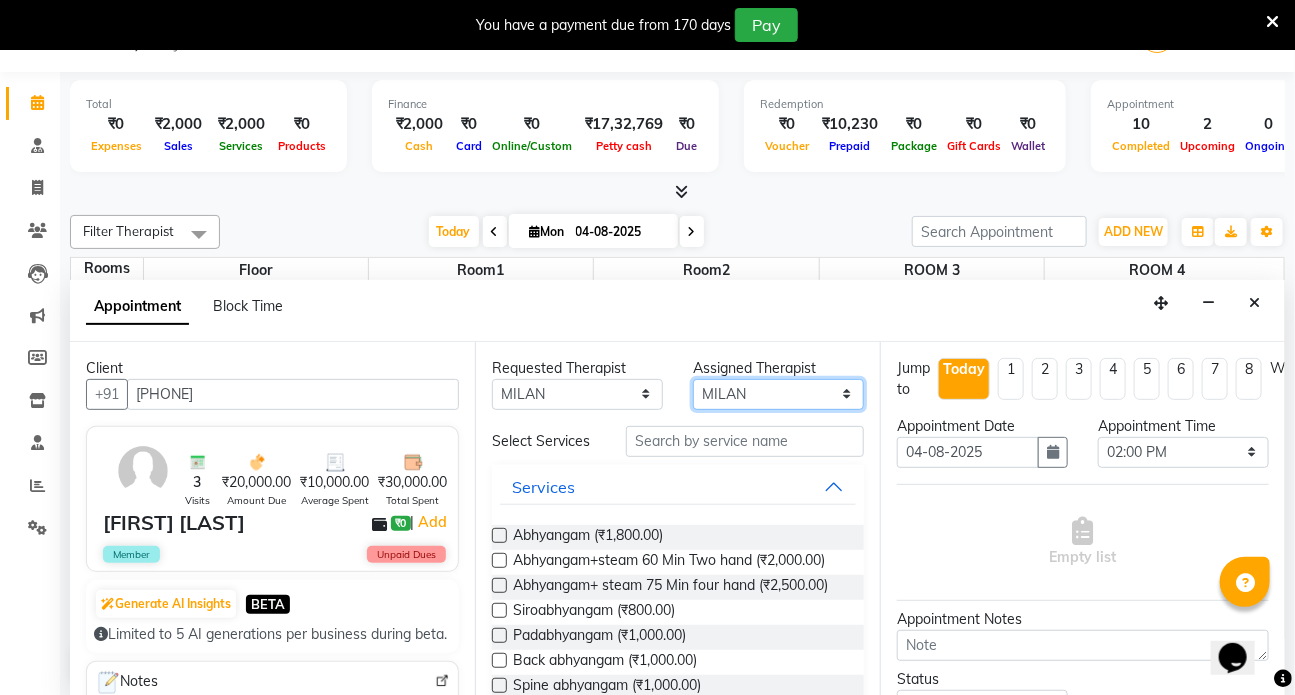click on "Select ANJALI ANUJA DILEEP DR RENJUSHA Dr Sajna Front Desk KAVYA MILAN MITHUN SHIMA SUDHA" at bounding box center (778, 394) 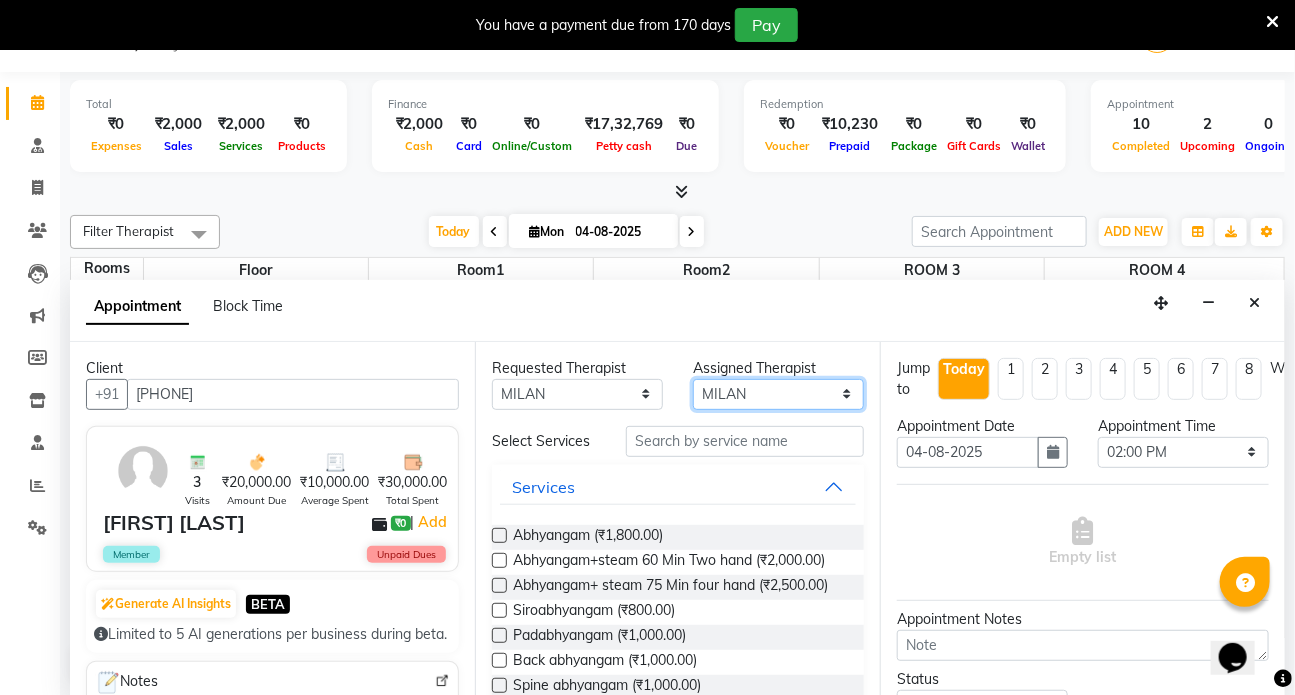select on "75597" 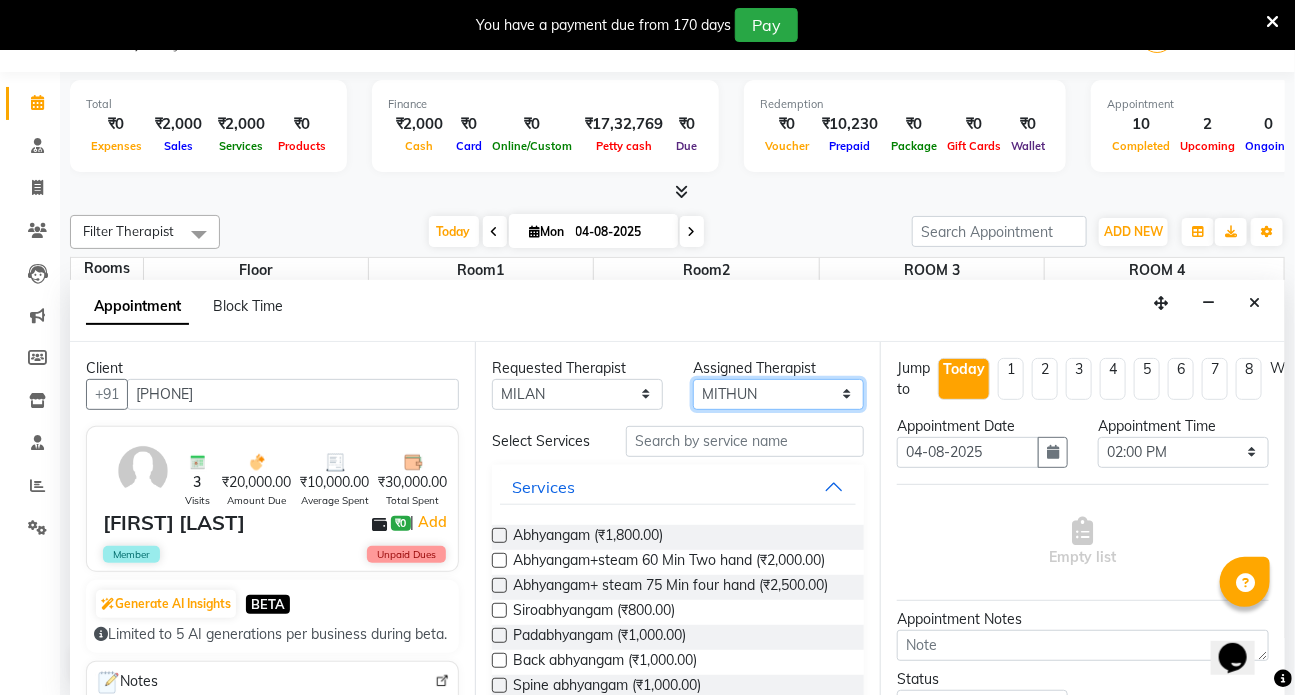 click on "Select ANJALI ANUJA DILEEP DR RENJUSHA Dr Sajna Front Desk KAVYA MILAN MITHUN SHIMA SUDHA" at bounding box center (778, 394) 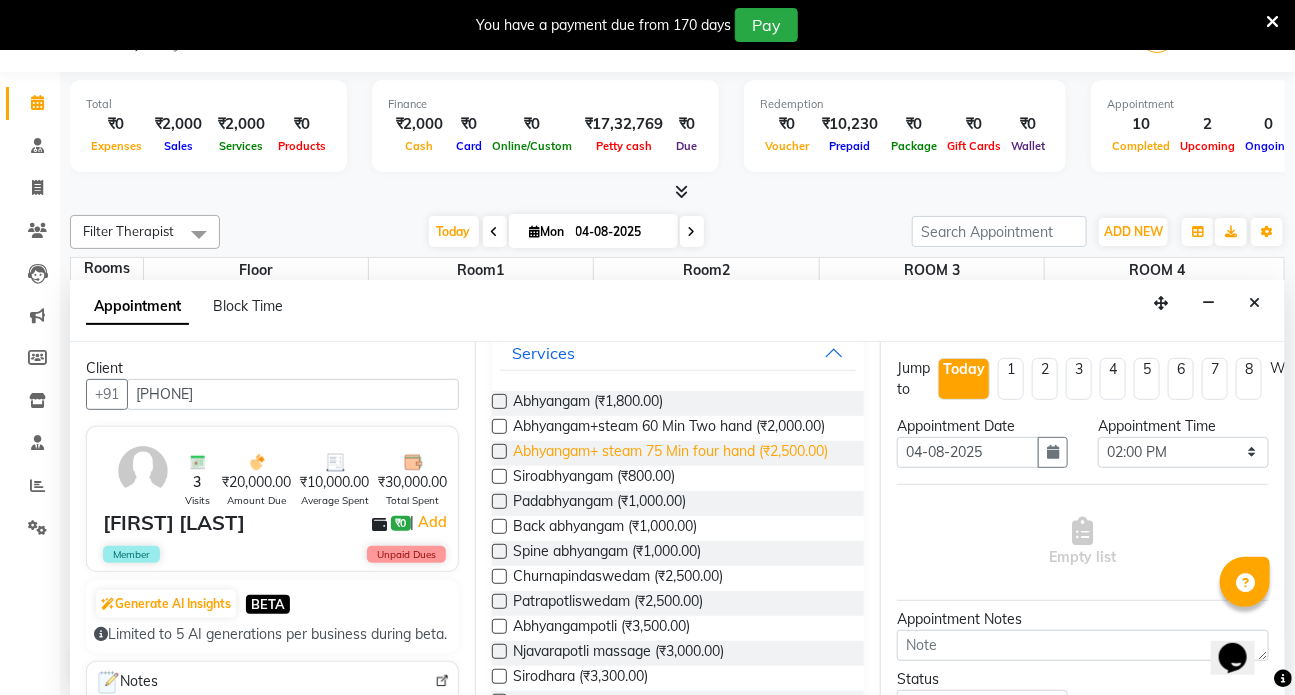 scroll, scrollTop: 181, scrollLeft: 0, axis: vertical 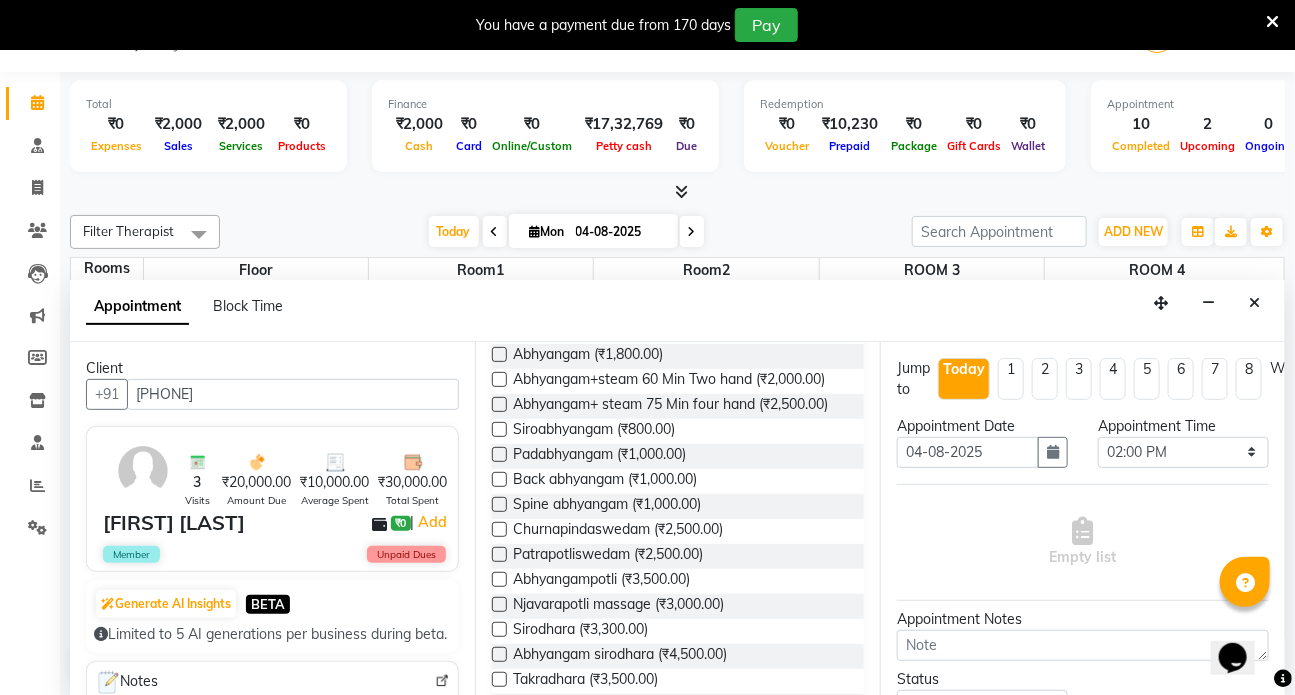 click at bounding box center [499, 579] 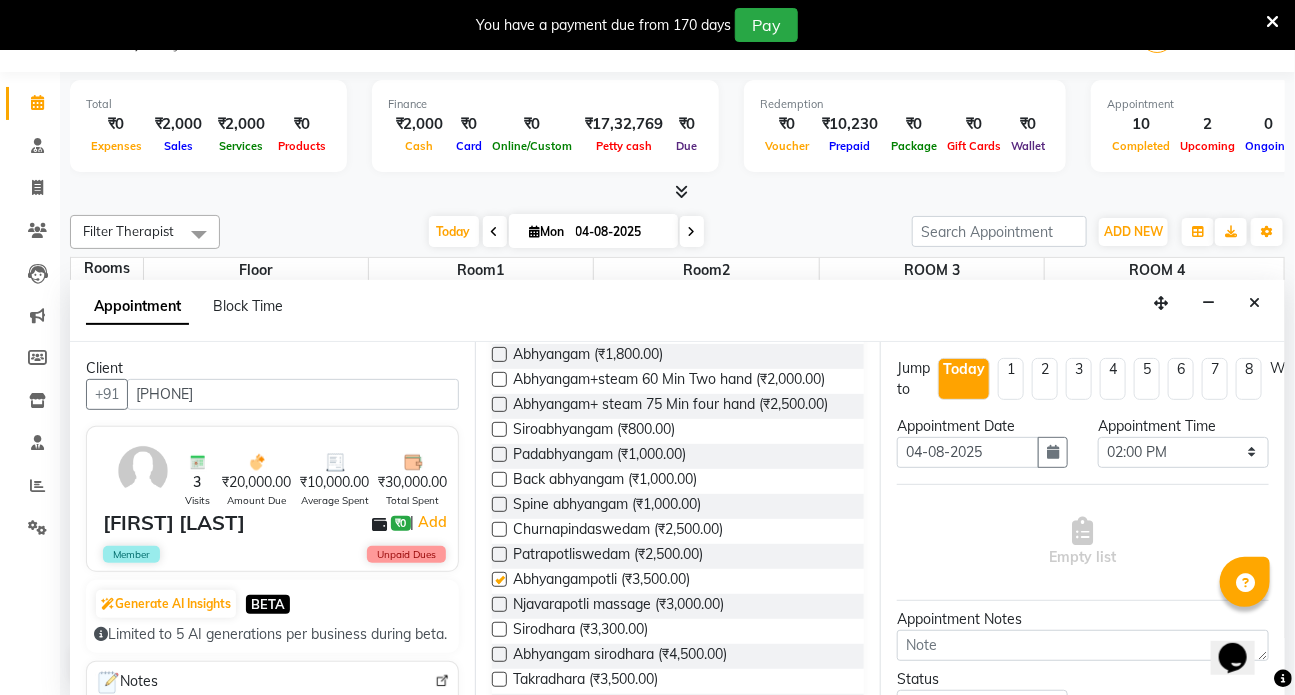 select on "2668" 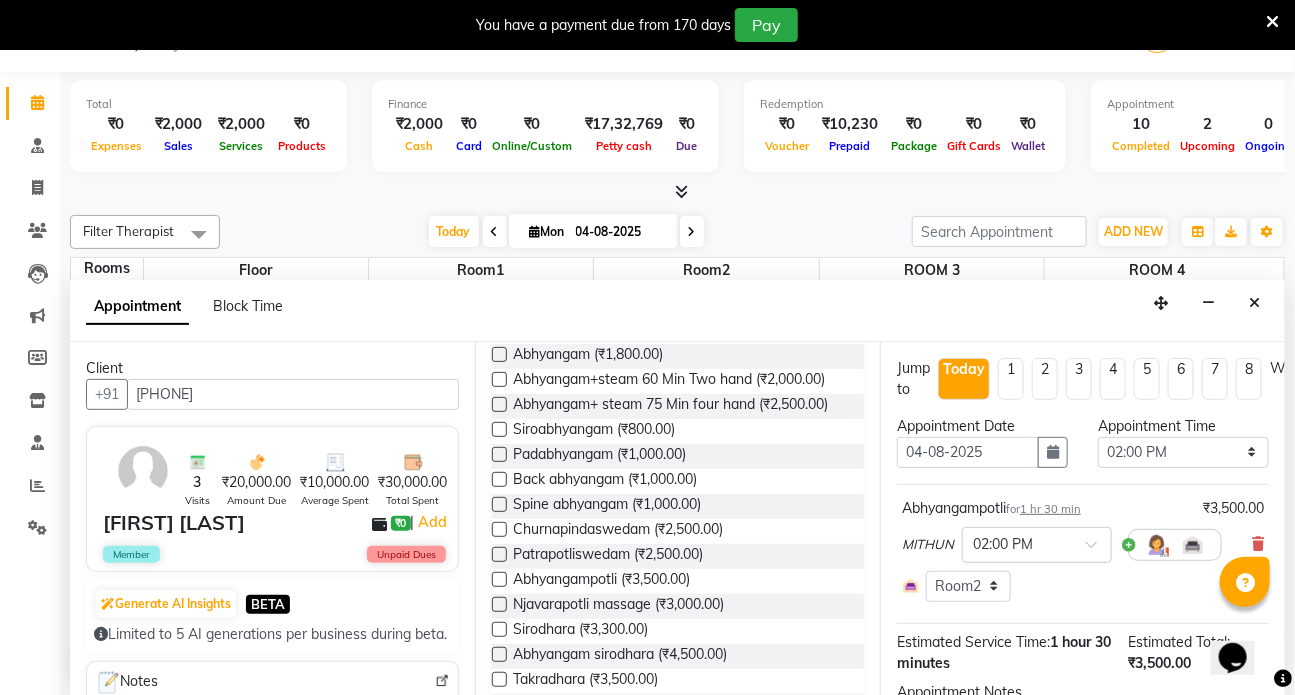 checkbox on "false" 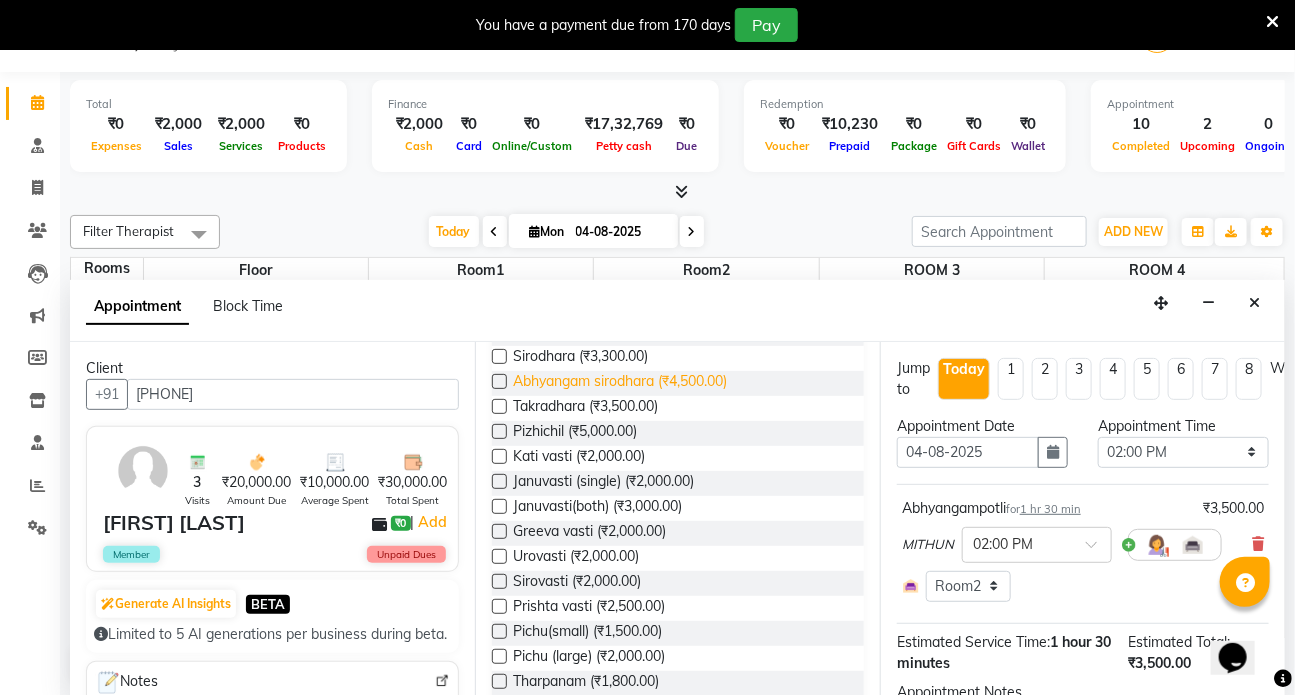 scroll, scrollTop: 363, scrollLeft: 0, axis: vertical 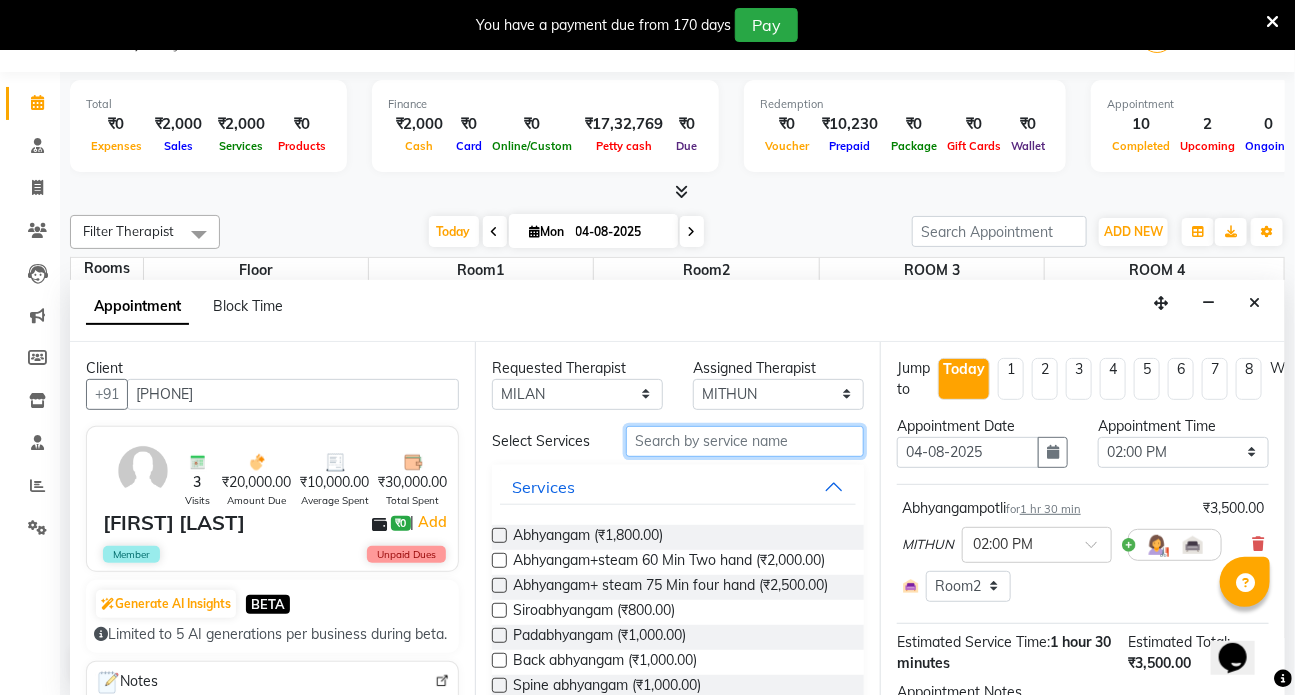 click at bounding box center (745, 441) 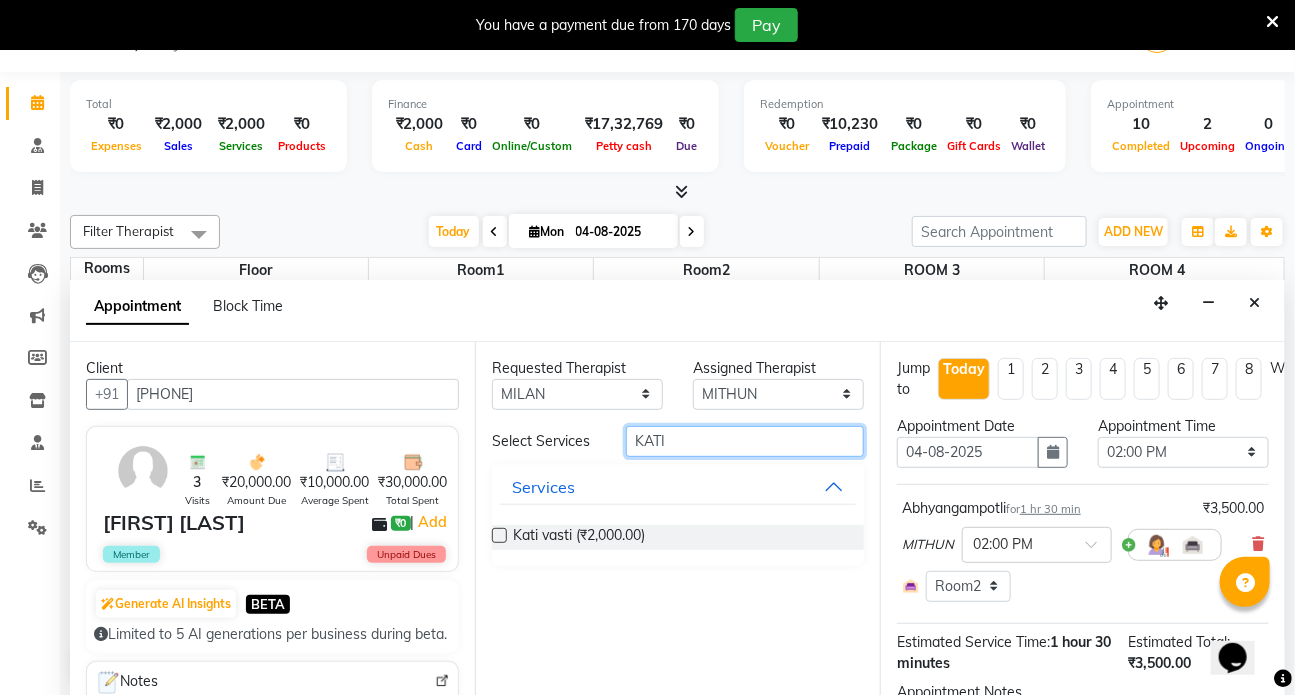 type on "KATI" 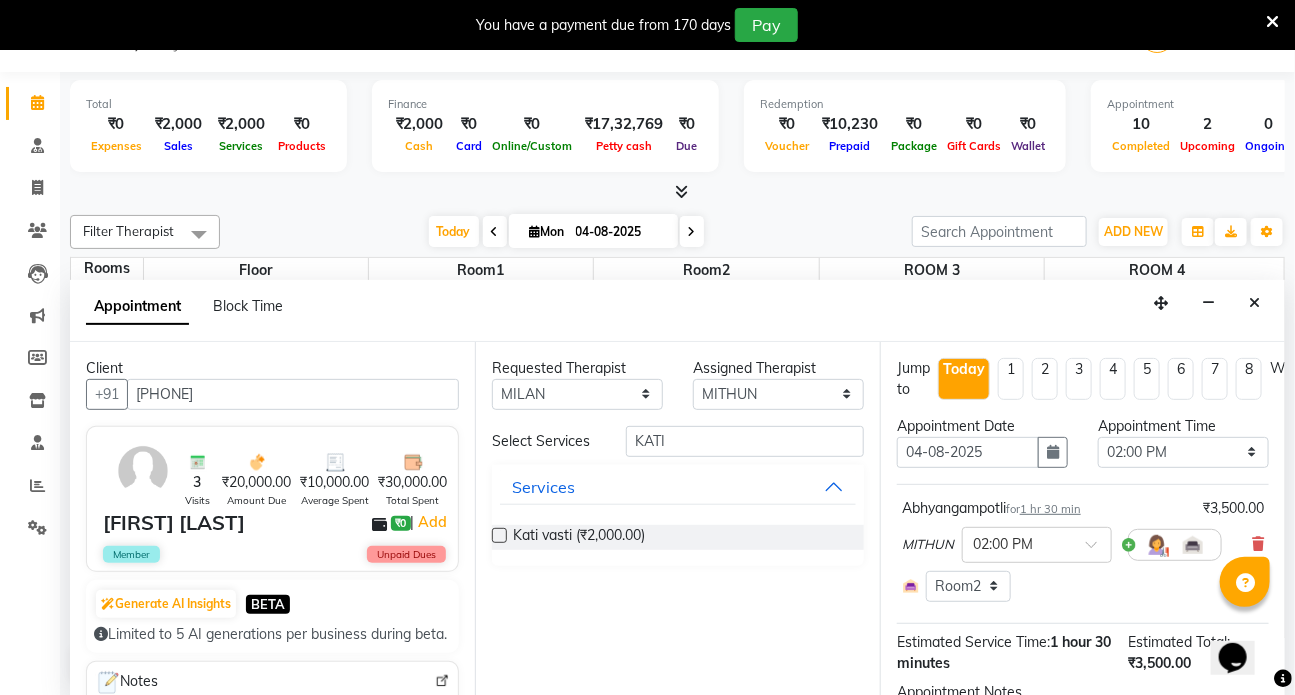 click at bounding box center (499, 535) 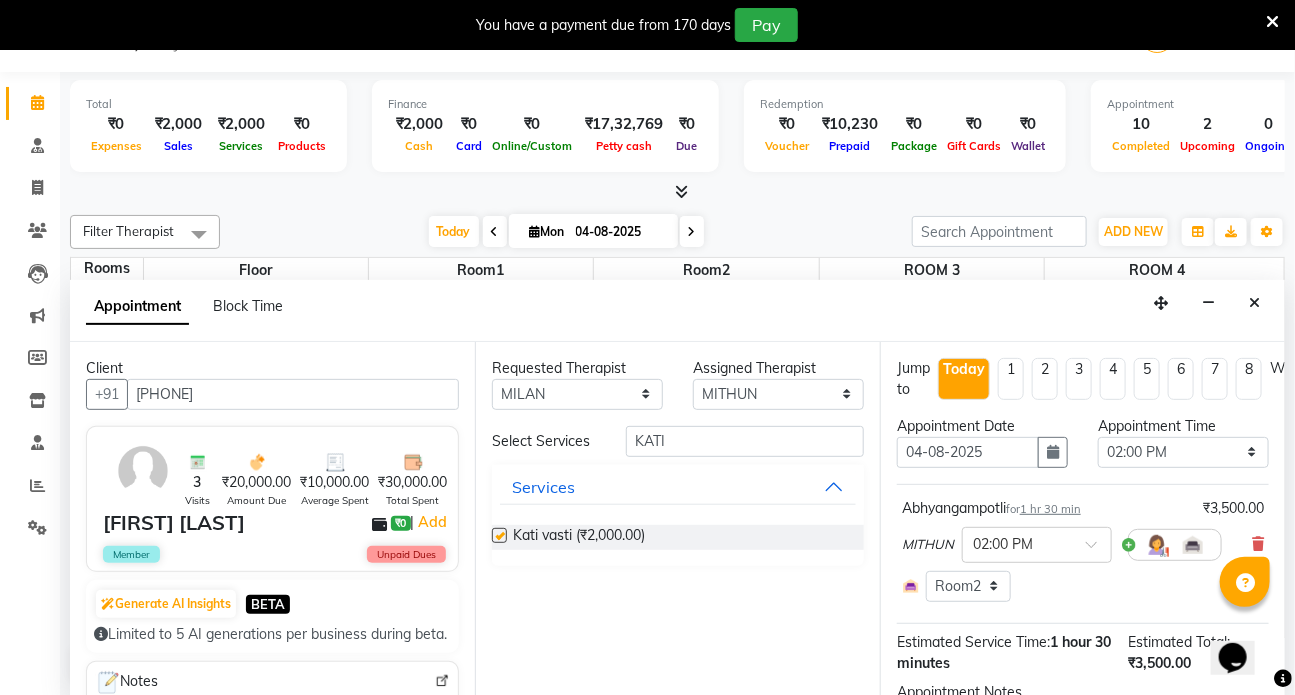 select on "2668" 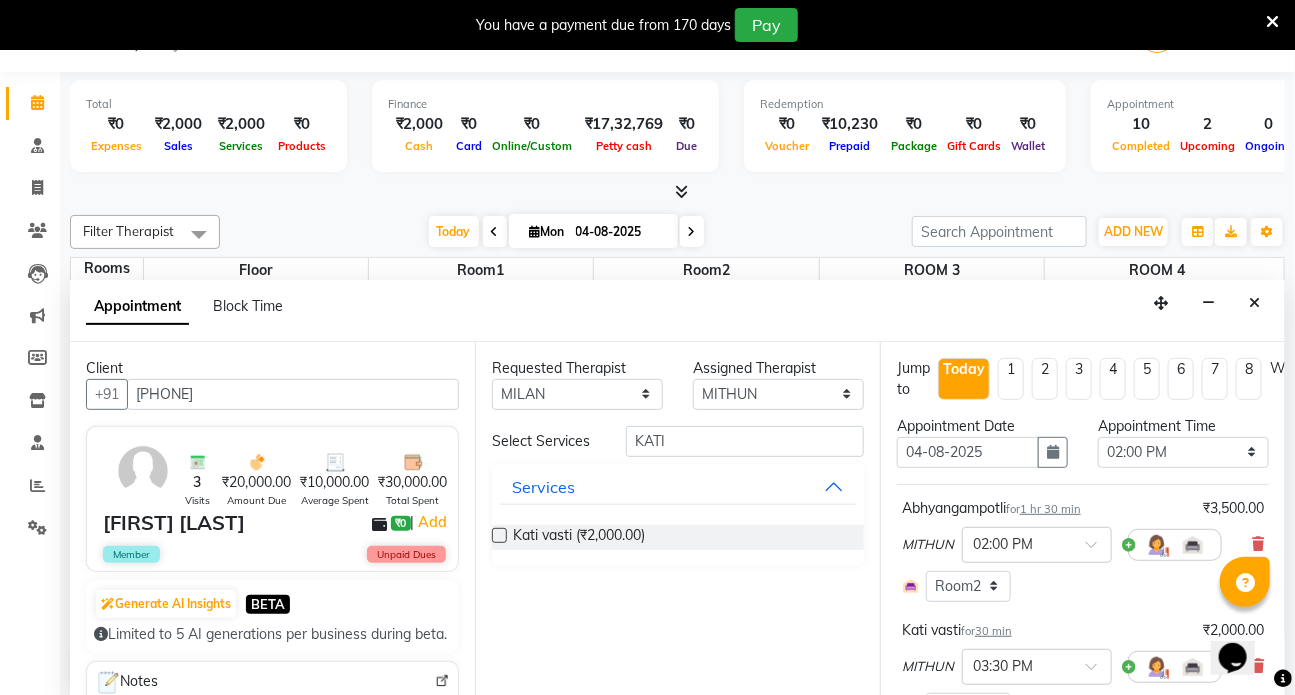 checkbox on "false" 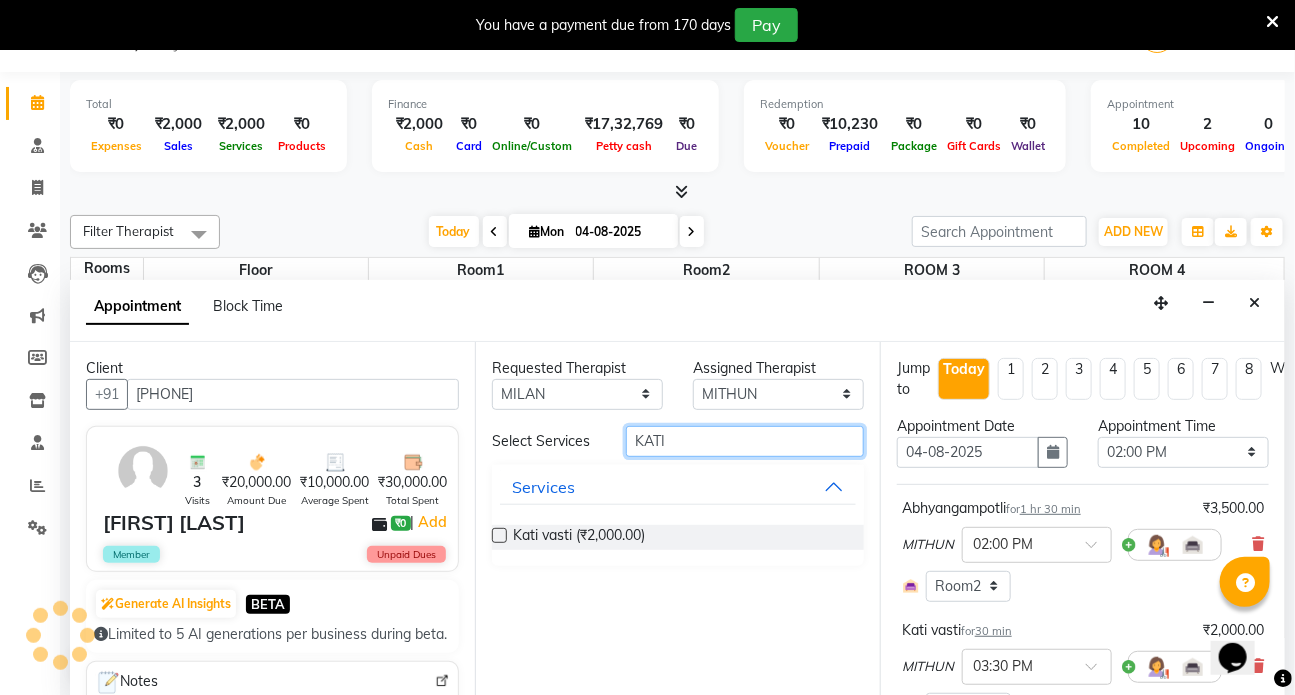 click on "KATI" at bounding box center (745, 441) 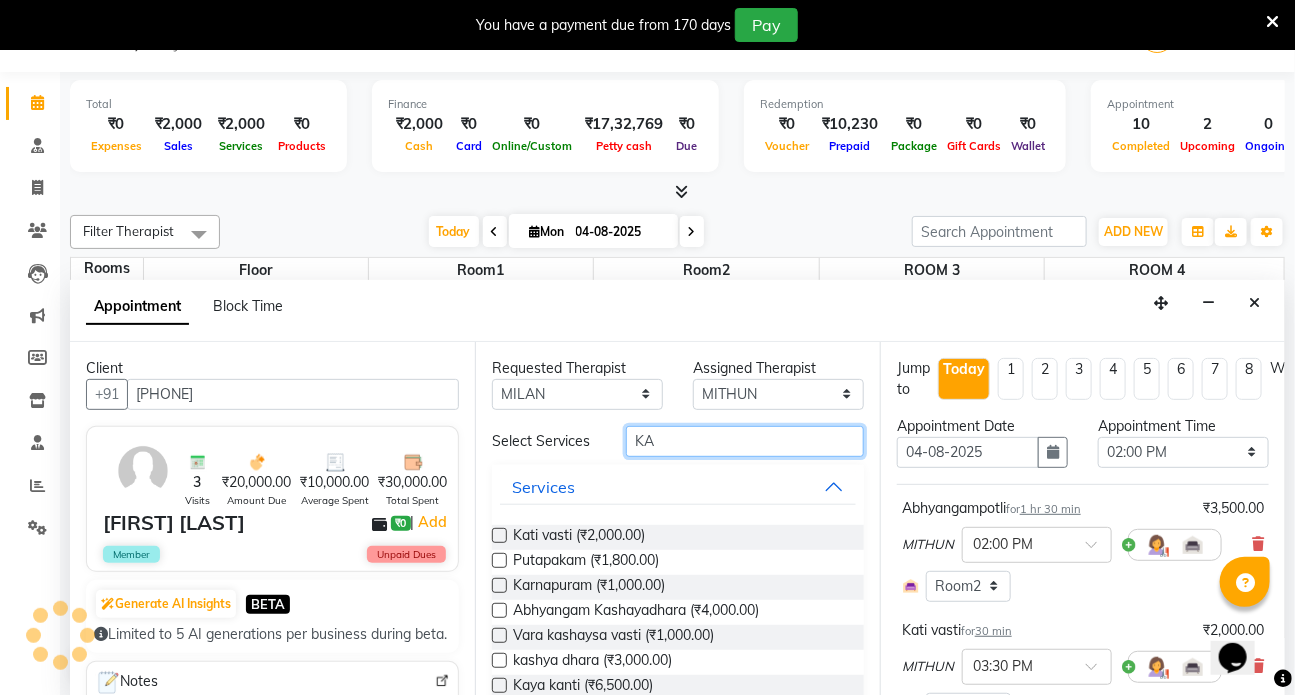 type on "K" 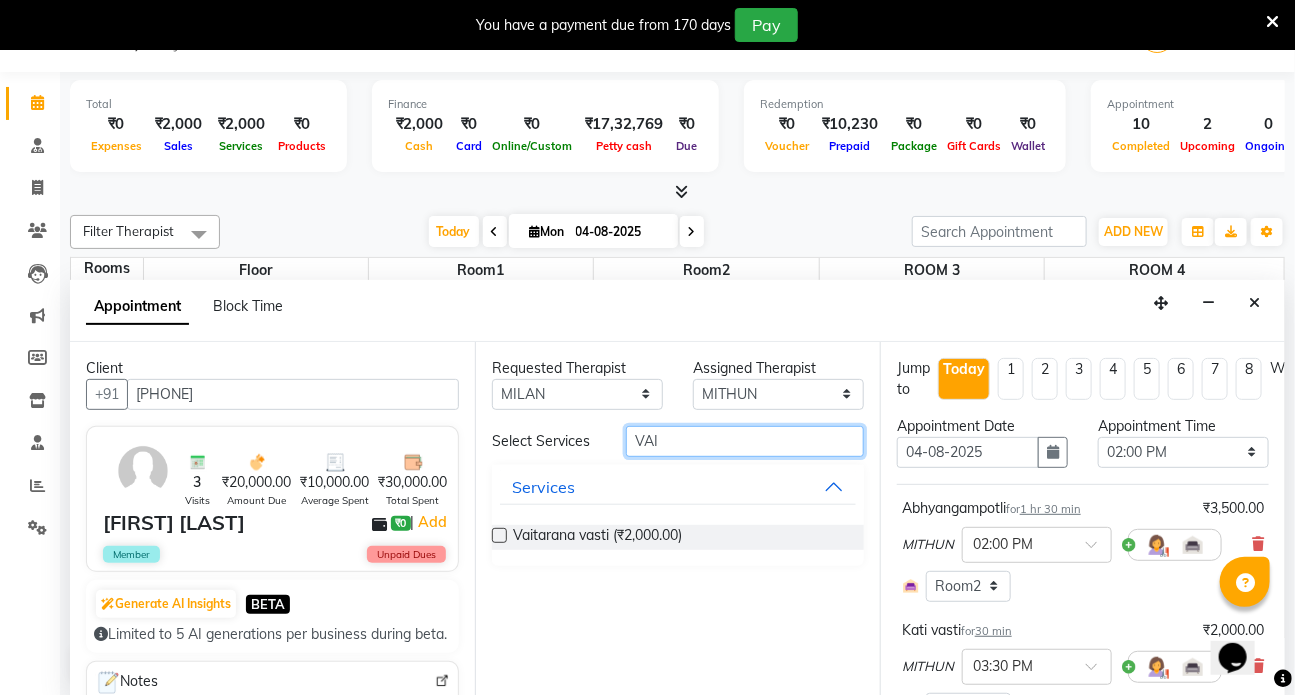 type on "VAI" 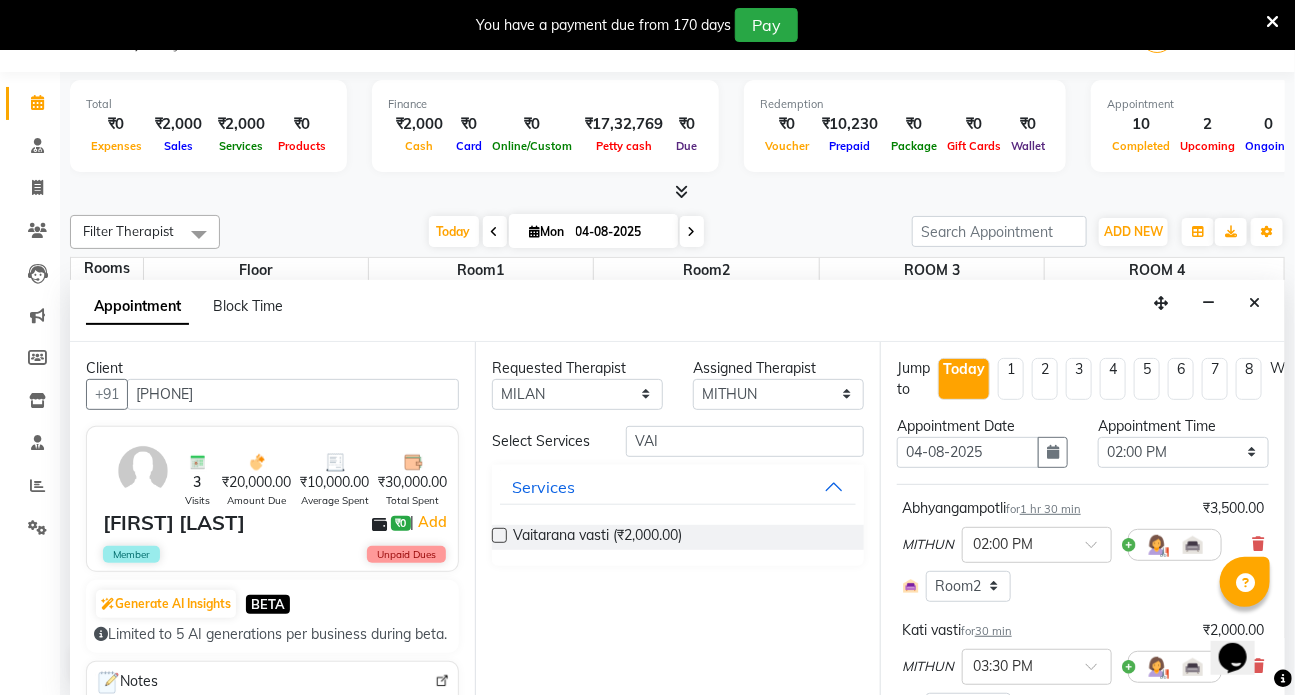 click at bounding box center [499, 535] 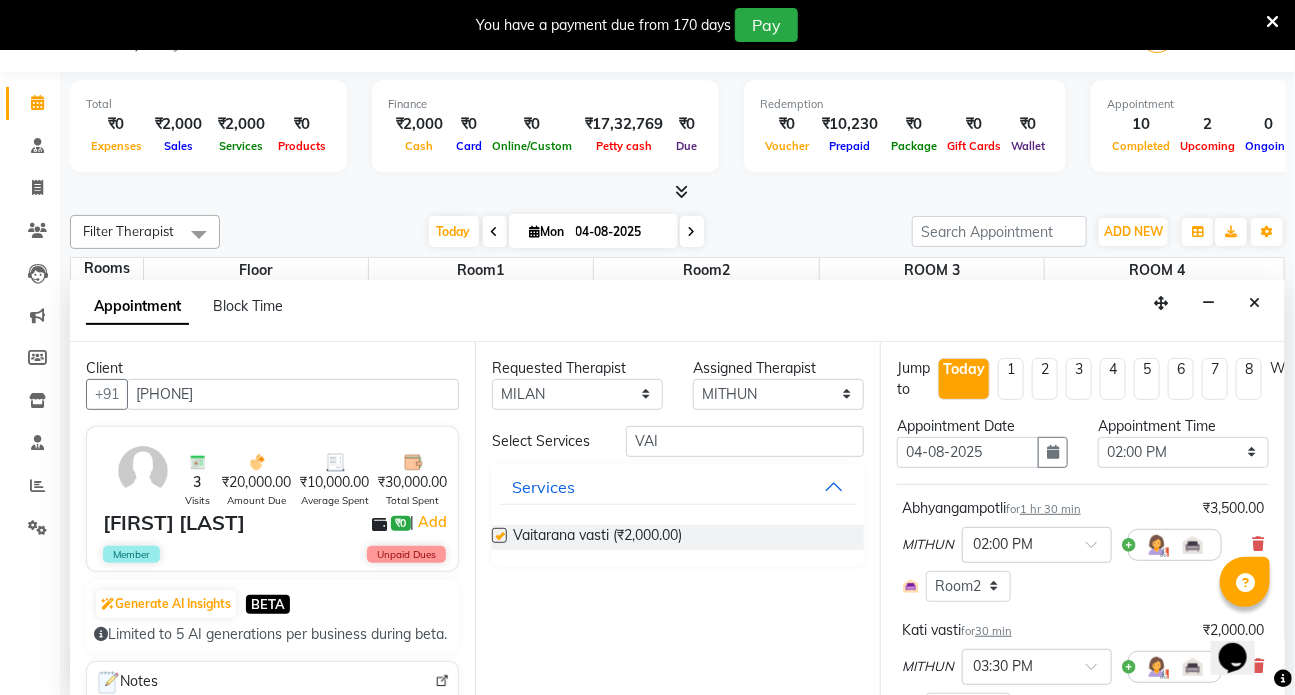 select on "2668" 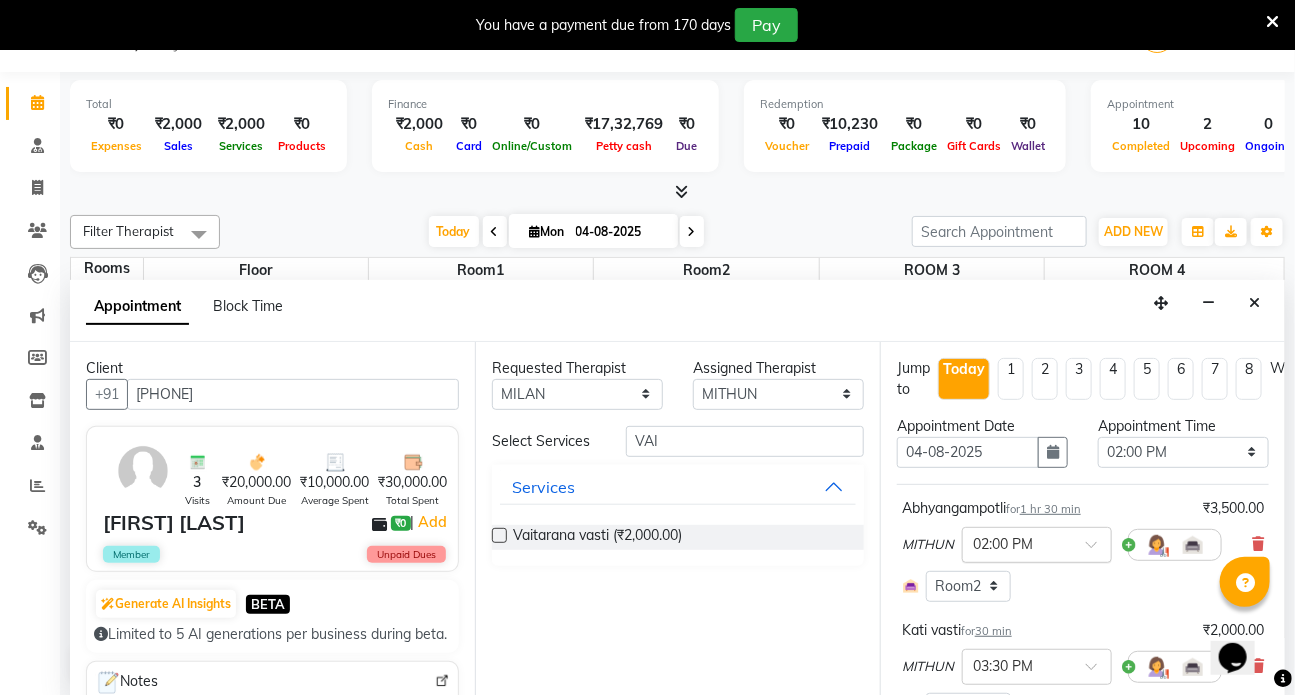 checkbox on "false" 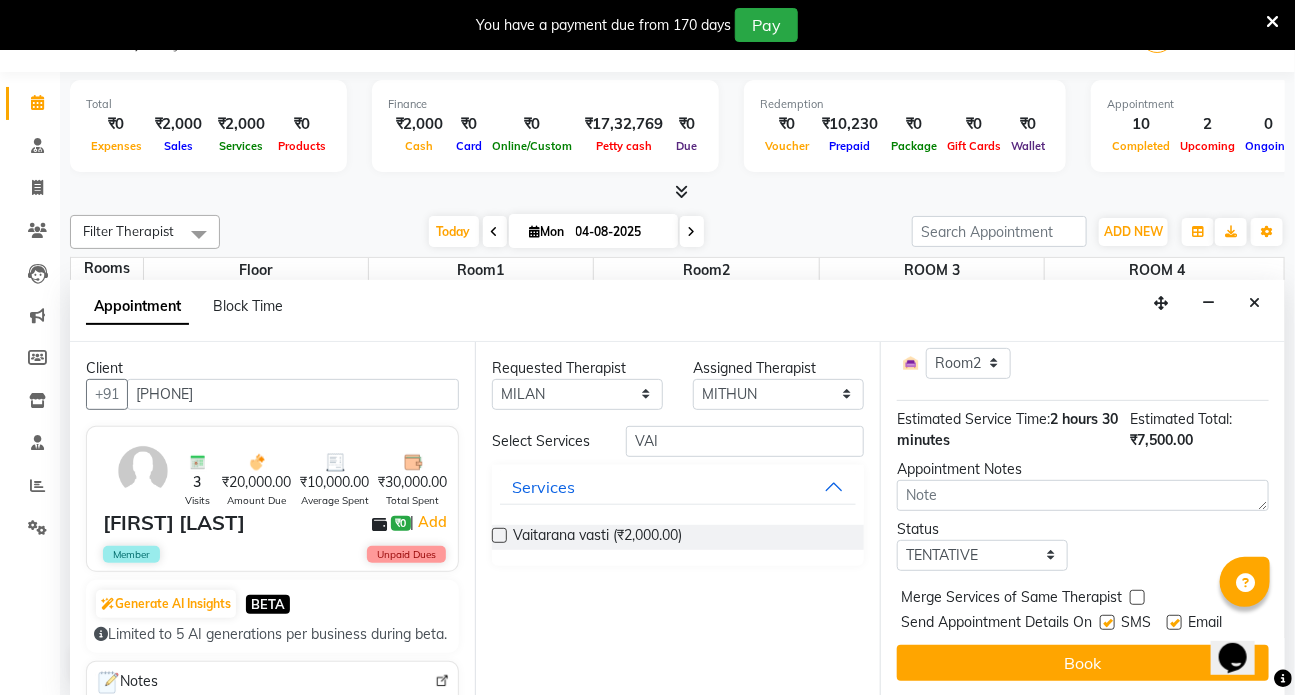 scroll, scrollTop: 480, scrollLeft: 0, axis: vertical 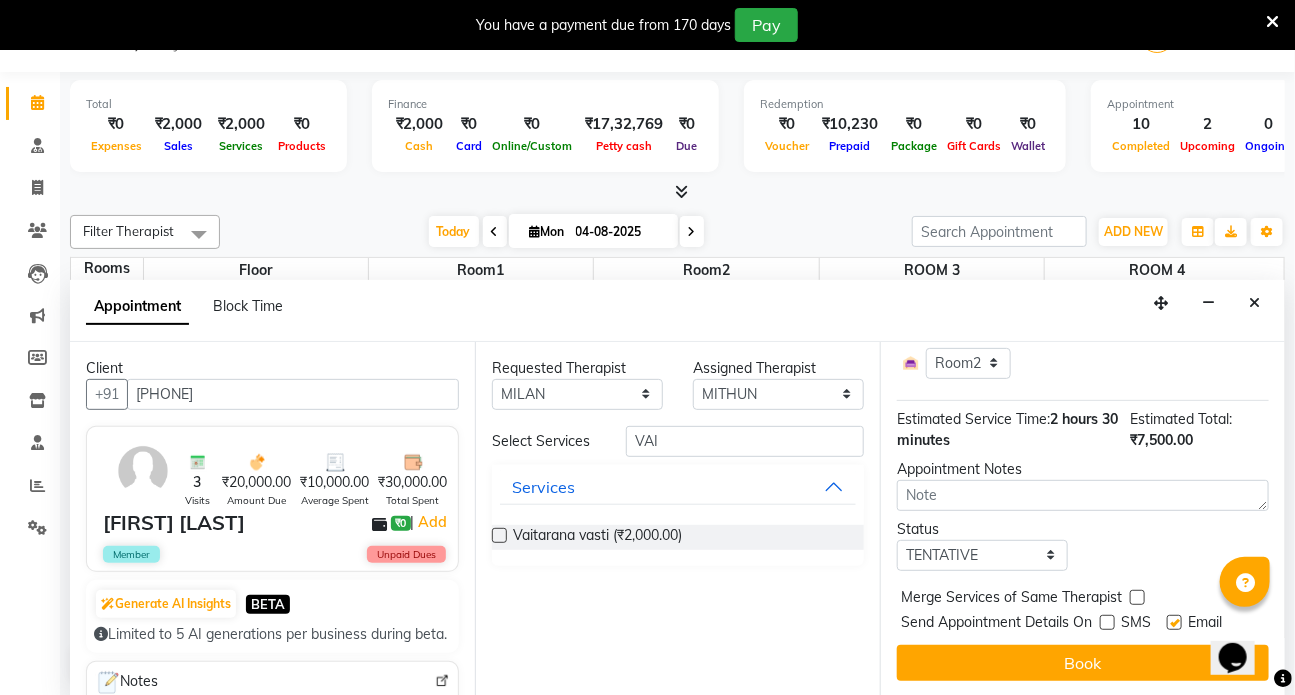 drag, startPoint x: 1175, startPoint y: 605, endPoint x: 1150, endPoint y: 620, distance: 29.15476 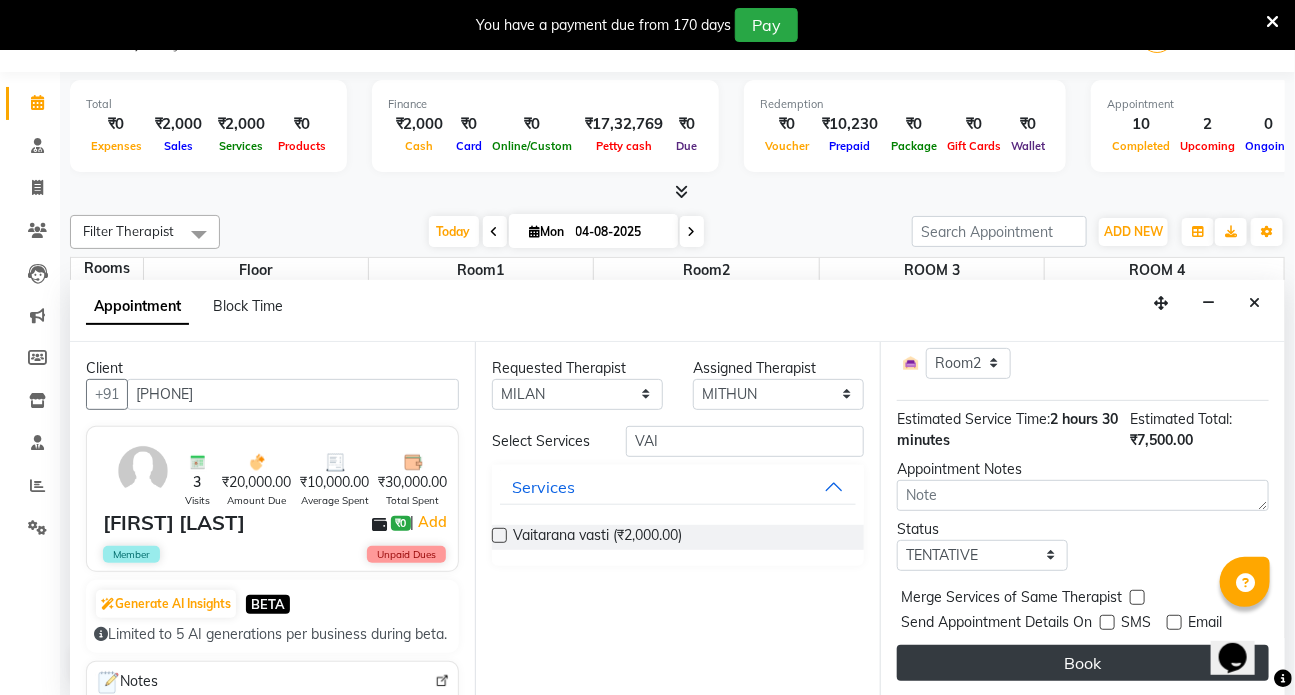 click on "Book" at bounding box center [1083, 663] 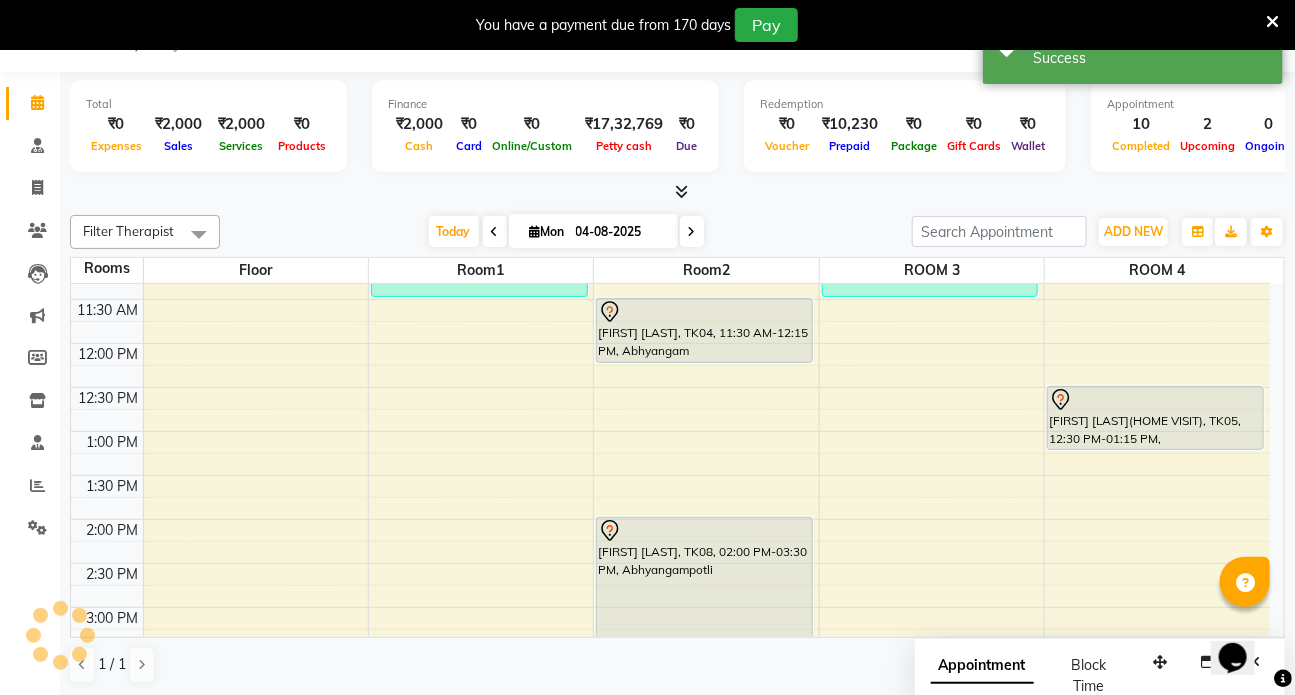 scroll, scrollTop: 0, scrollLeft: 0, axis: both 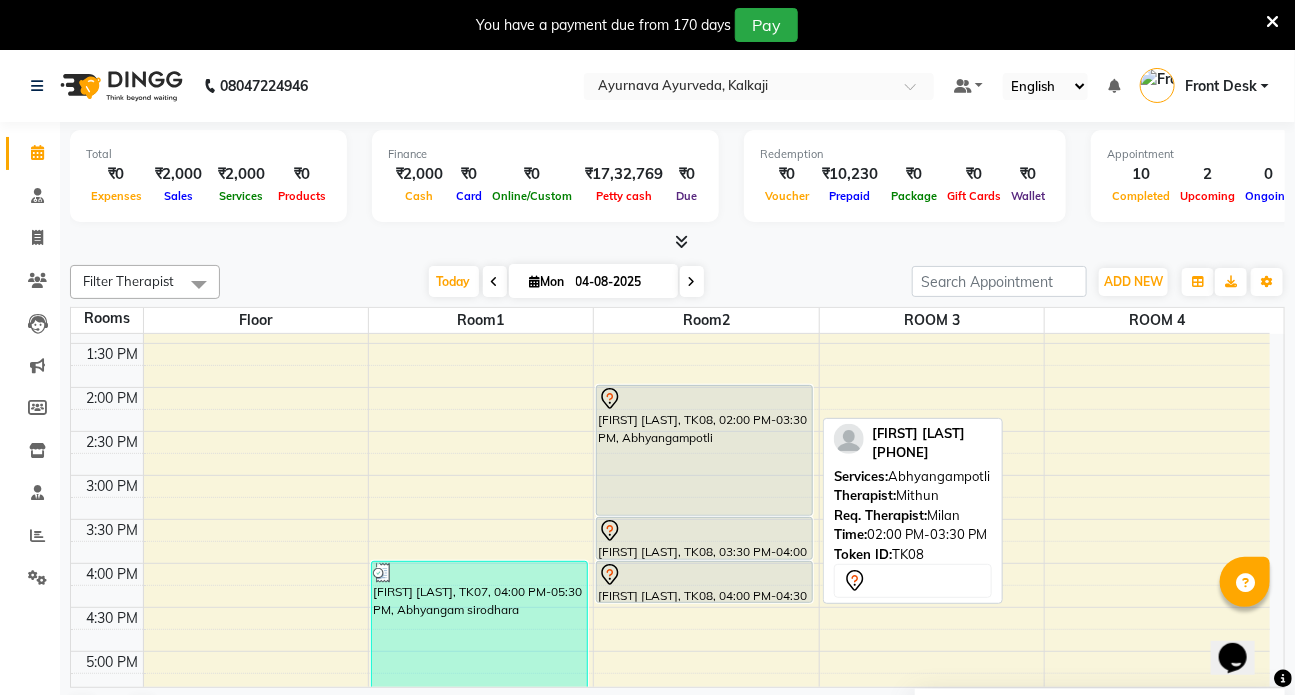 click on "[FIRST] [LAST], TK08, 02:00 PM-03:30 PM, Abhyangampotli" at bounding box center (704, 450) 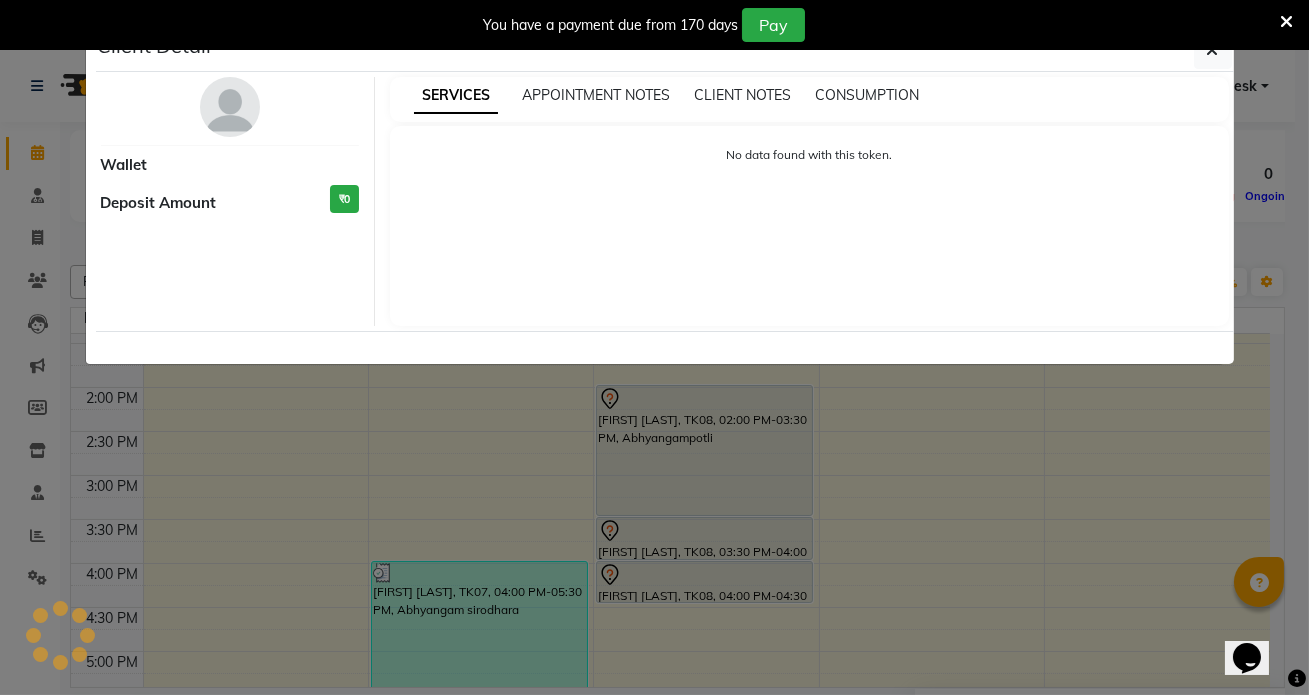 select on "7" 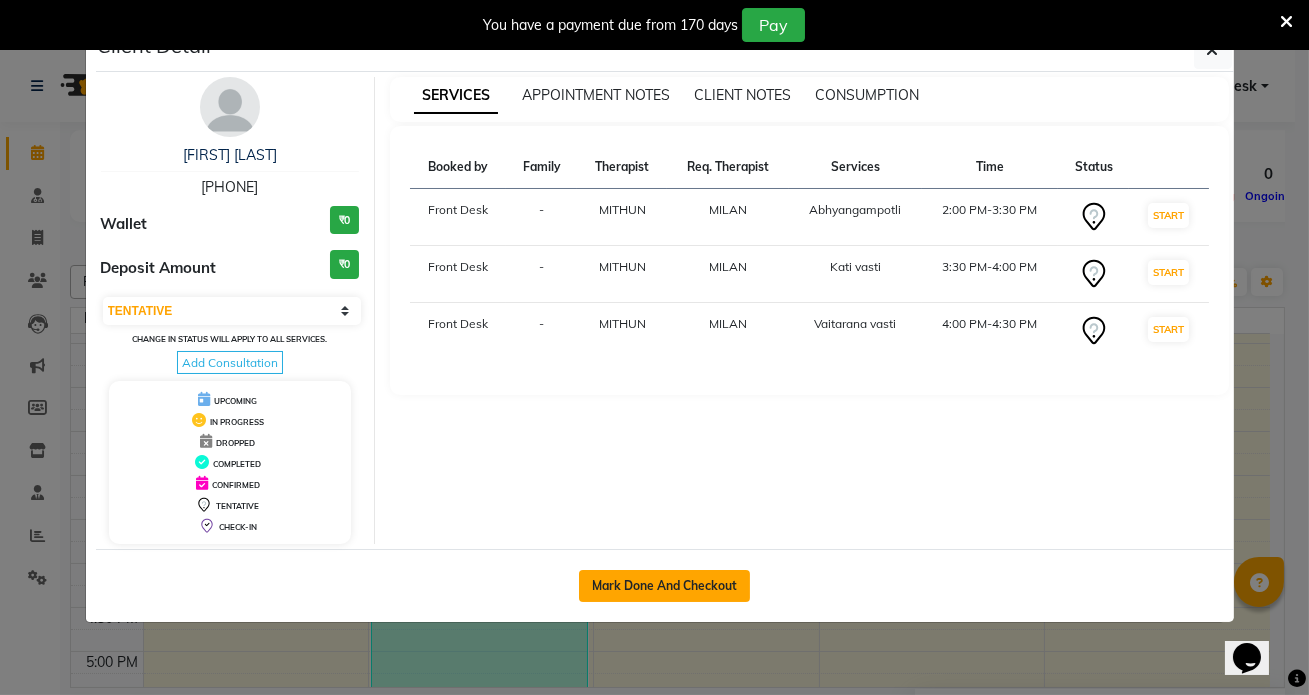click on "Mark Done And Checkout" 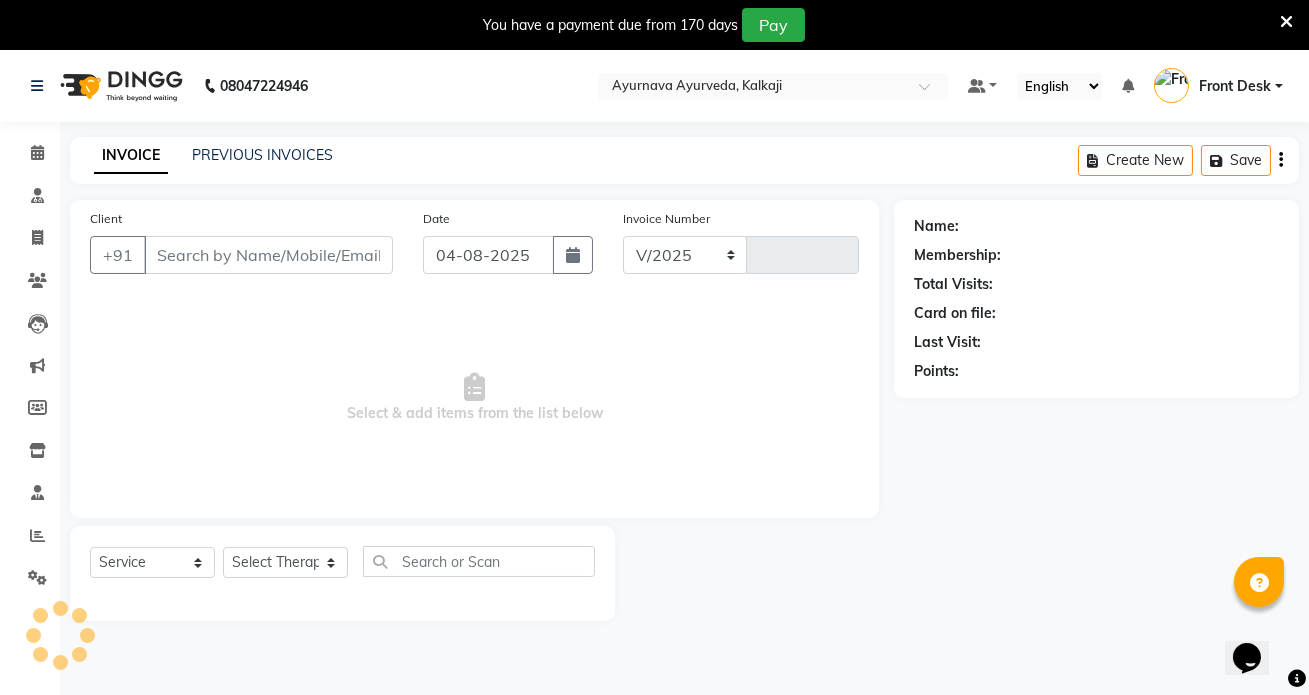 select on "5585" 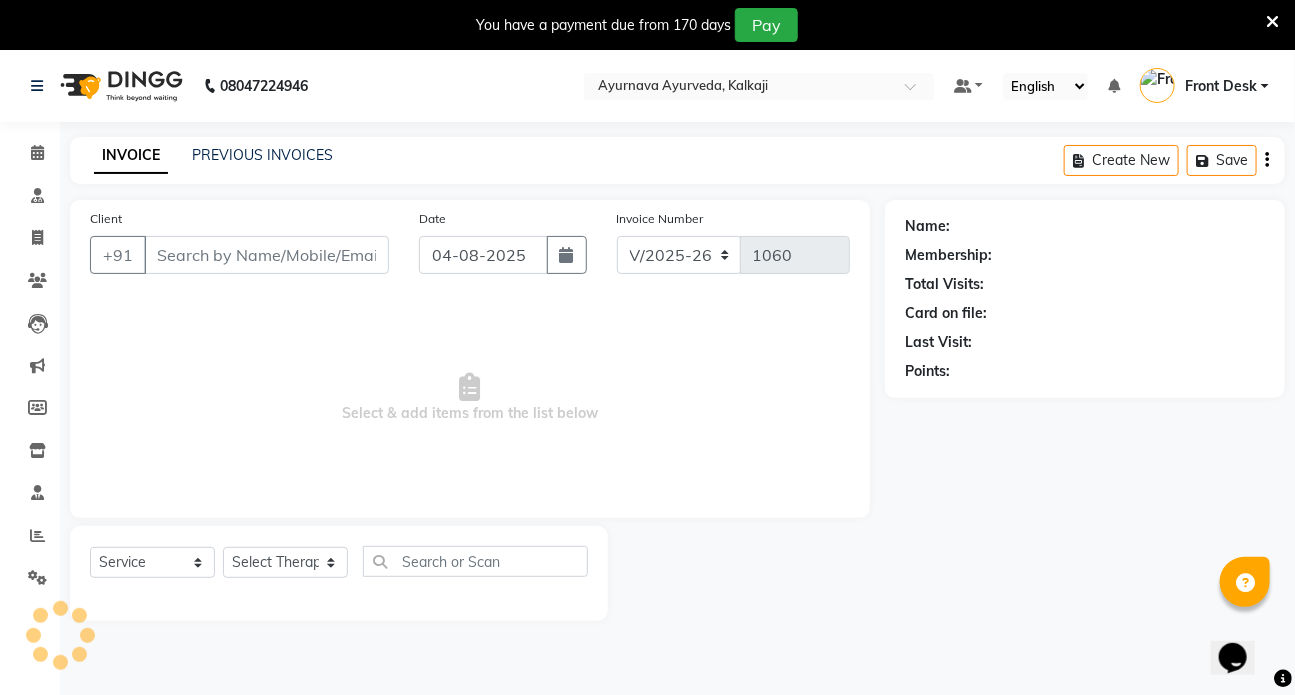 type on "[PHONE]" 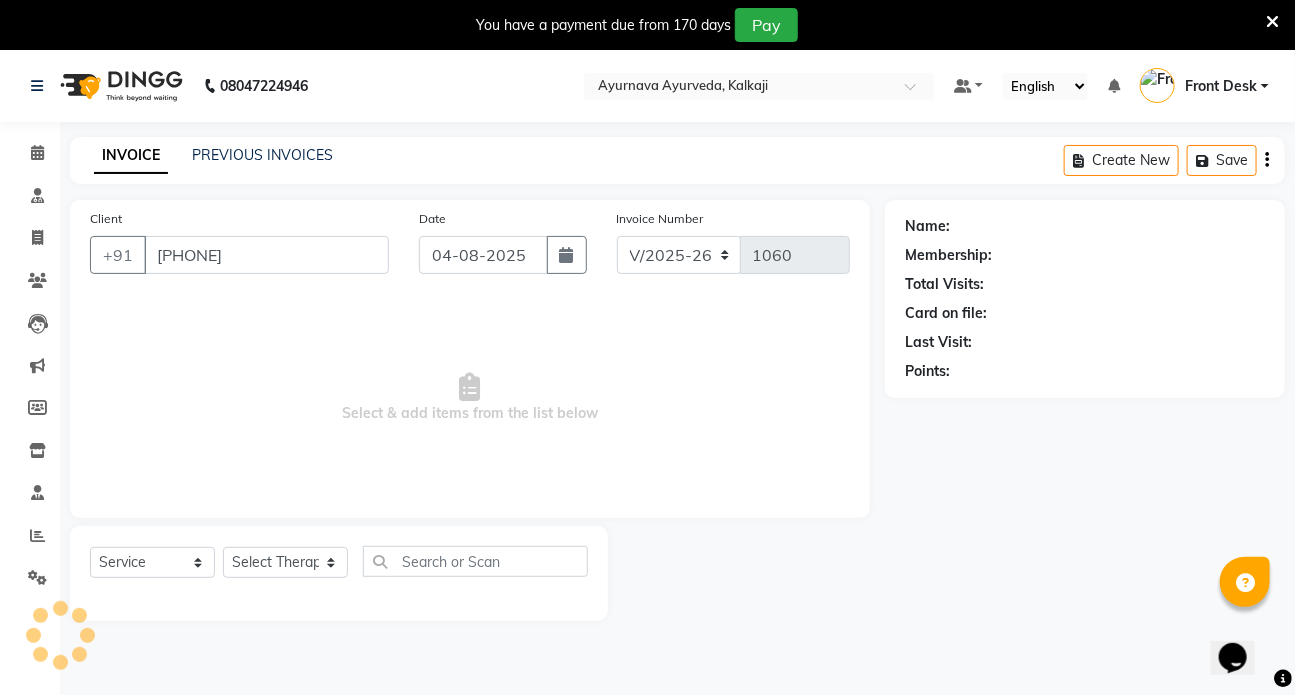 select on "75597" 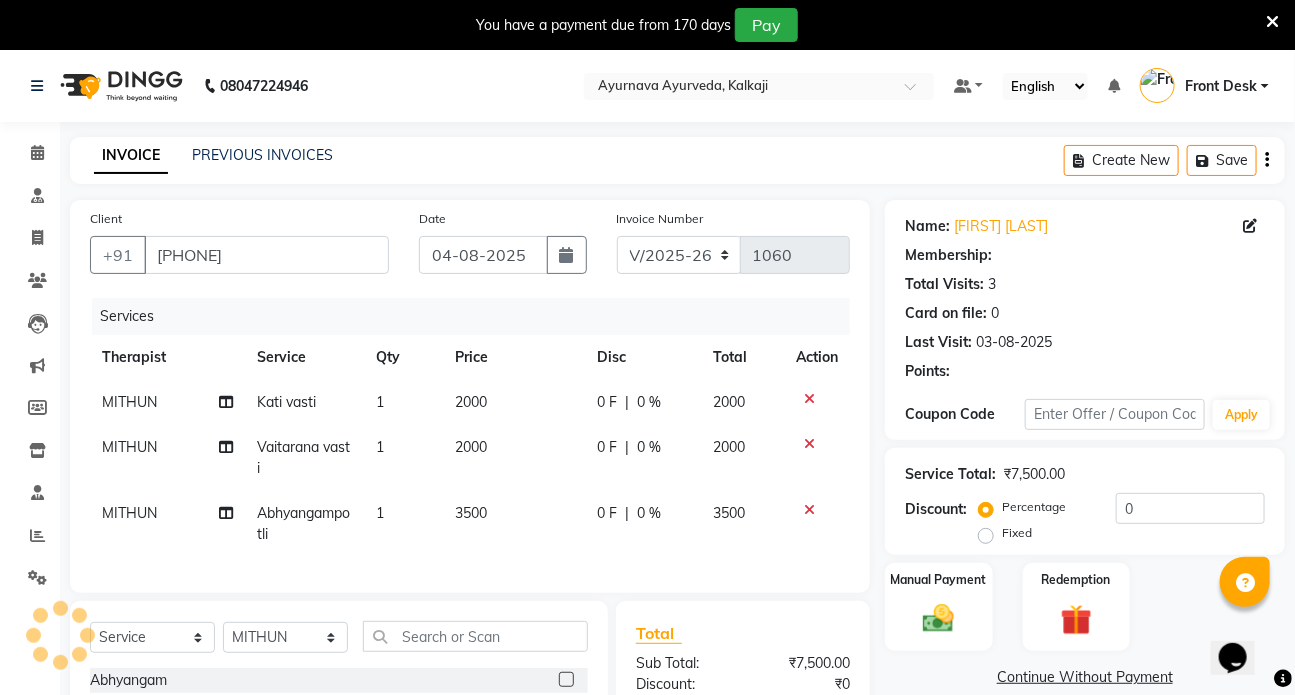 select on "1: Object" 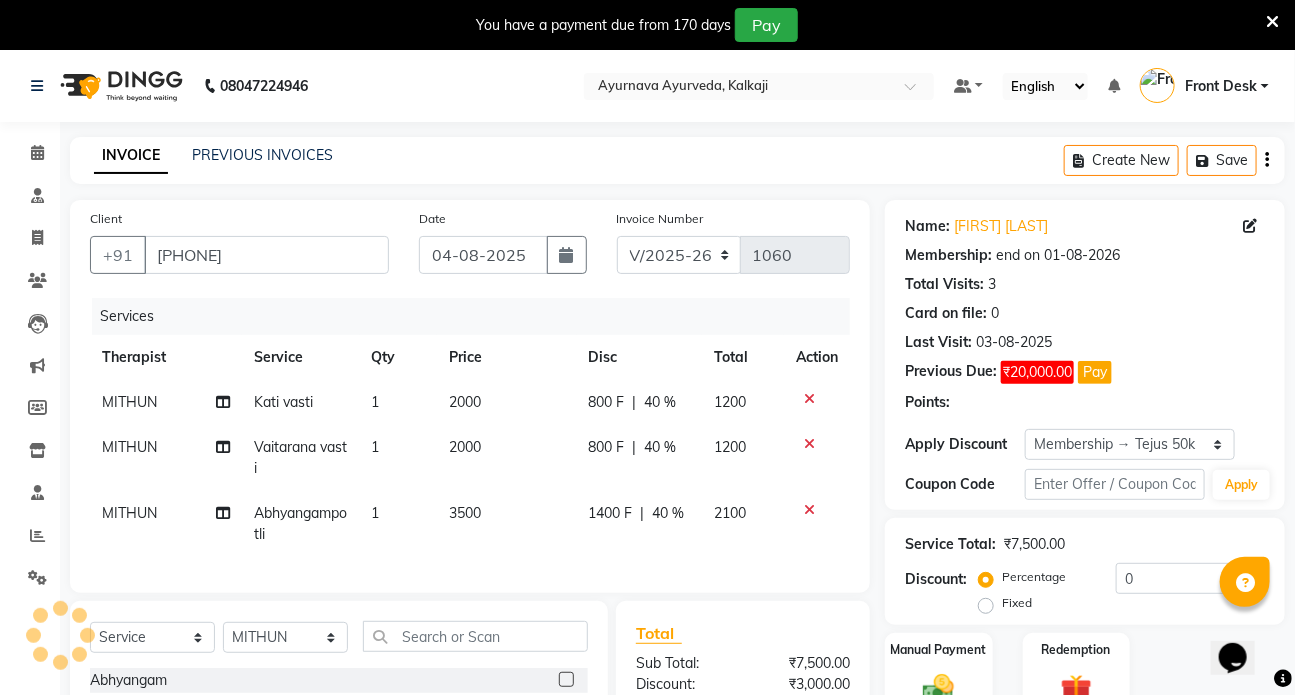 type on "40" 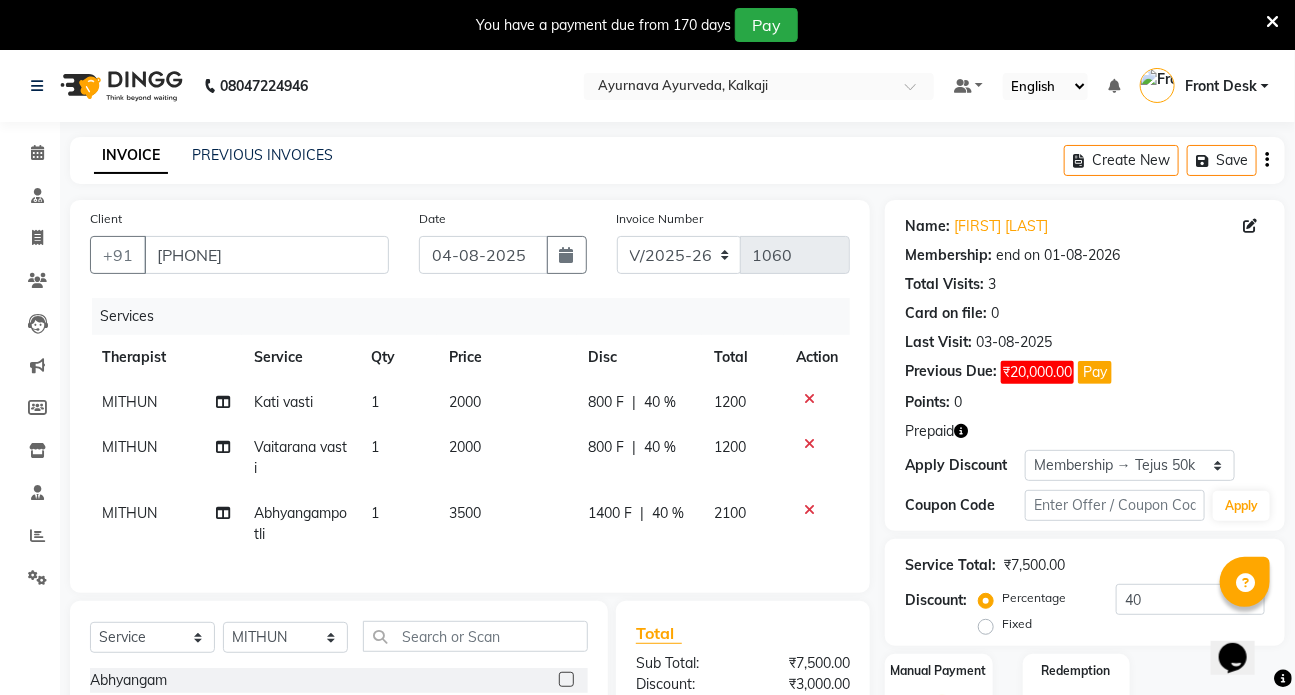 scroll, scrollTop: 244, scrollLeft: 0, axis: vertical 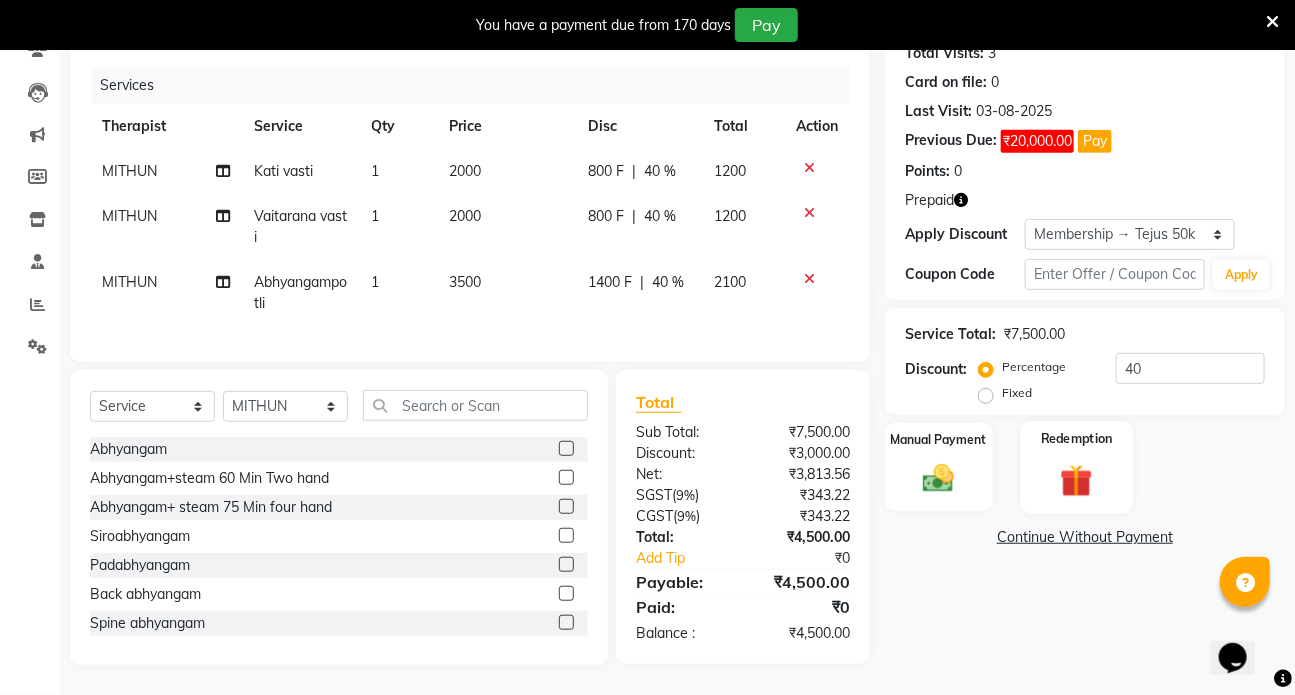 click 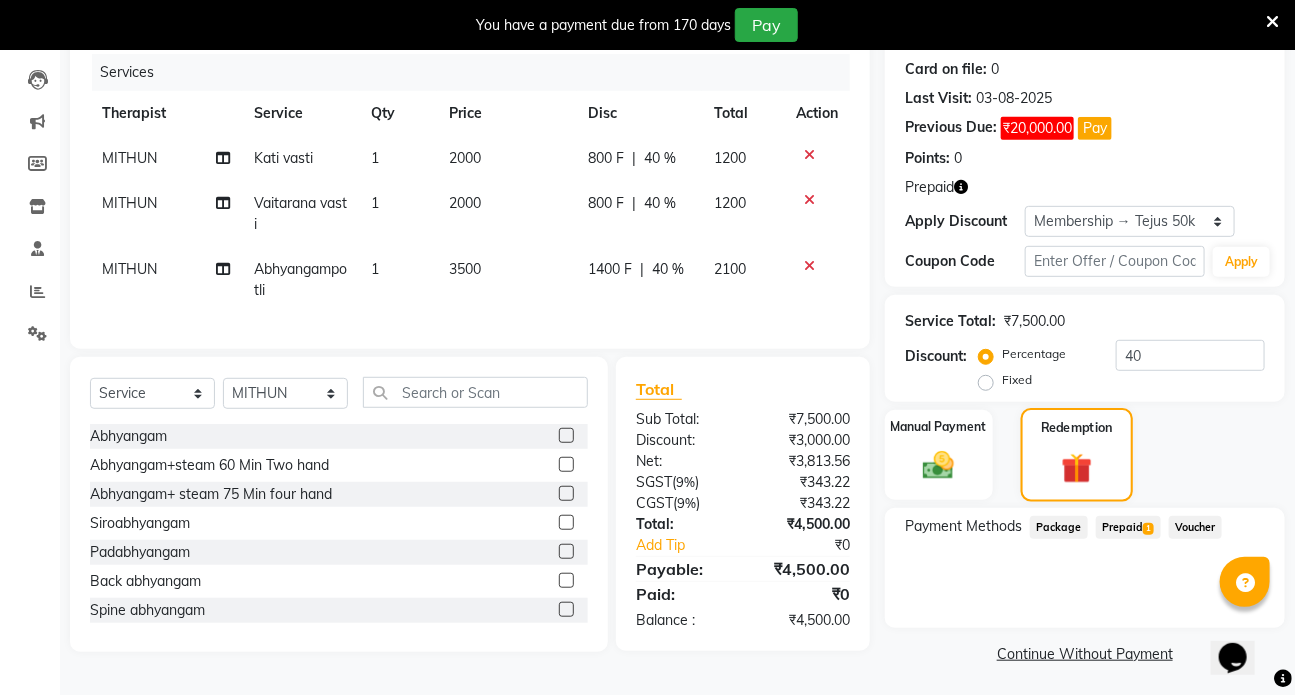 scroll, scrollTop: 247, scrollLeft: 0, axis: vertical 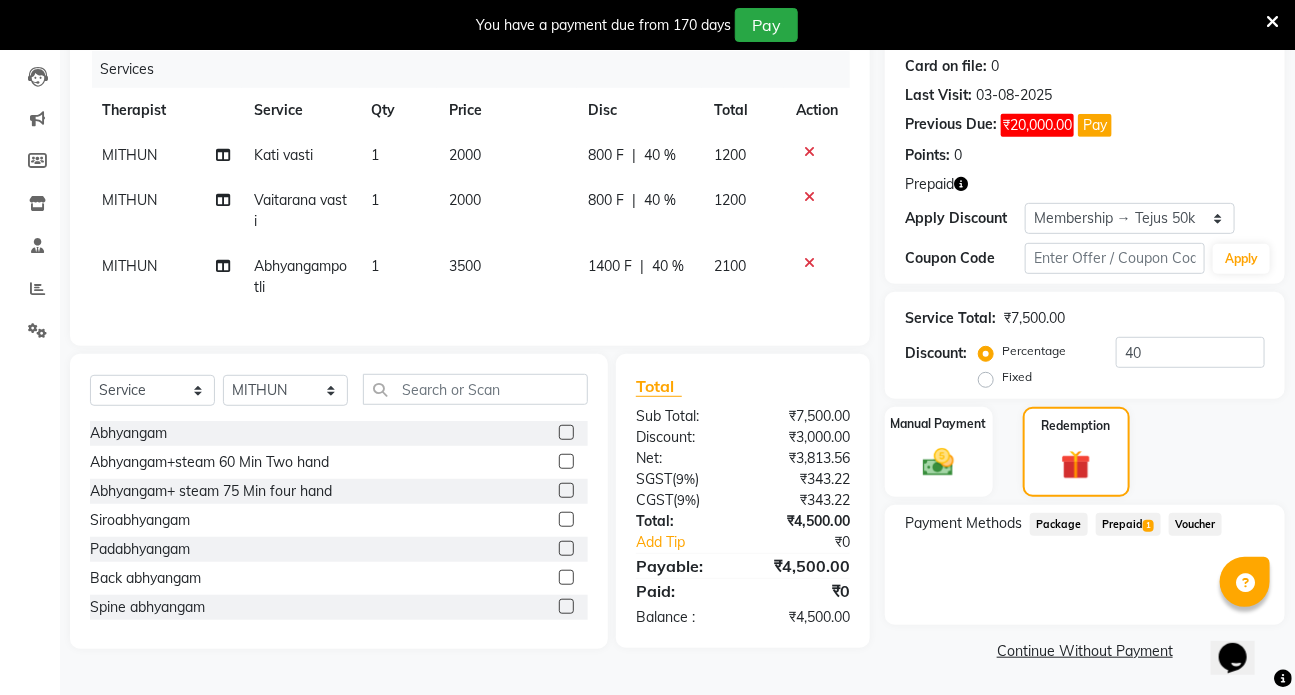 click on "Prepaid  1" 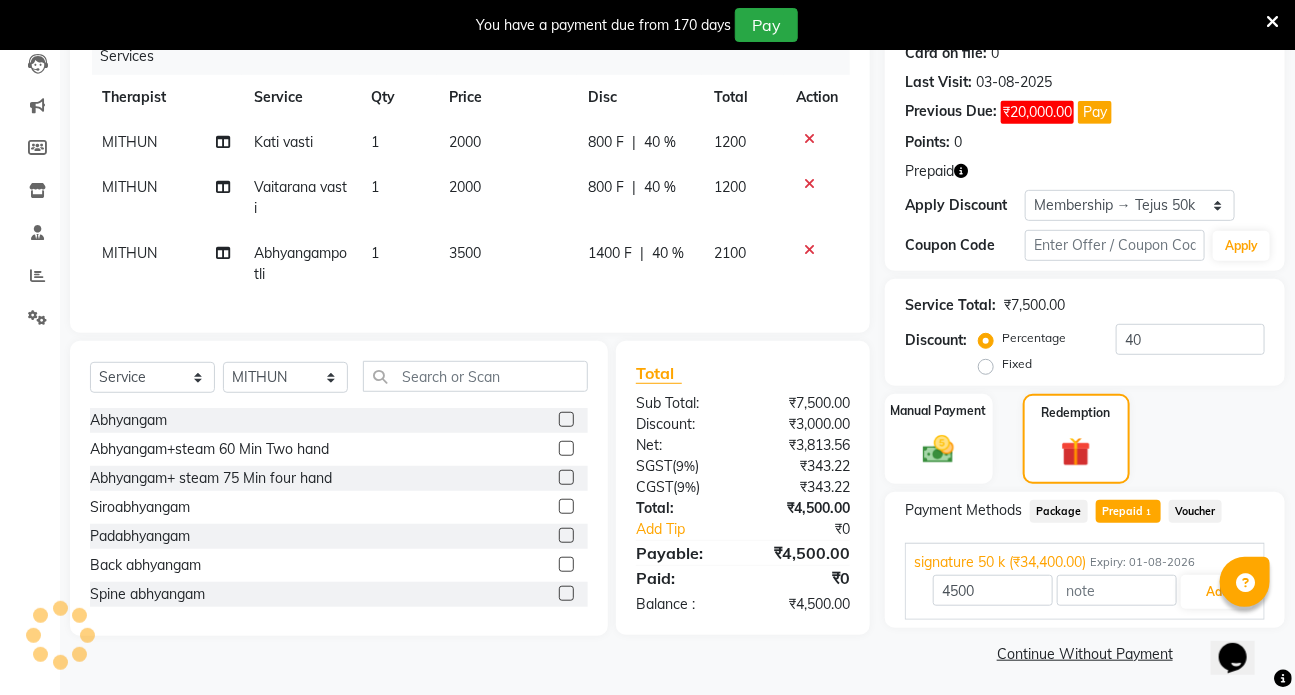 scroll, scrollTop: 262, scrollLeft: 0, axis: vertical 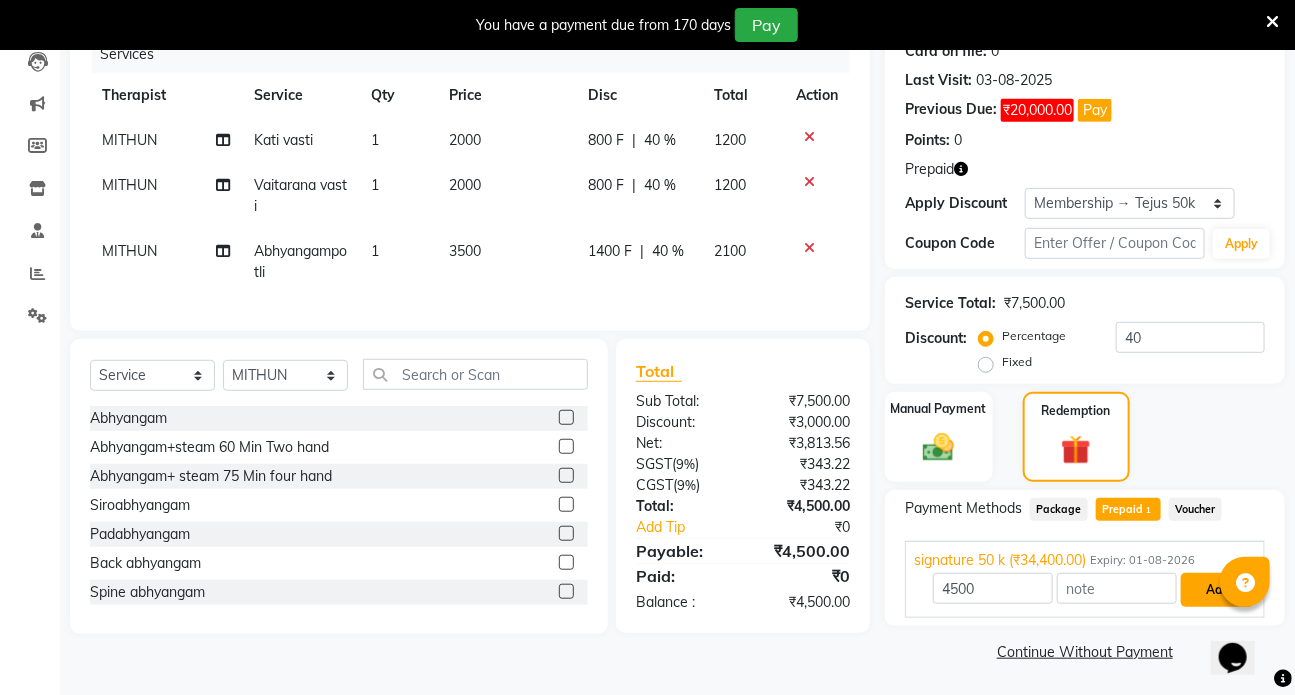 click on "Add" at bounding box center (1217, 590) 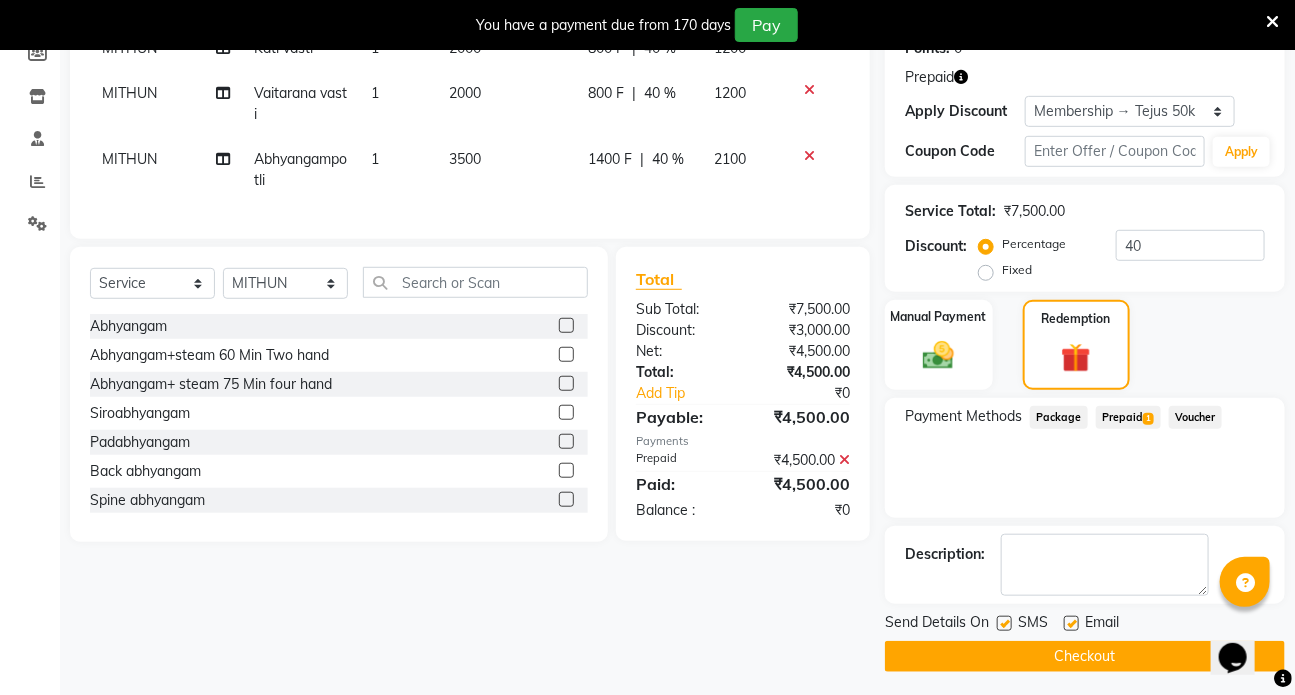 scroll, scrollTop: 360, scrollLeft: 0, axis: vertical 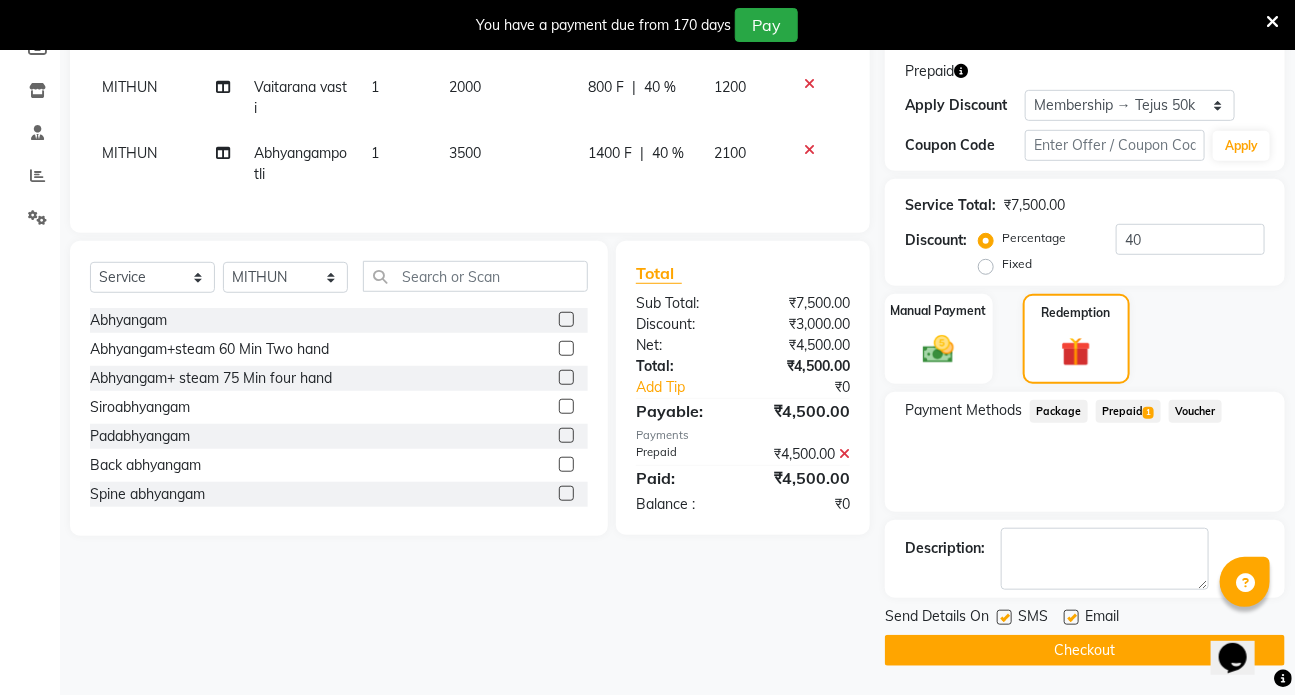 click 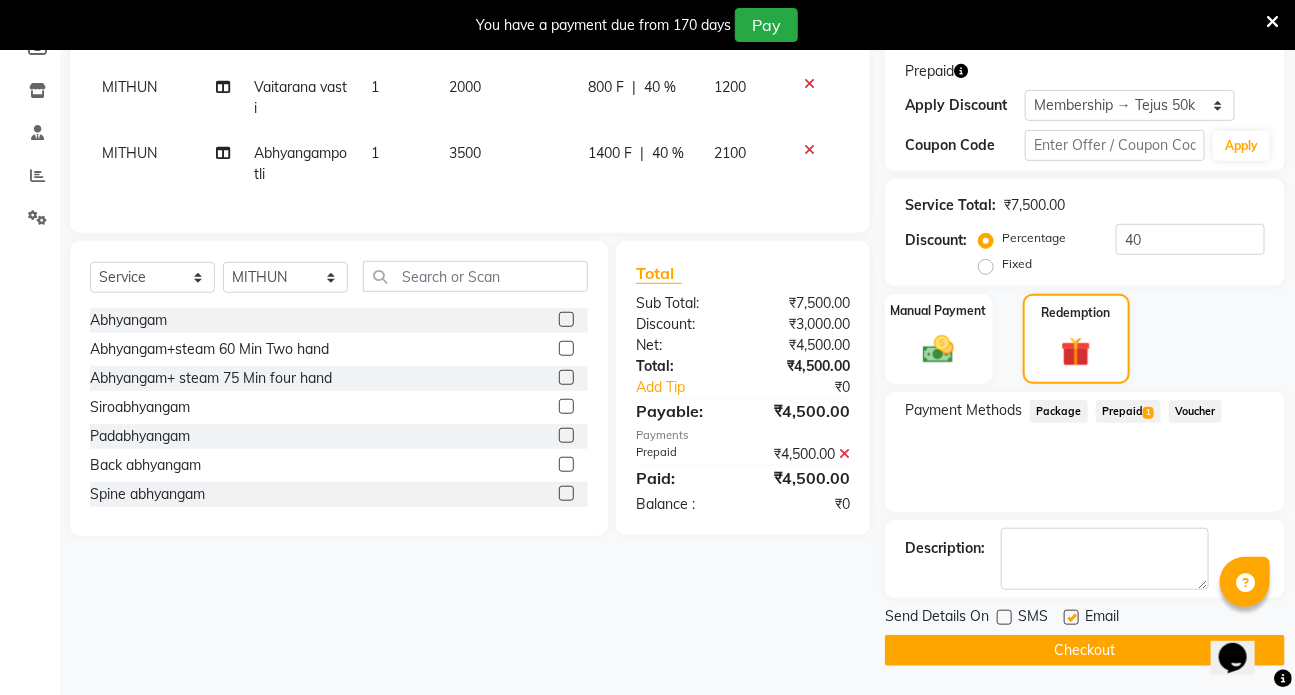 click 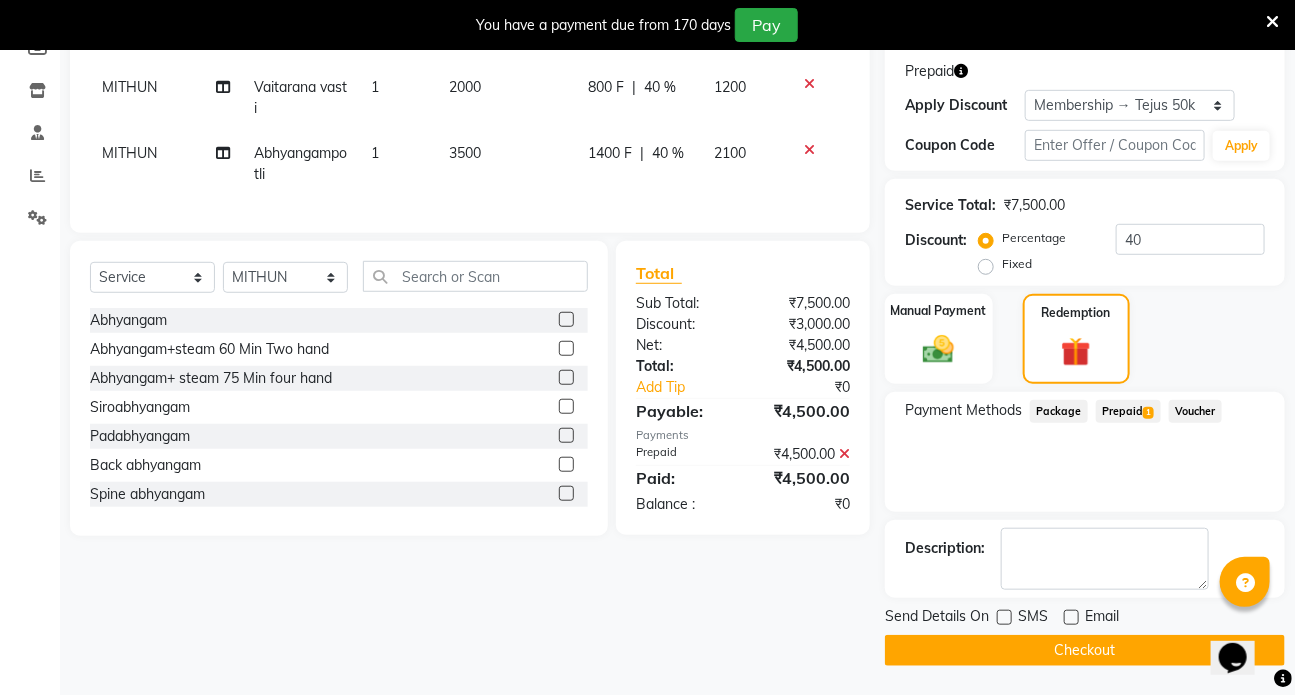 click on "Checkout" 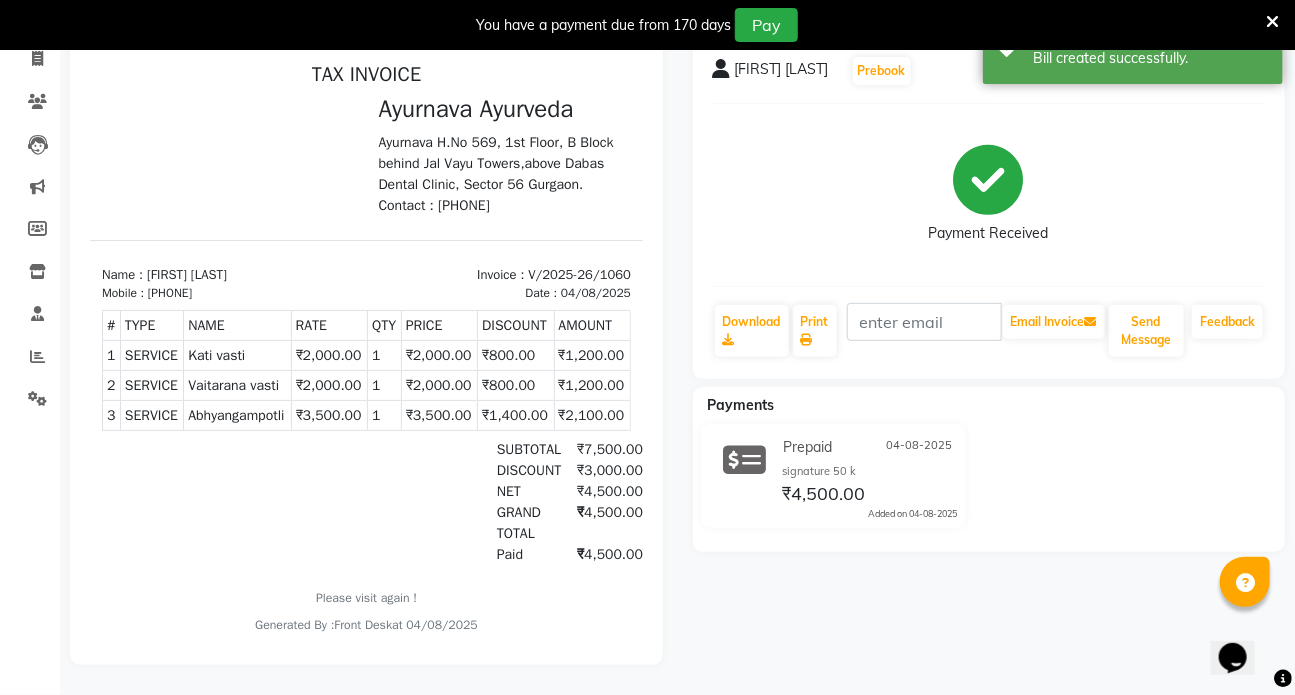 scroll, scrollTop: 0, scrollLeft: 0, axis: both 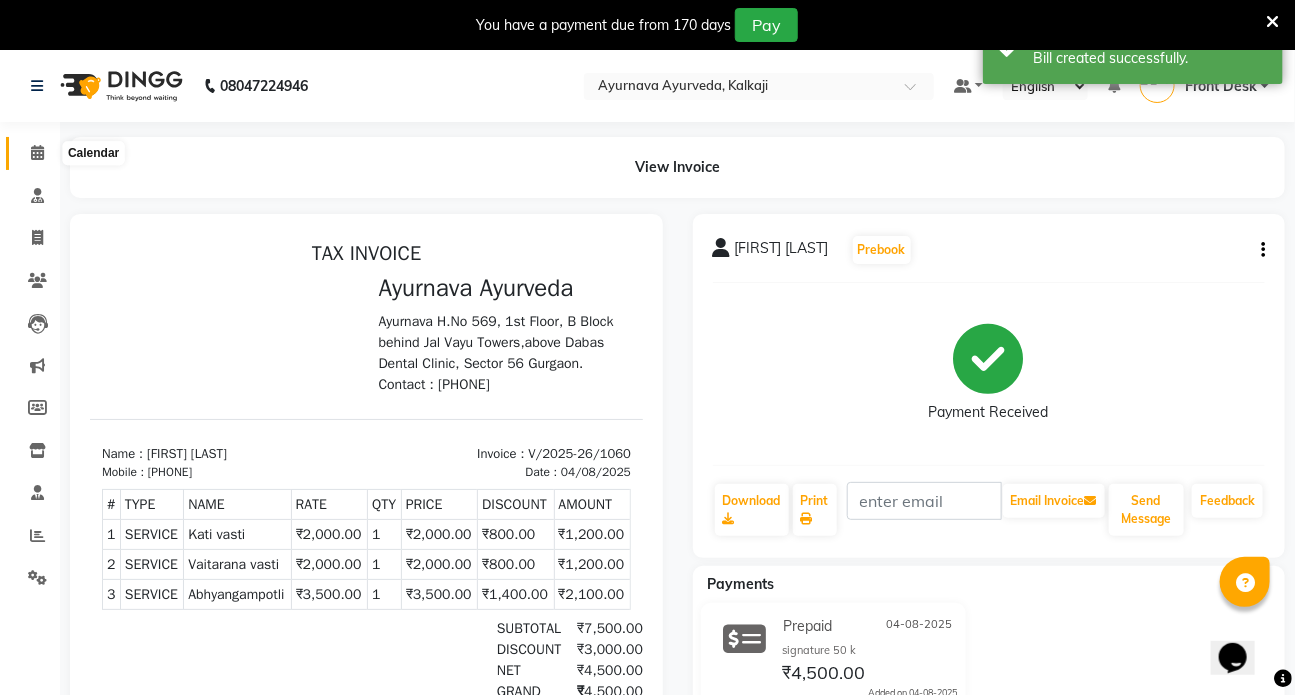 click 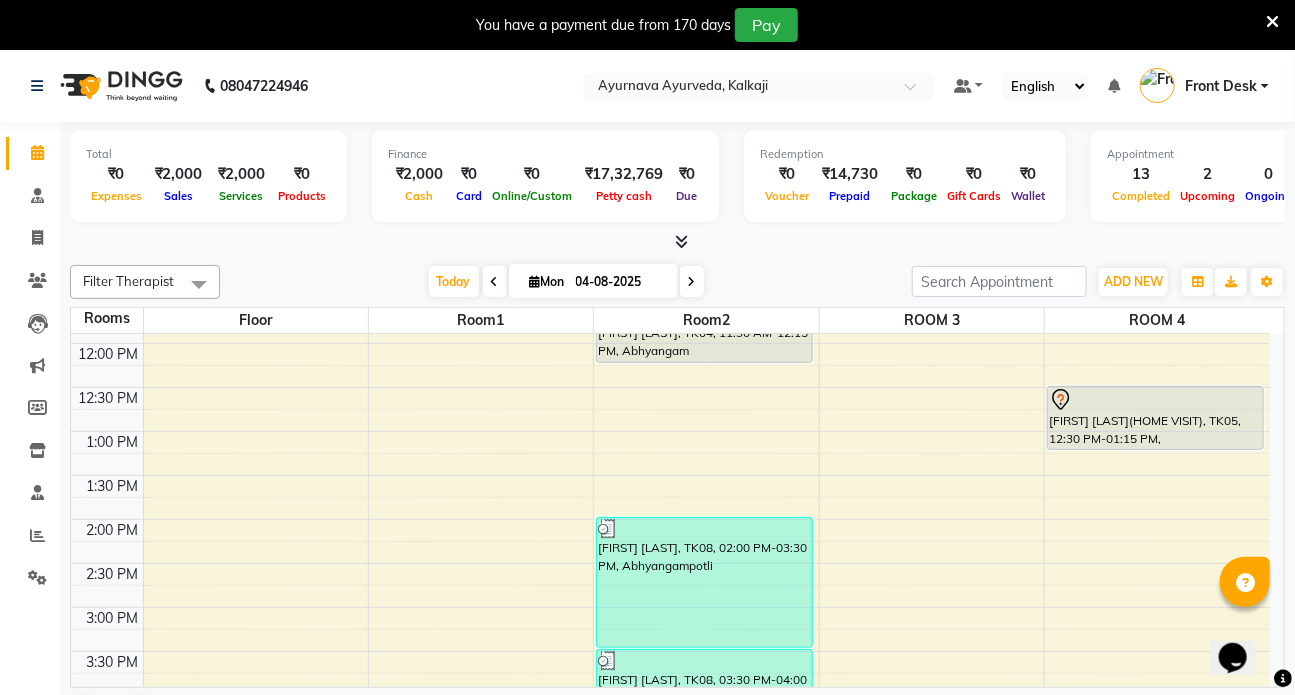 scroll, scrollTop: 363, scrollLeft: 0, axis: vertical 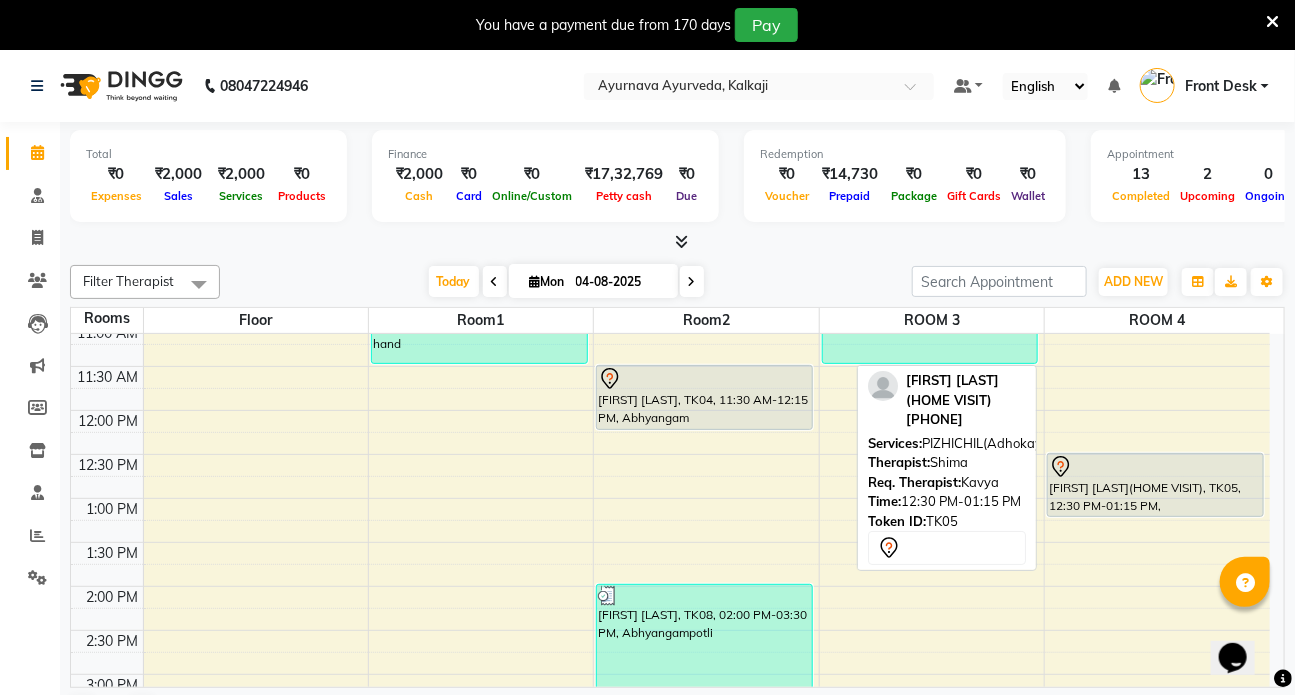 click on "[FIRST] [LAST](HOME VISIT), TK05, 12:30 PM-01:15 PM, PIZHICHIL(Adhokayam)" at bounding box center [1155, 485] 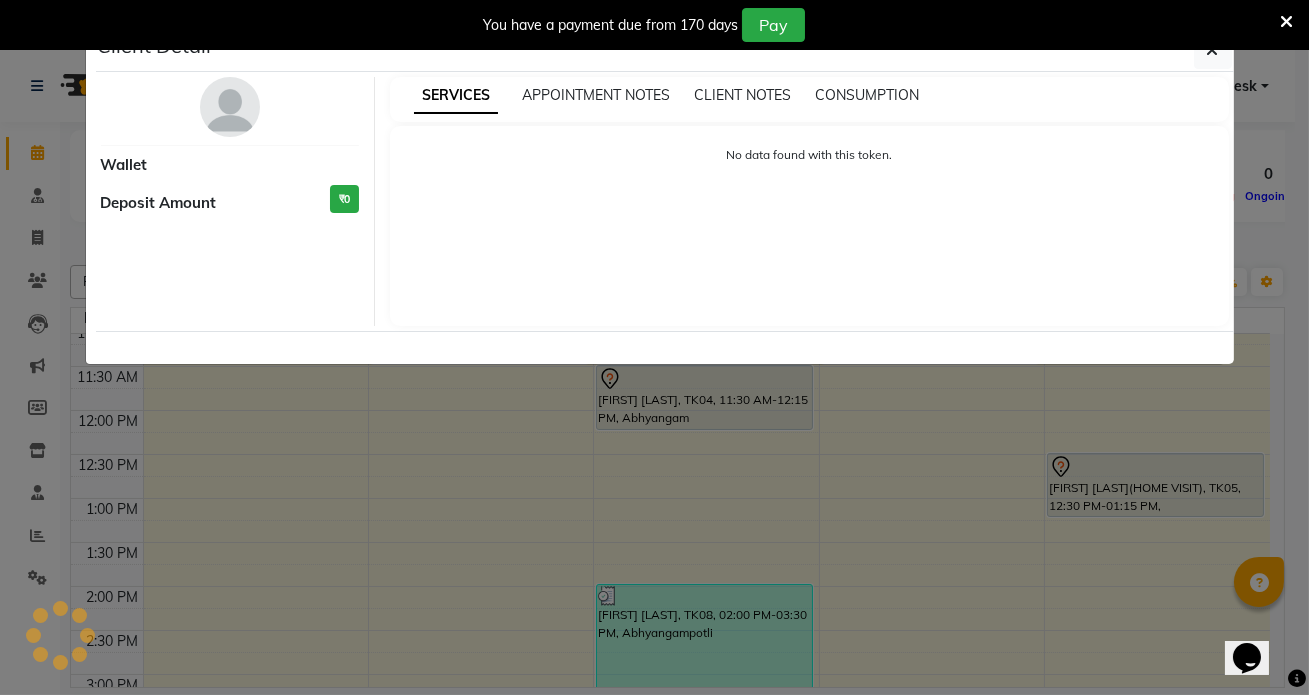 select on "7" 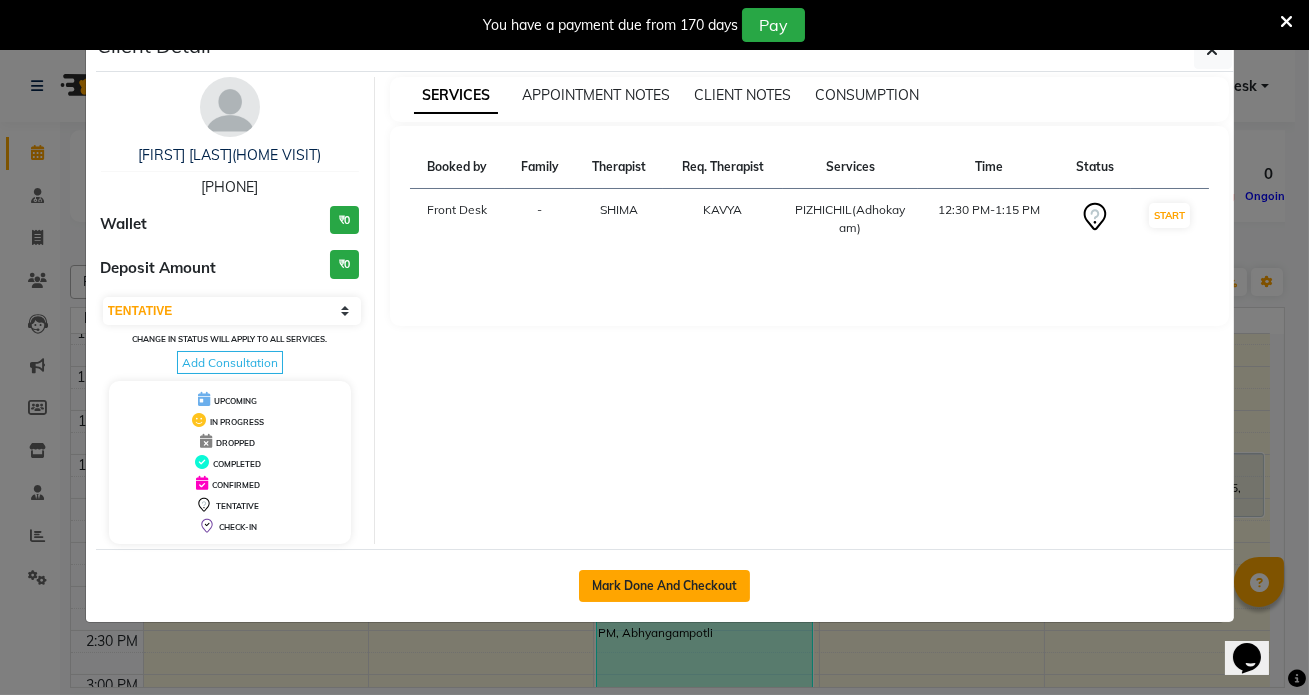 click on "Mark Done And Checkout" 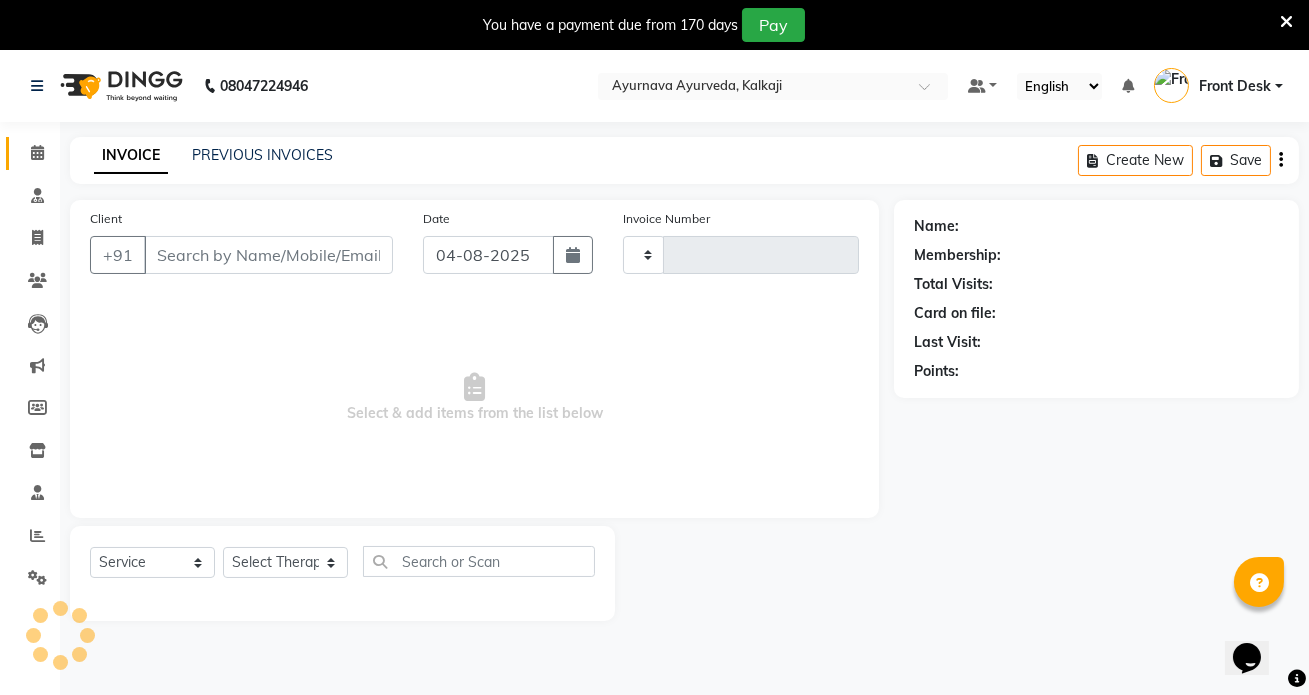 type on "1061" 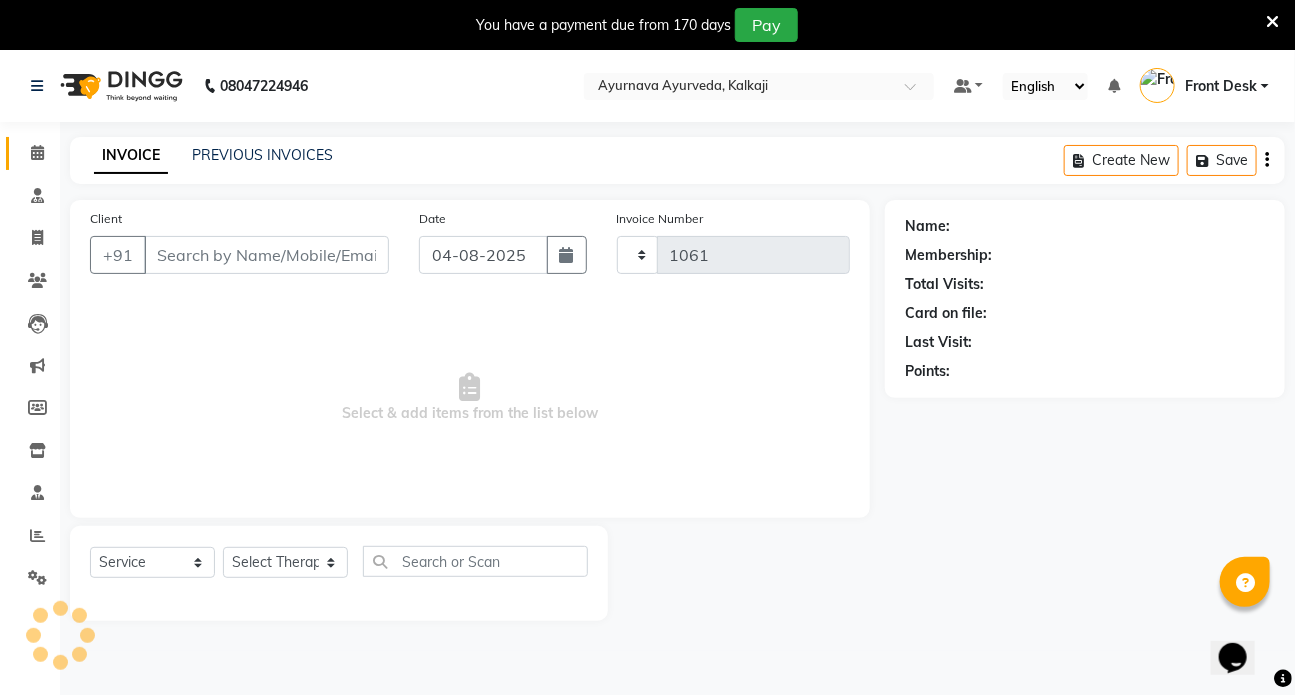 select on "5585" 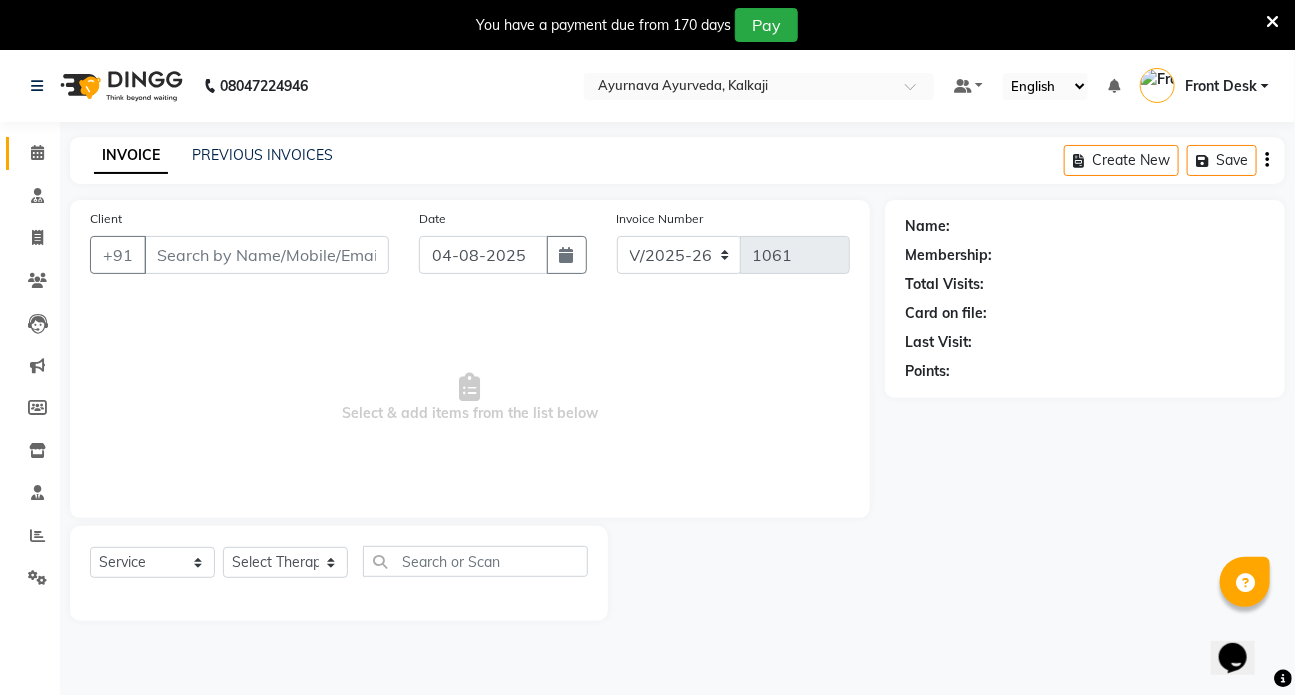 type on "[PHONE]" 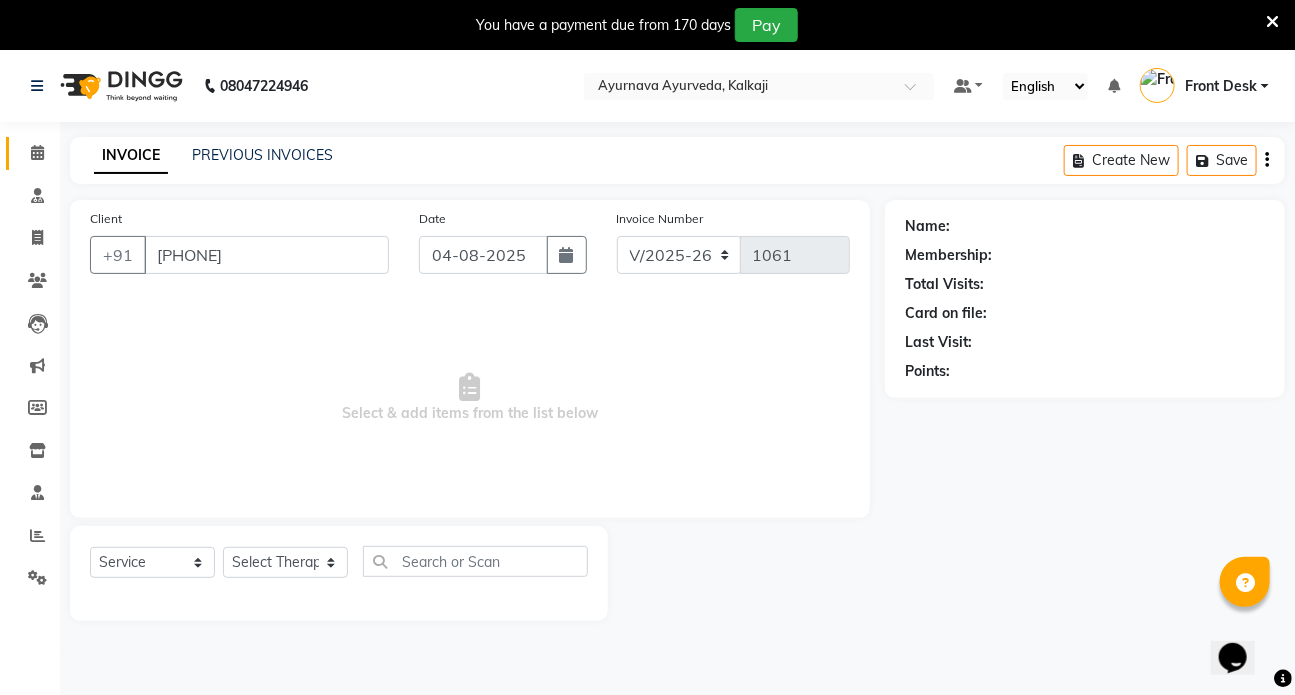 select on "82133" 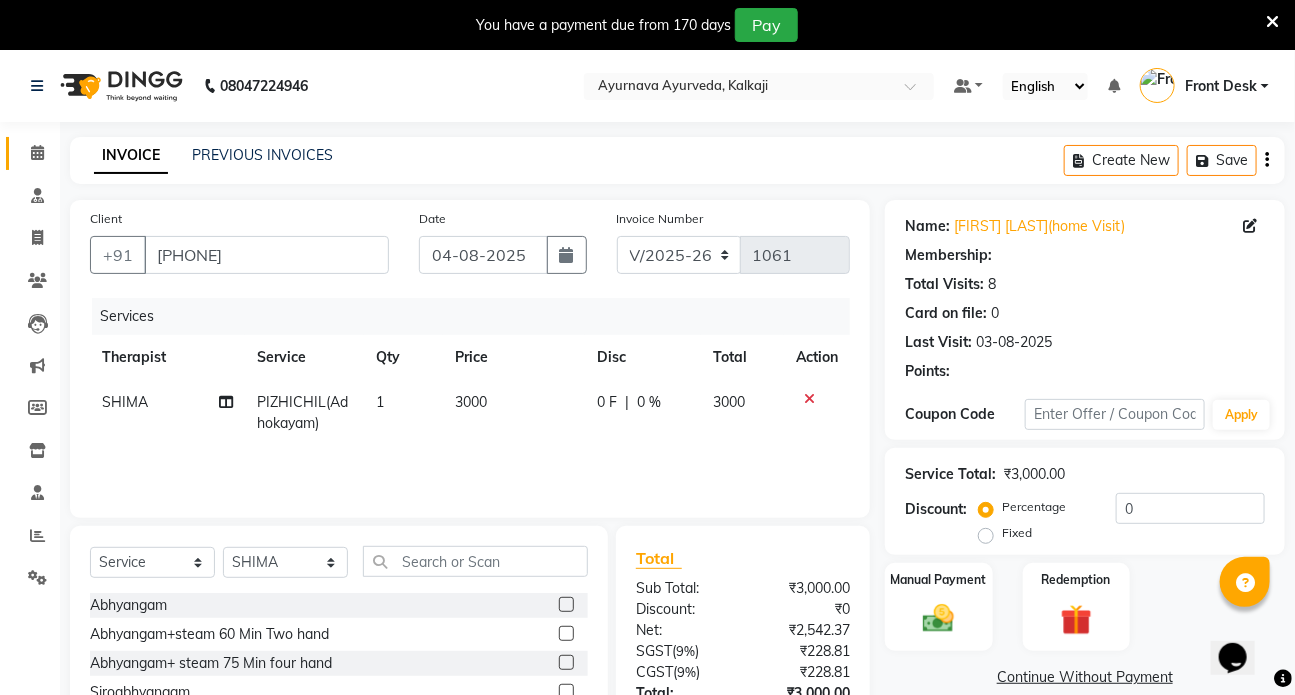 type on "40" 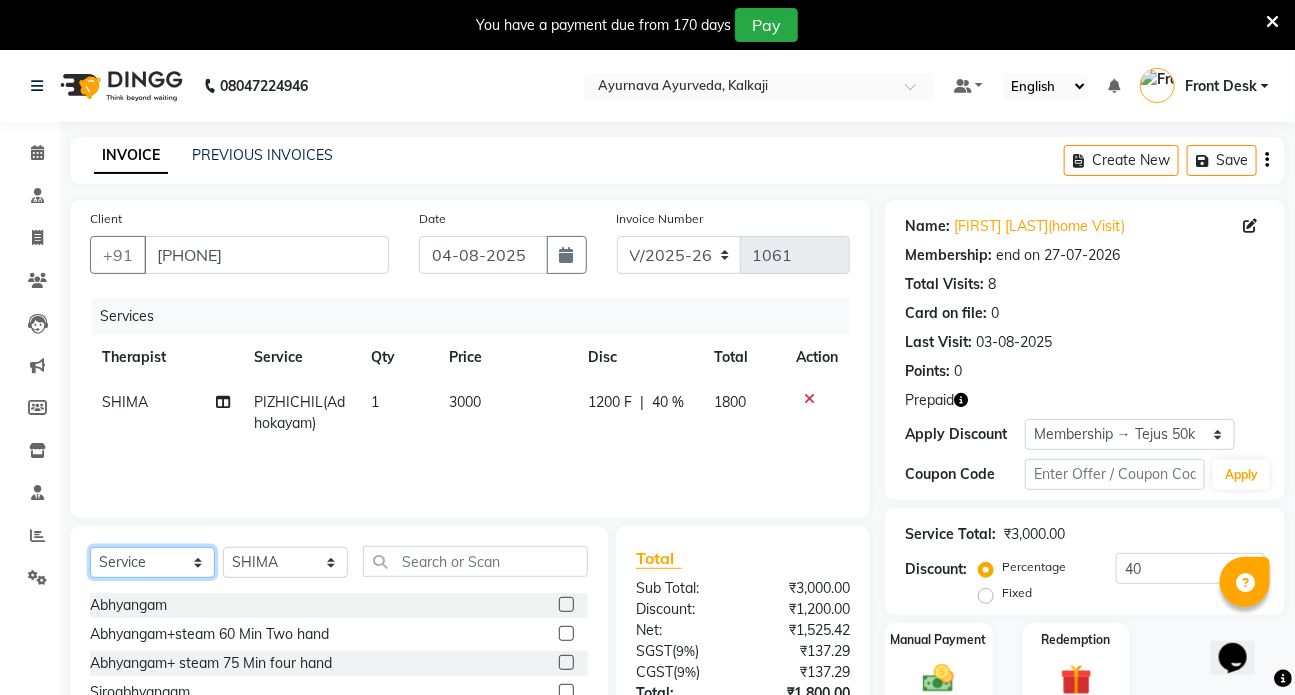 click on "Select  Service  Product  Membership  Package Voucher Prepaid Gift Card" 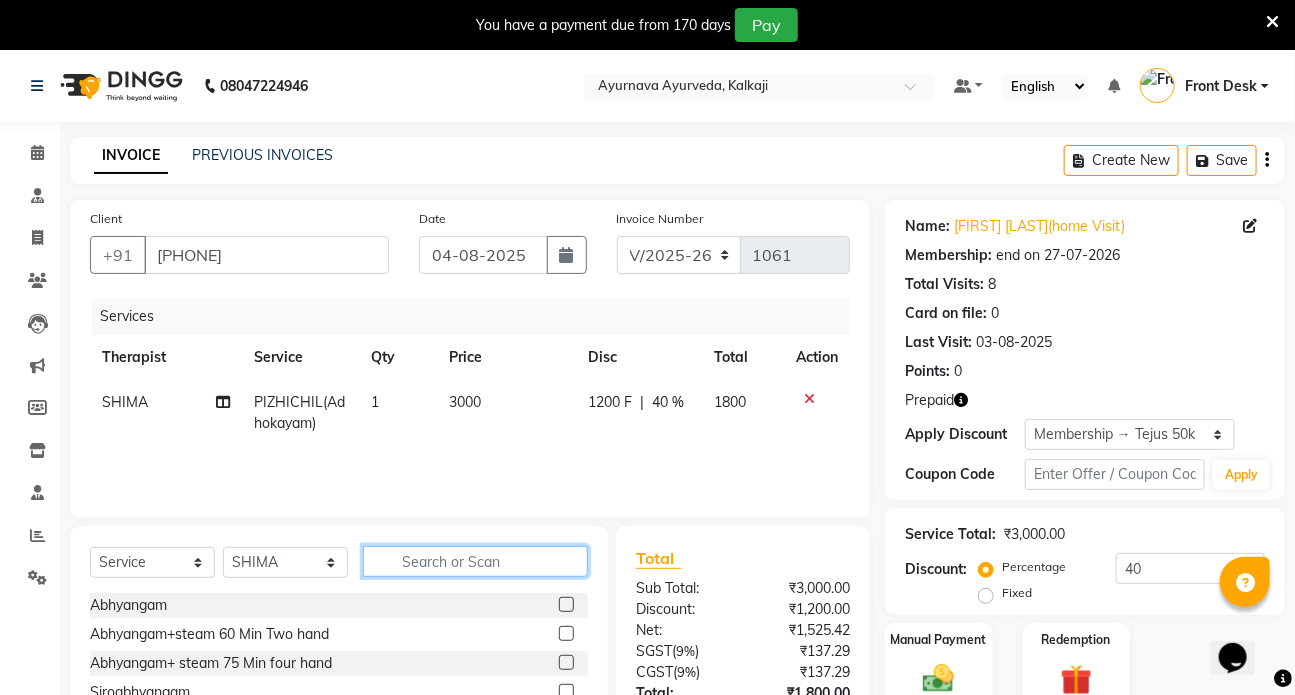 click 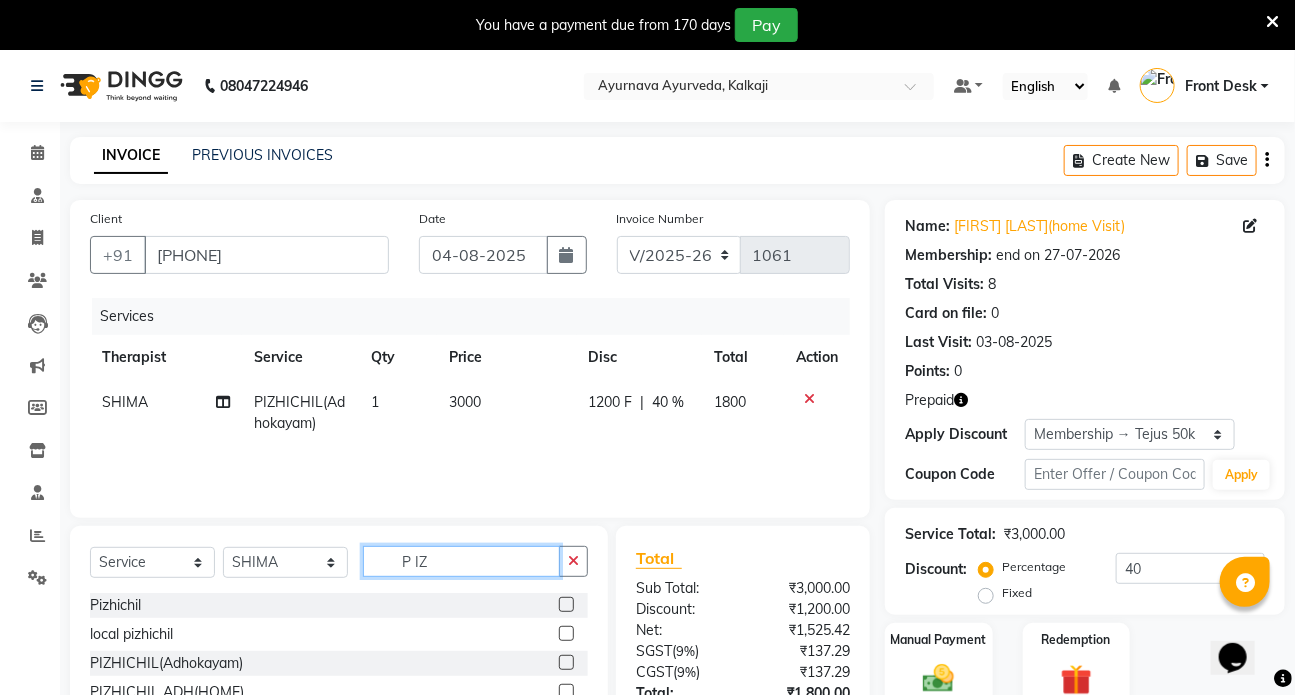 type on "P IZ" 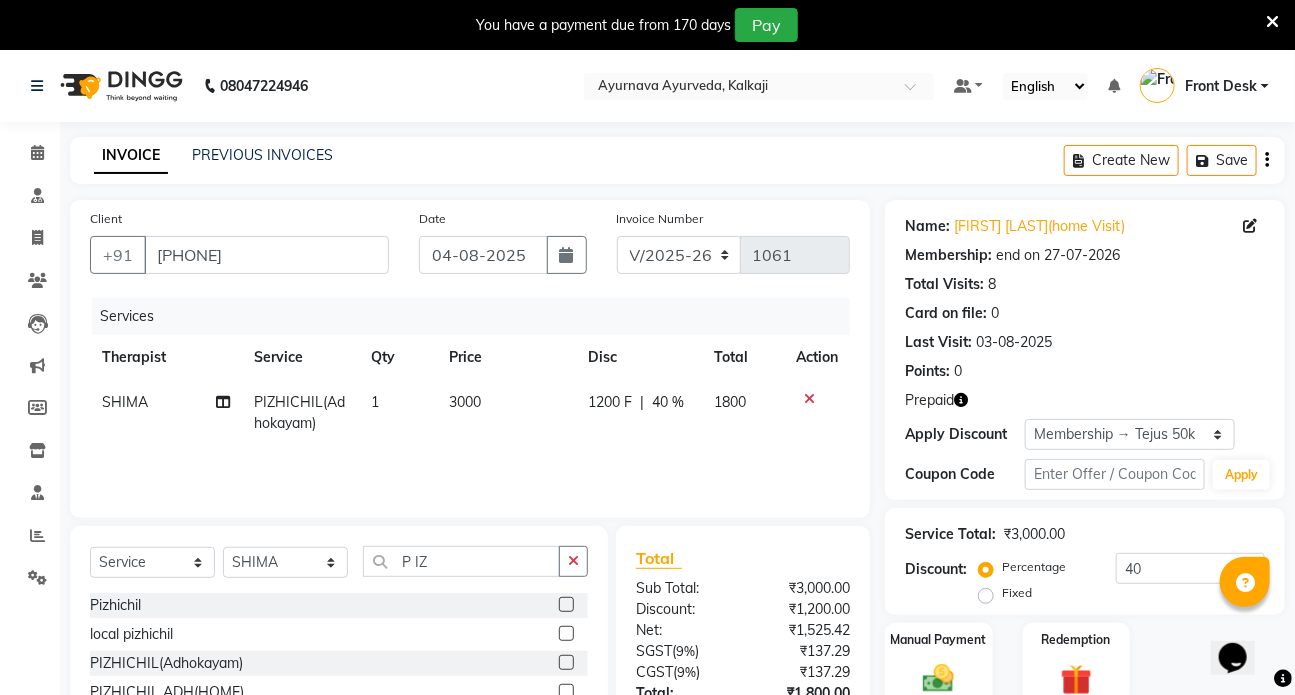 click 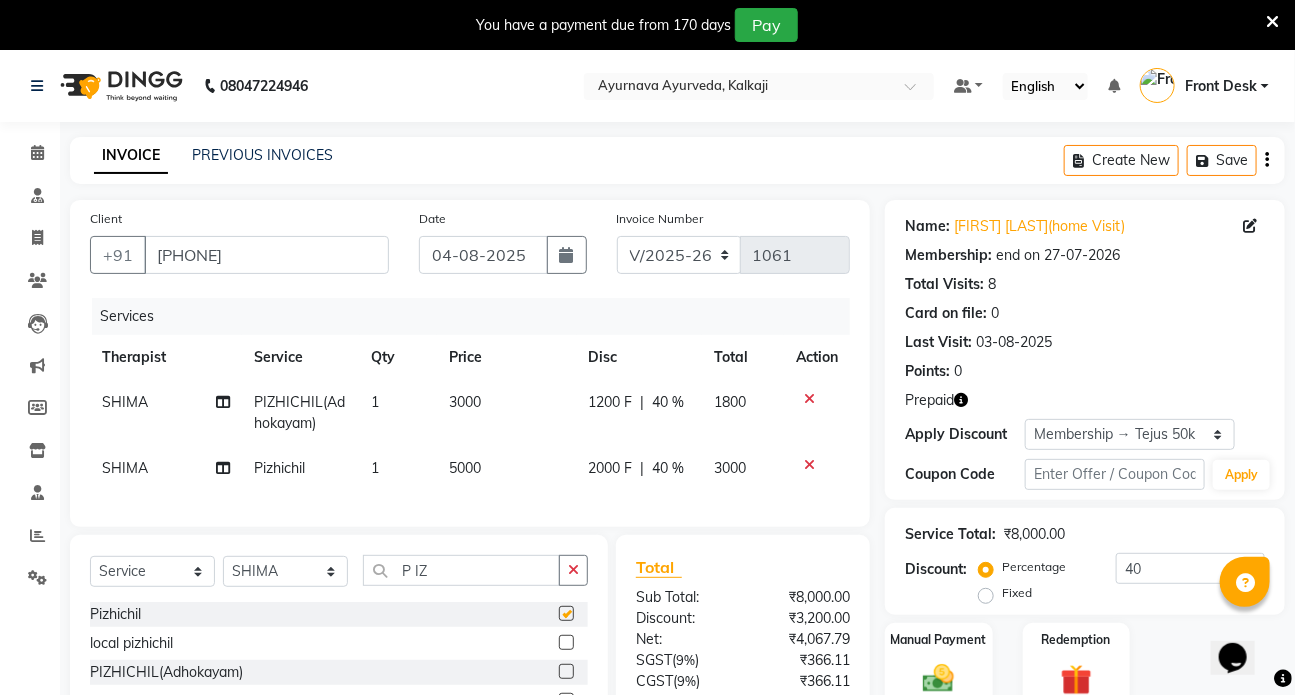 checkbox on "false" 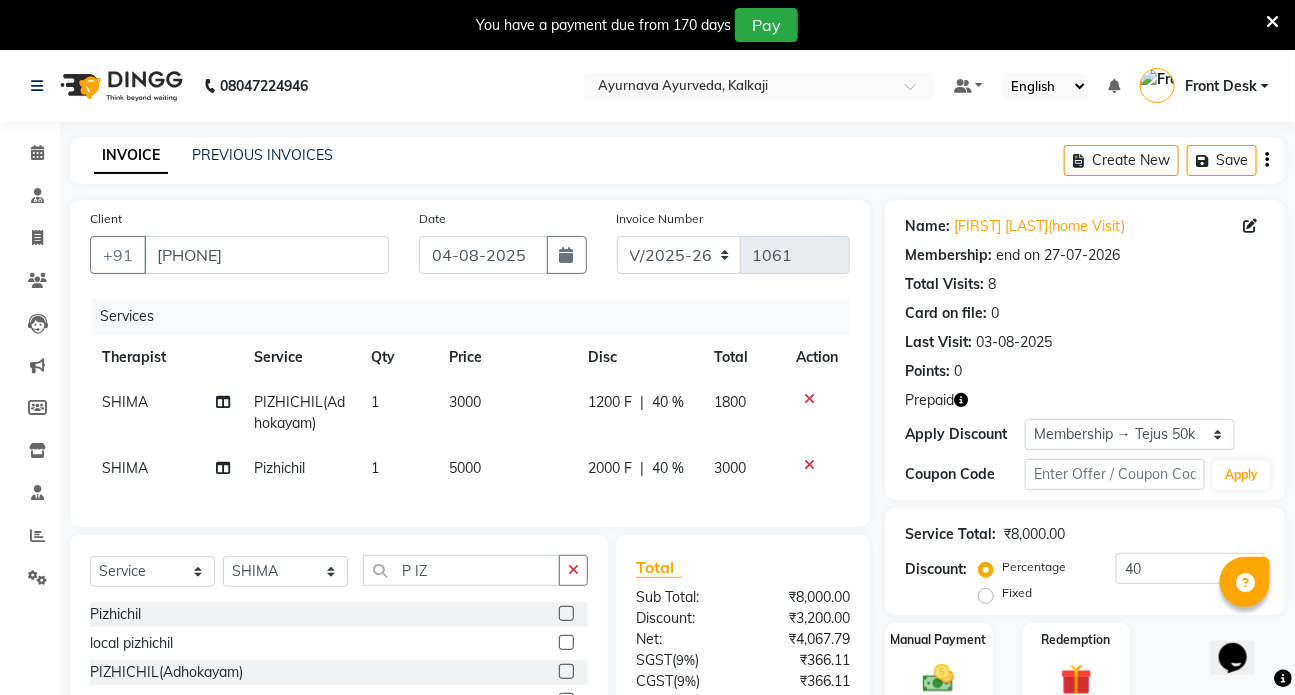 click 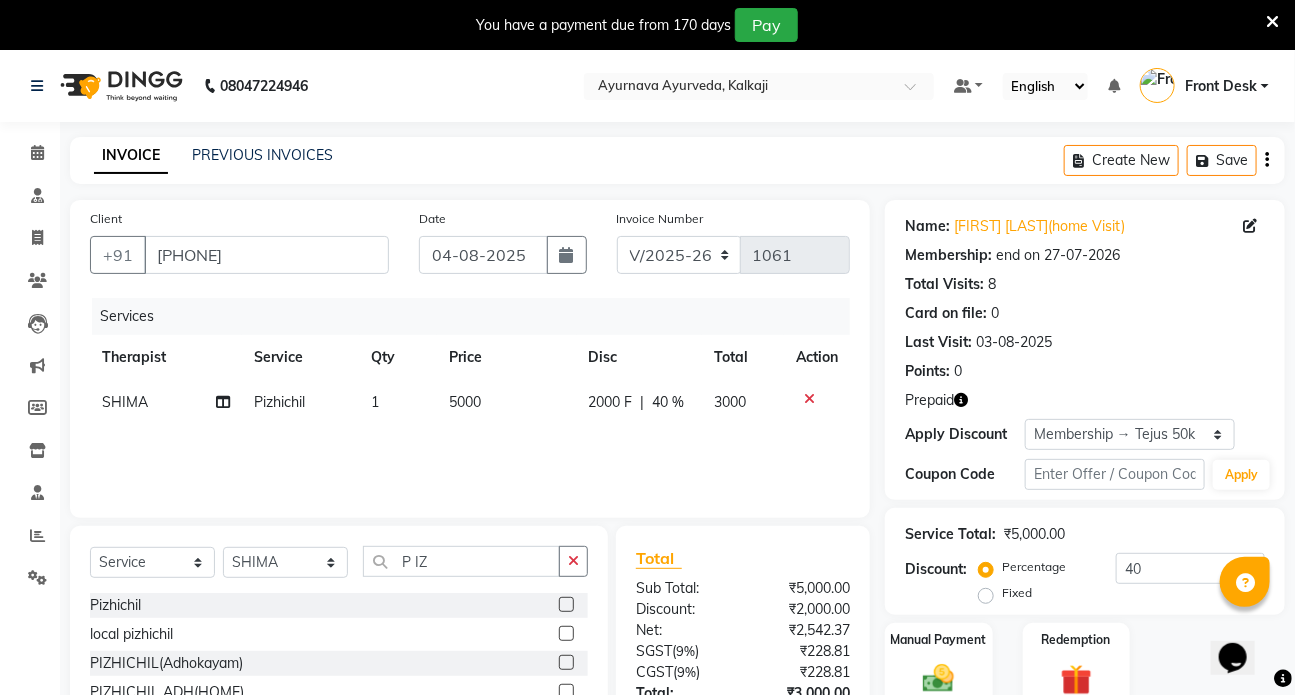 click on "PIZHICHIL(Adhokayam)" 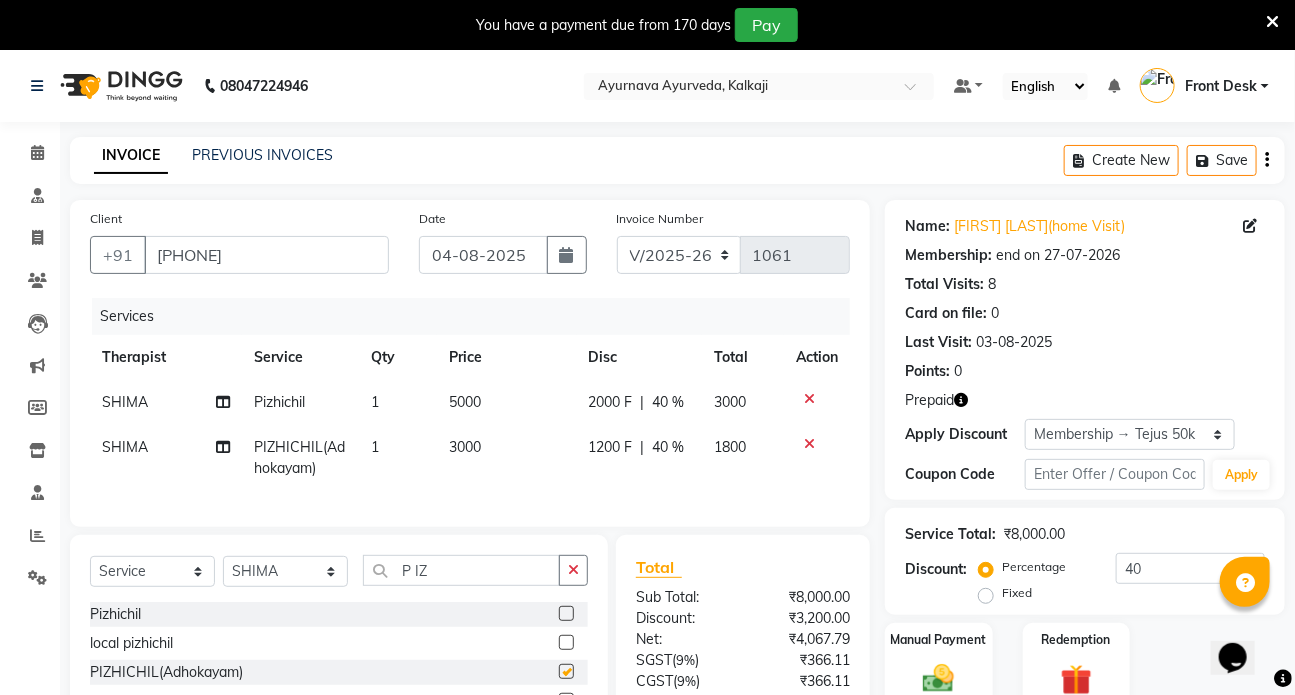 checkbox on "false" 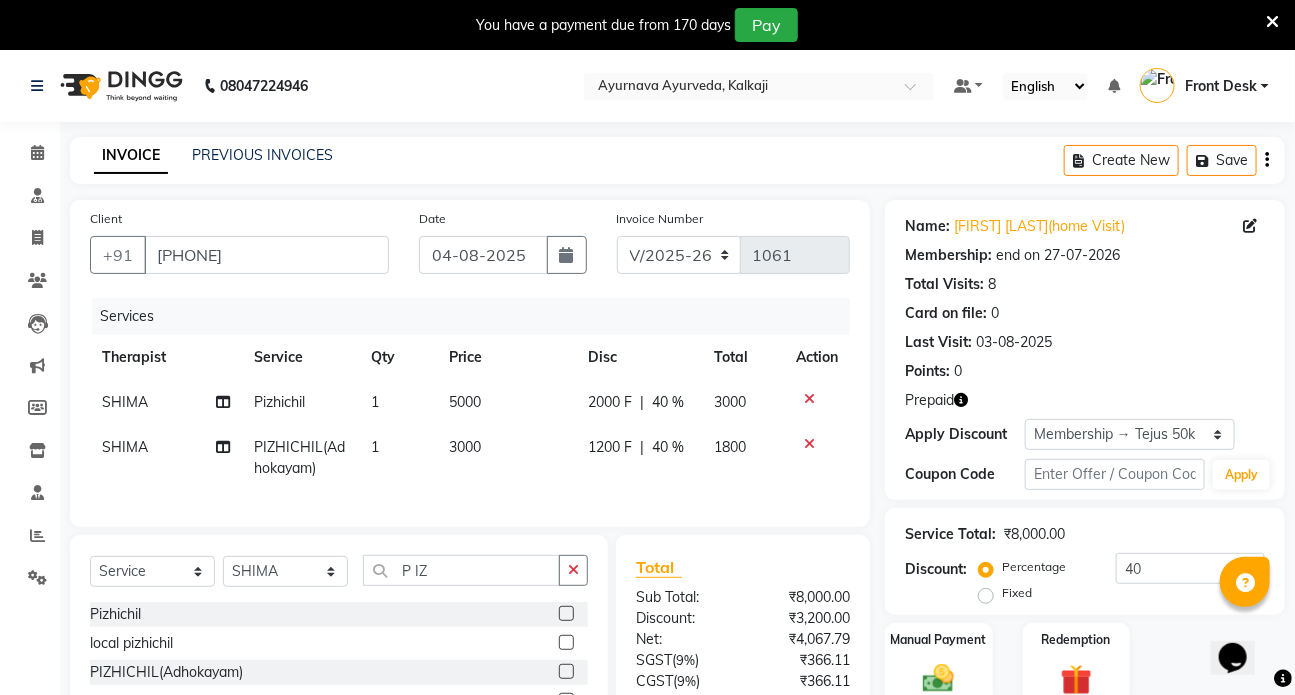 click 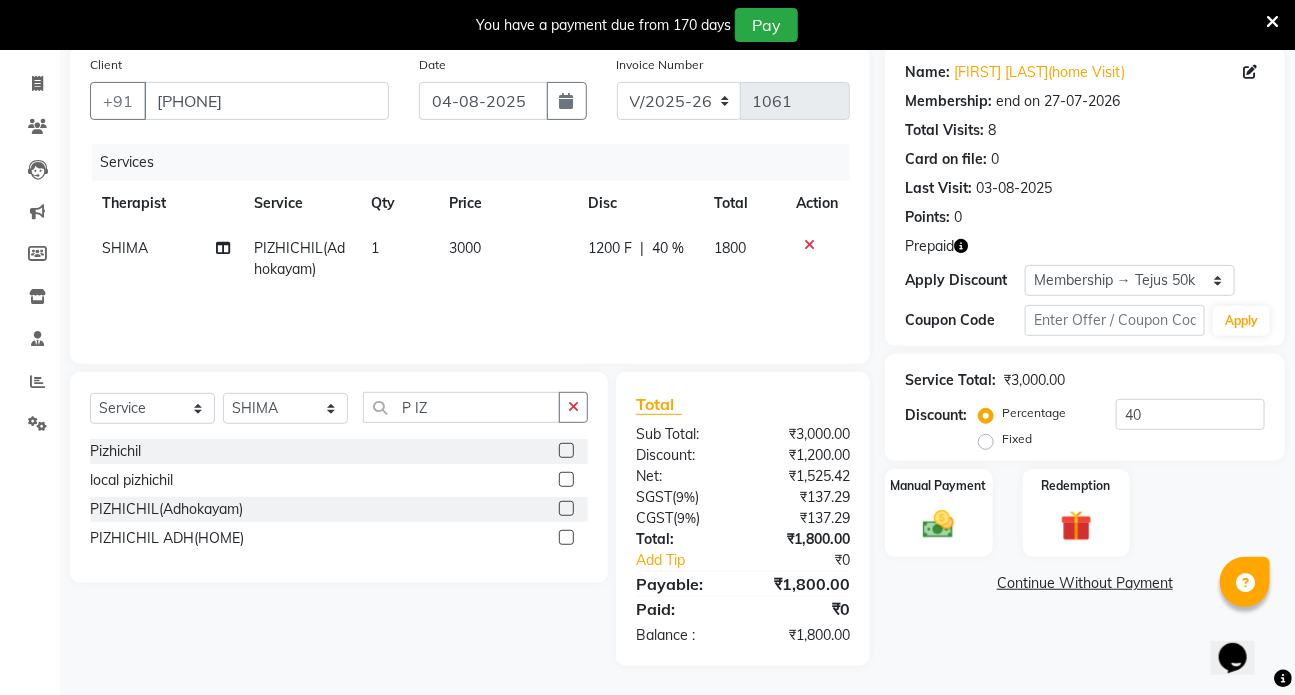 scroll, scrollTop: 155, scrollLeft: 0, axis: vertical 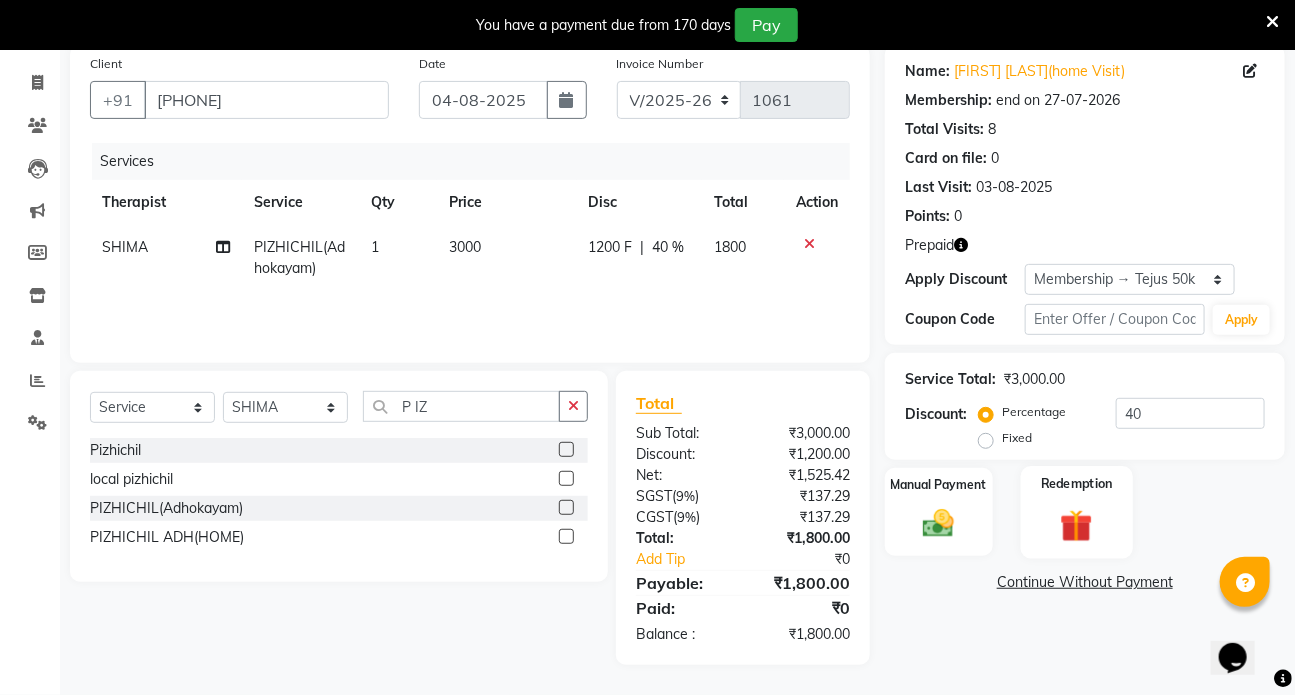 click 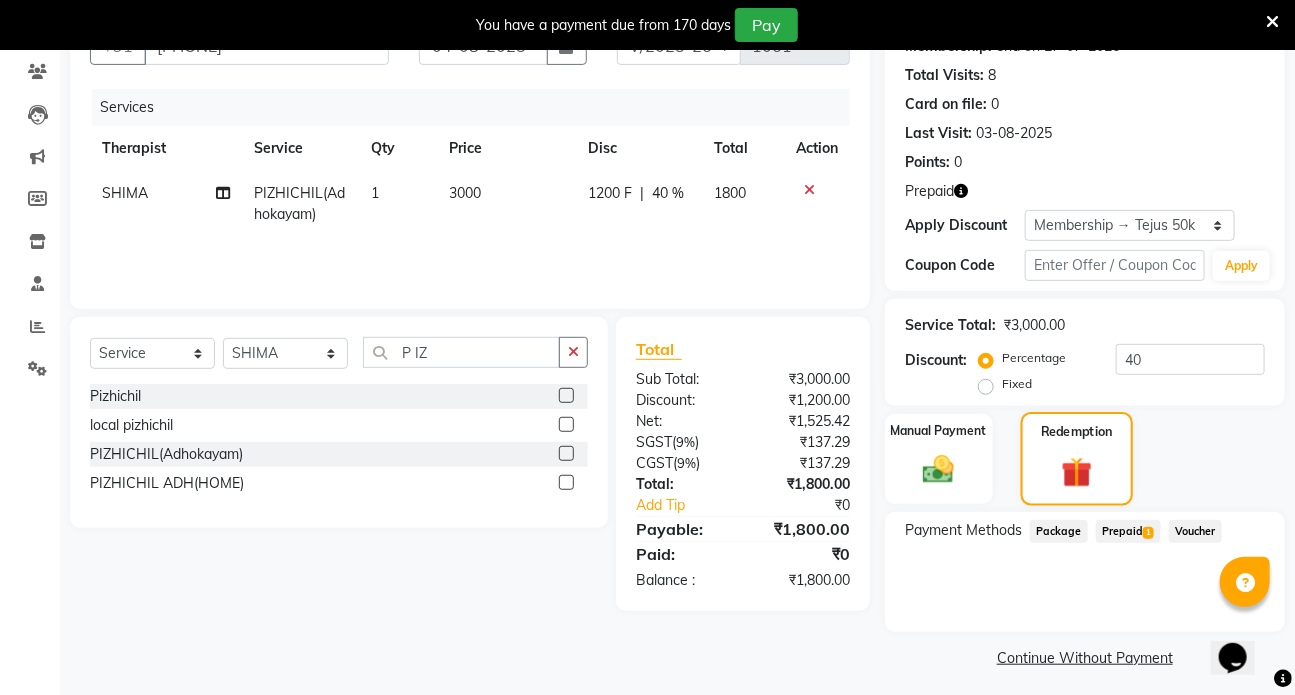 scroll, scrollTop: 216, scrollLeft: 0, axis: vertical 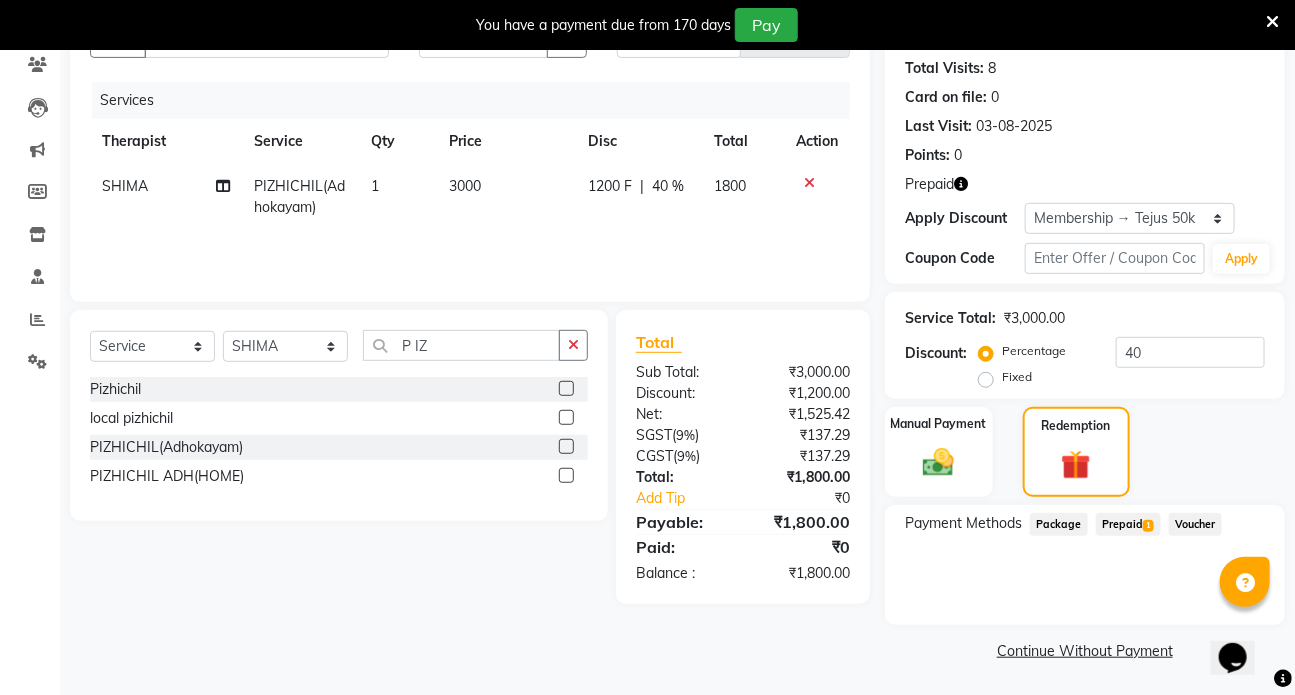 click on "Prepaid  1" 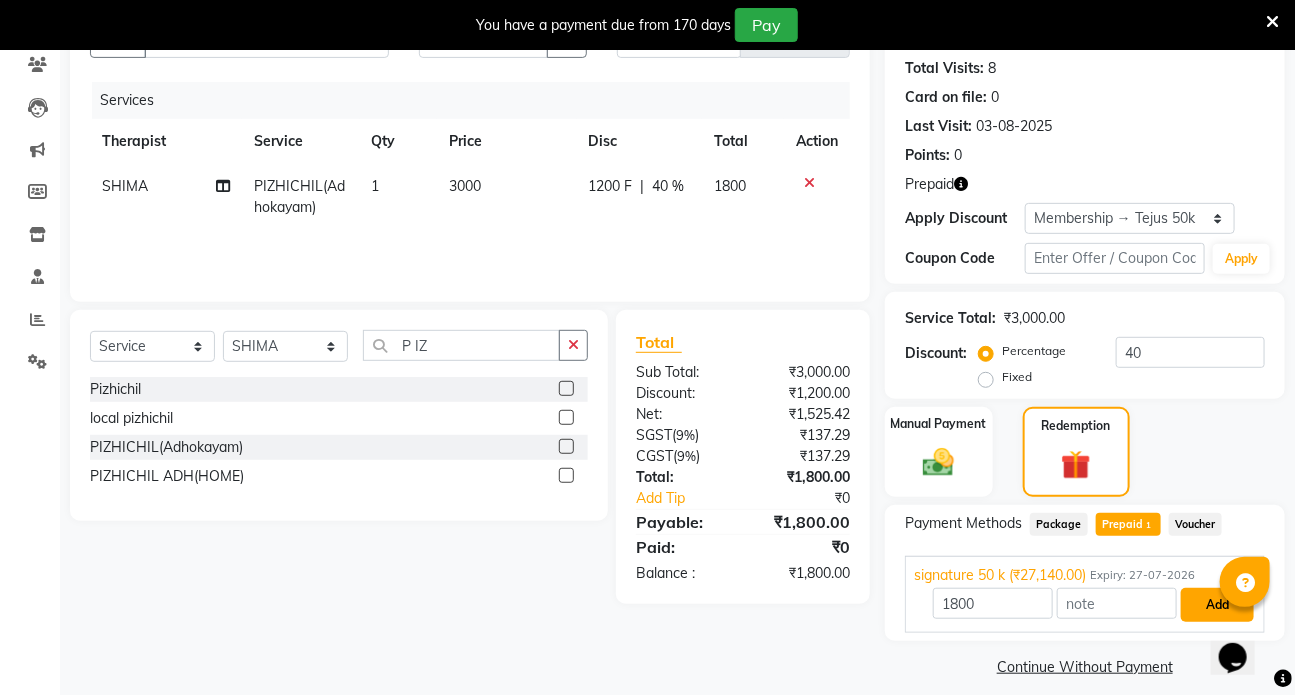 click on "Add" at bounding box center (1217, 605) 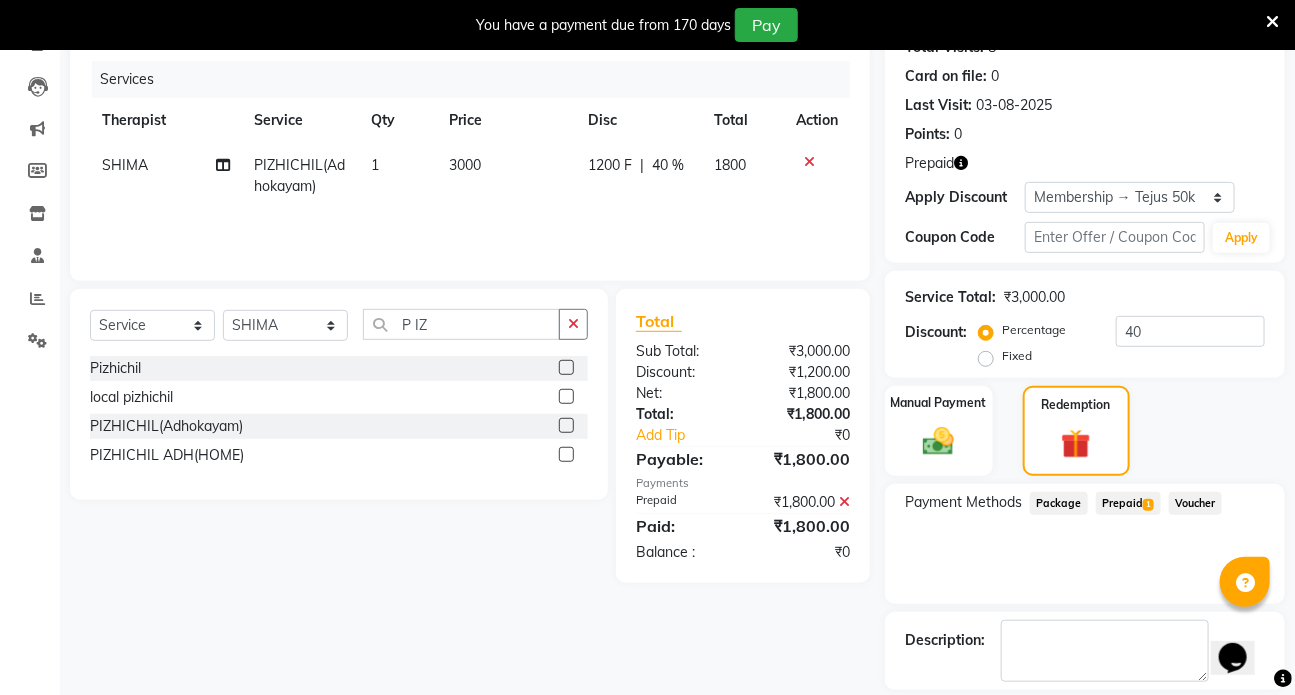 scroll, scrollTop: 328, scrollLeft: 0, axis: vertical 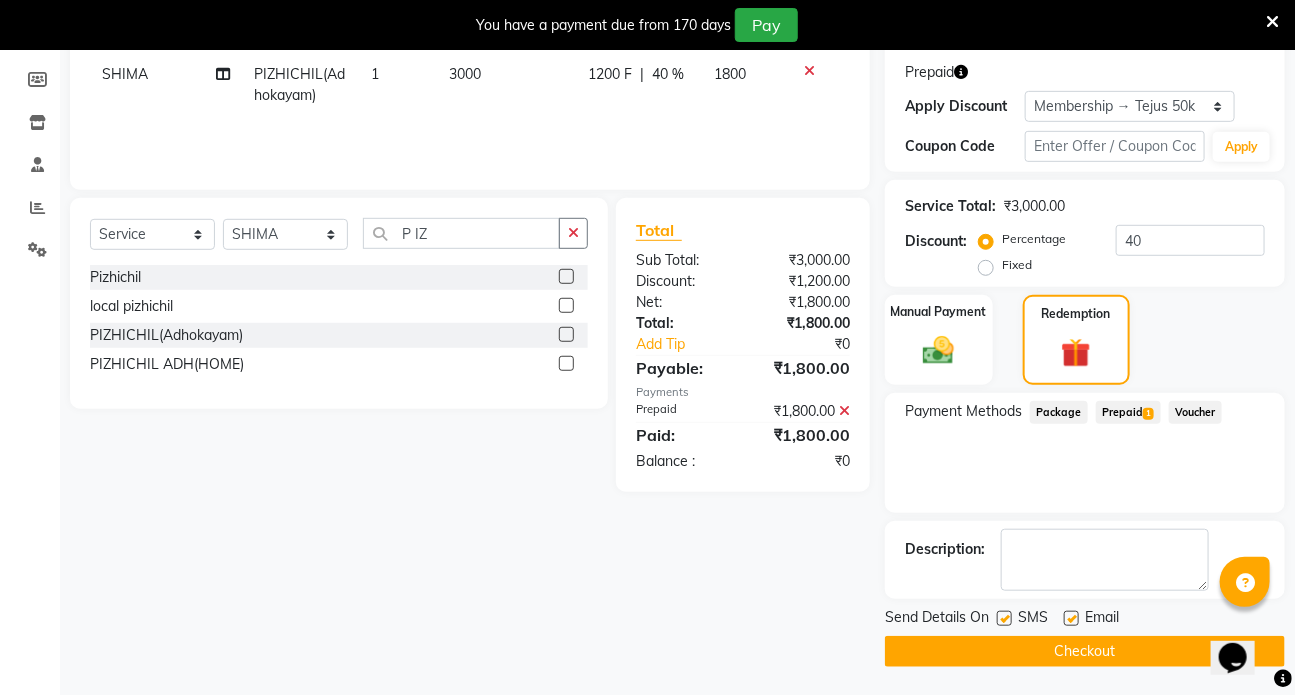 click 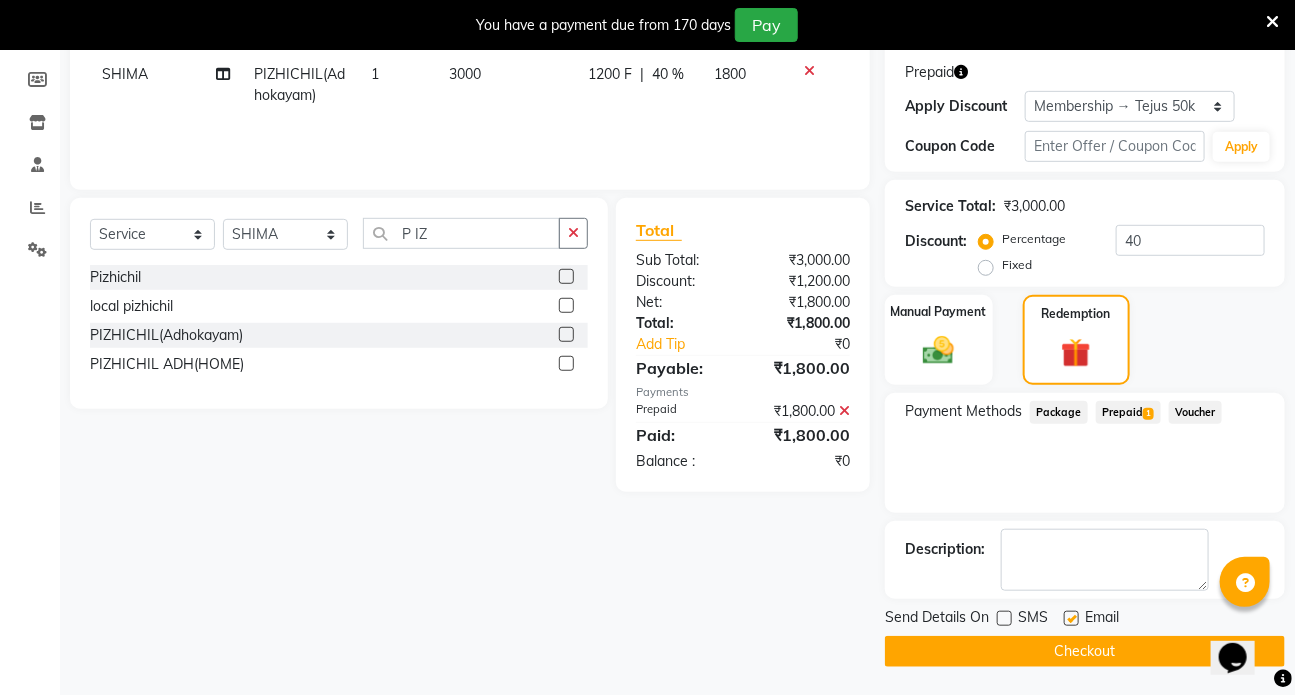 click 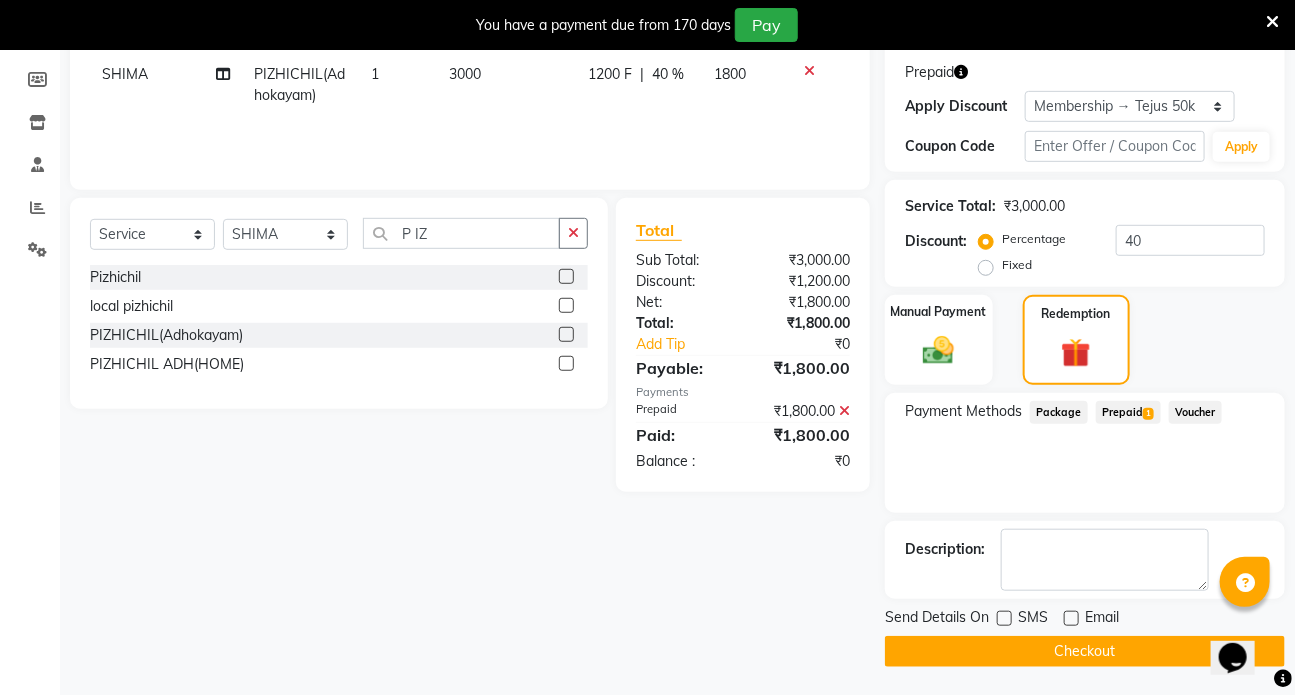 click on "Checkout" 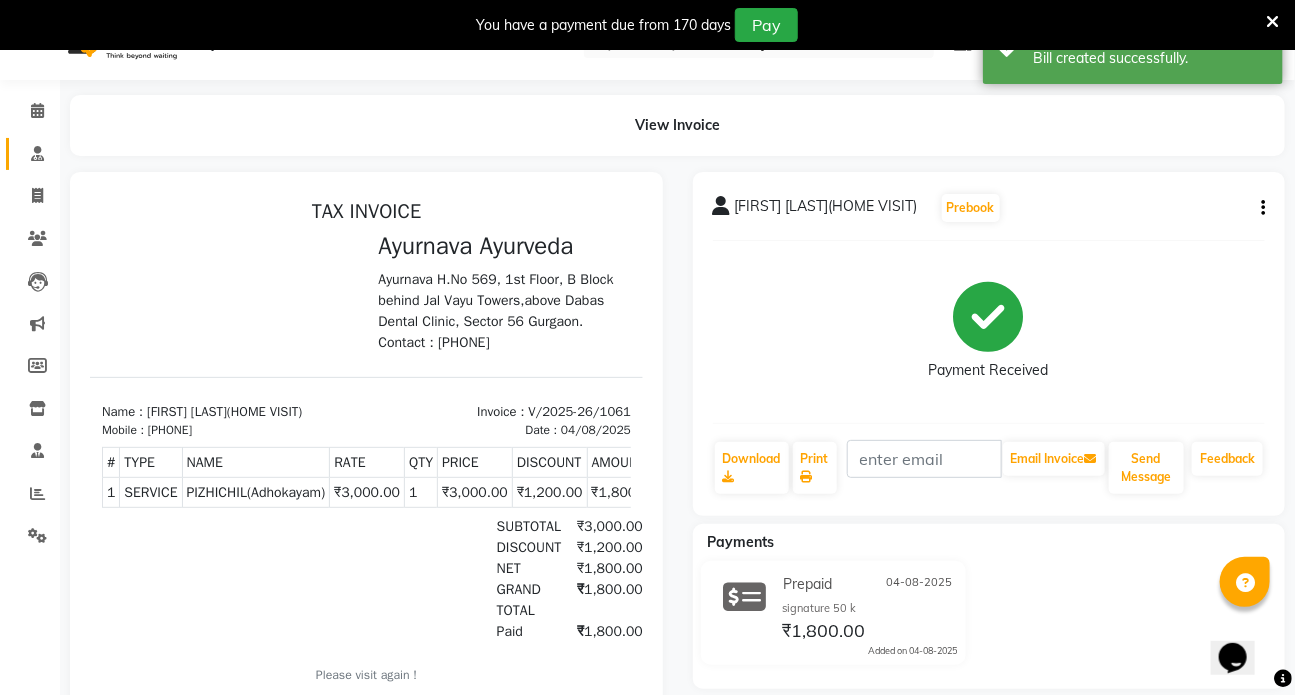 scroll, scrollTop: 0, scrollLeft: 0, axis: both 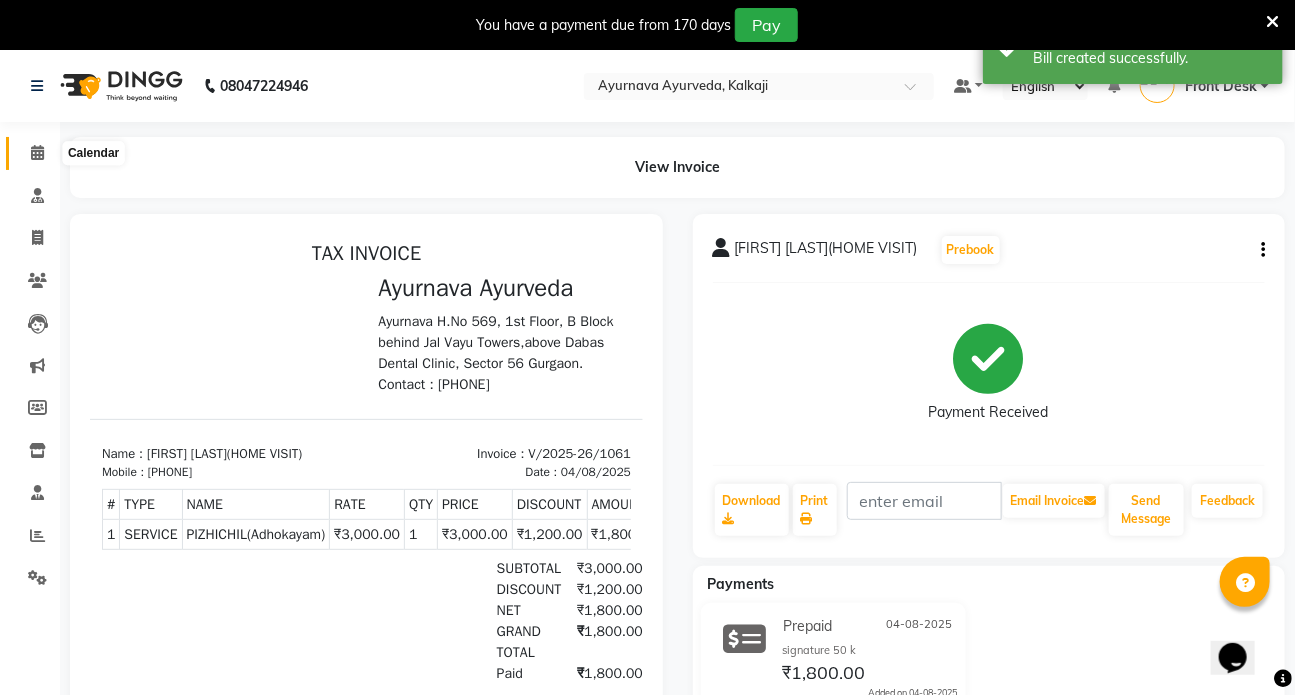 click 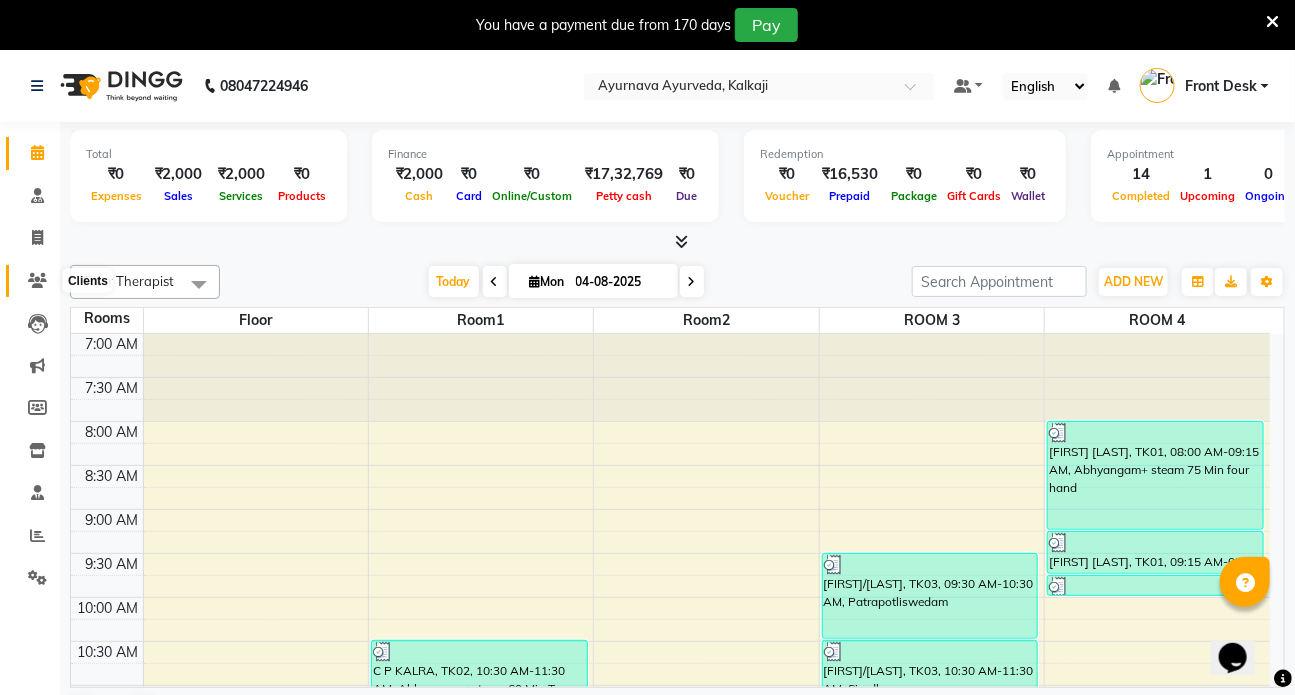 click 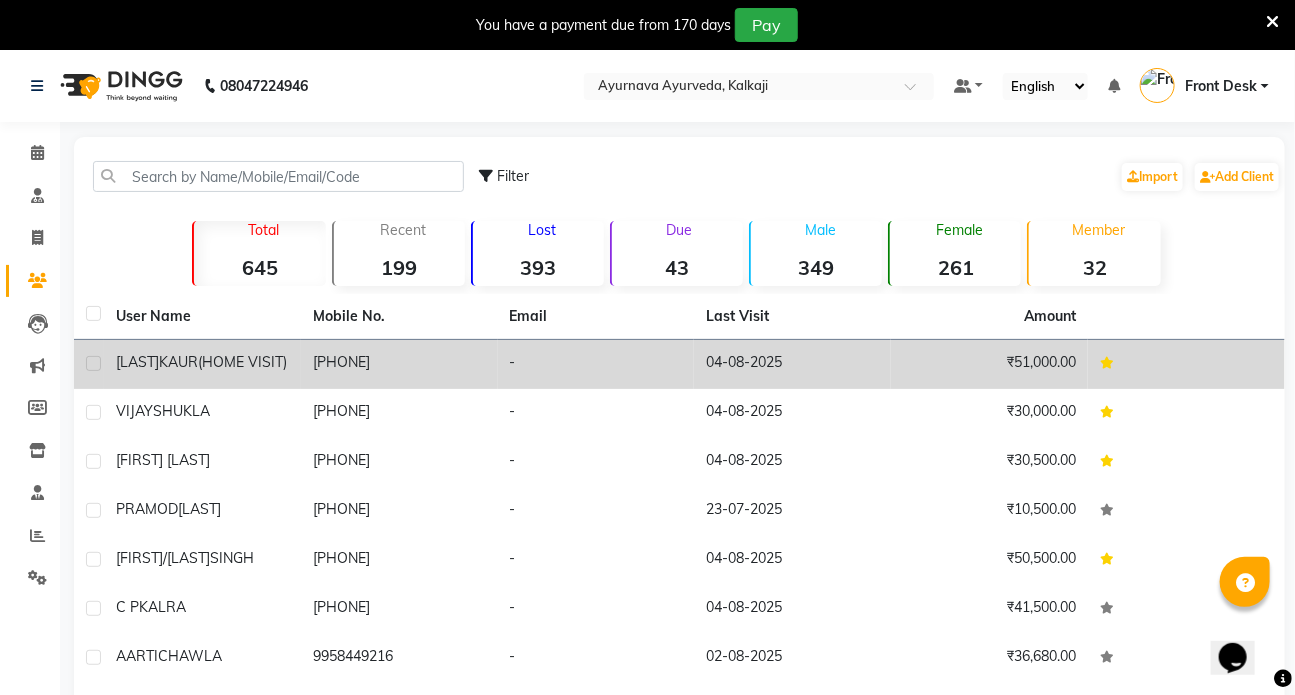click on "KAUR(HOME VISIT)" 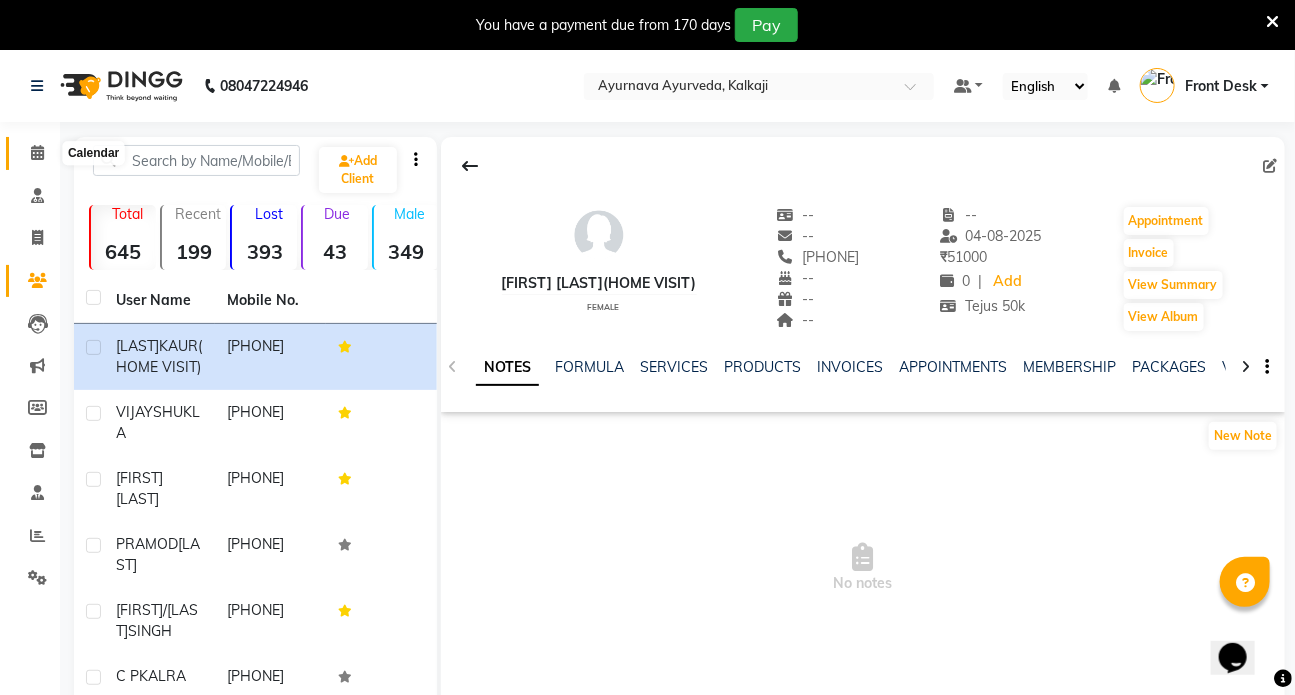 click 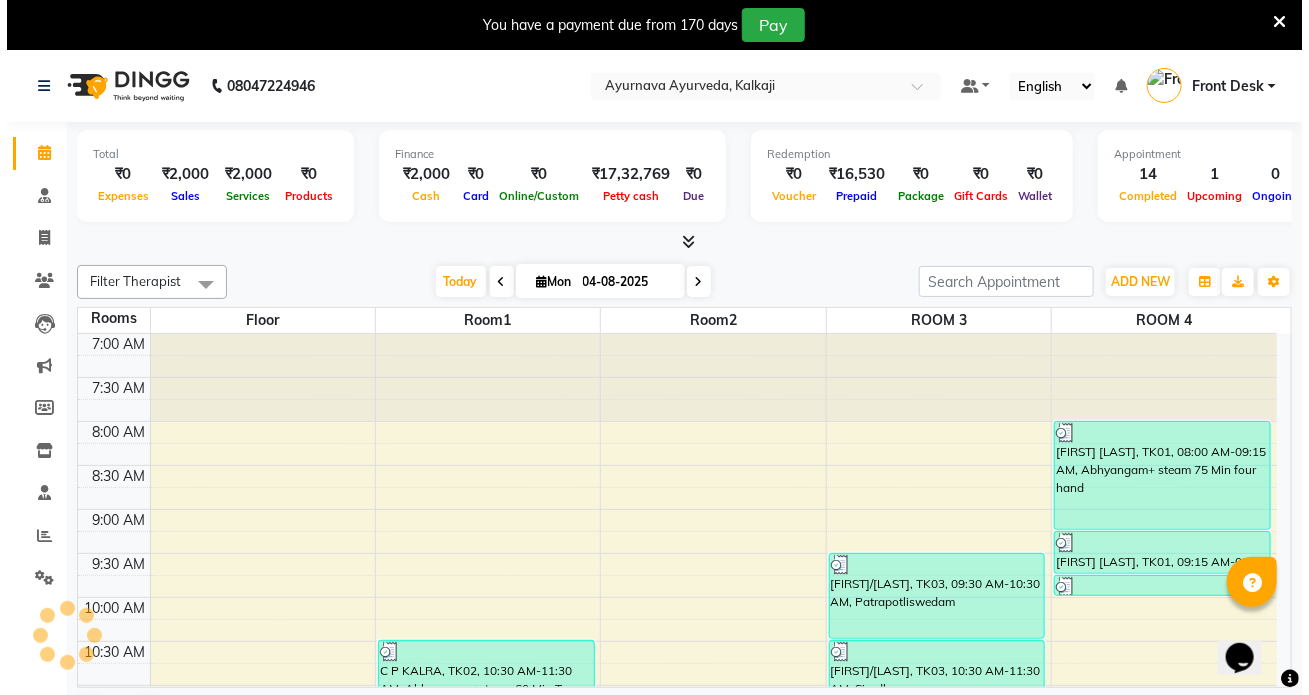 scroll, scrollTop: 0, scrollLeft: 0, axis: both 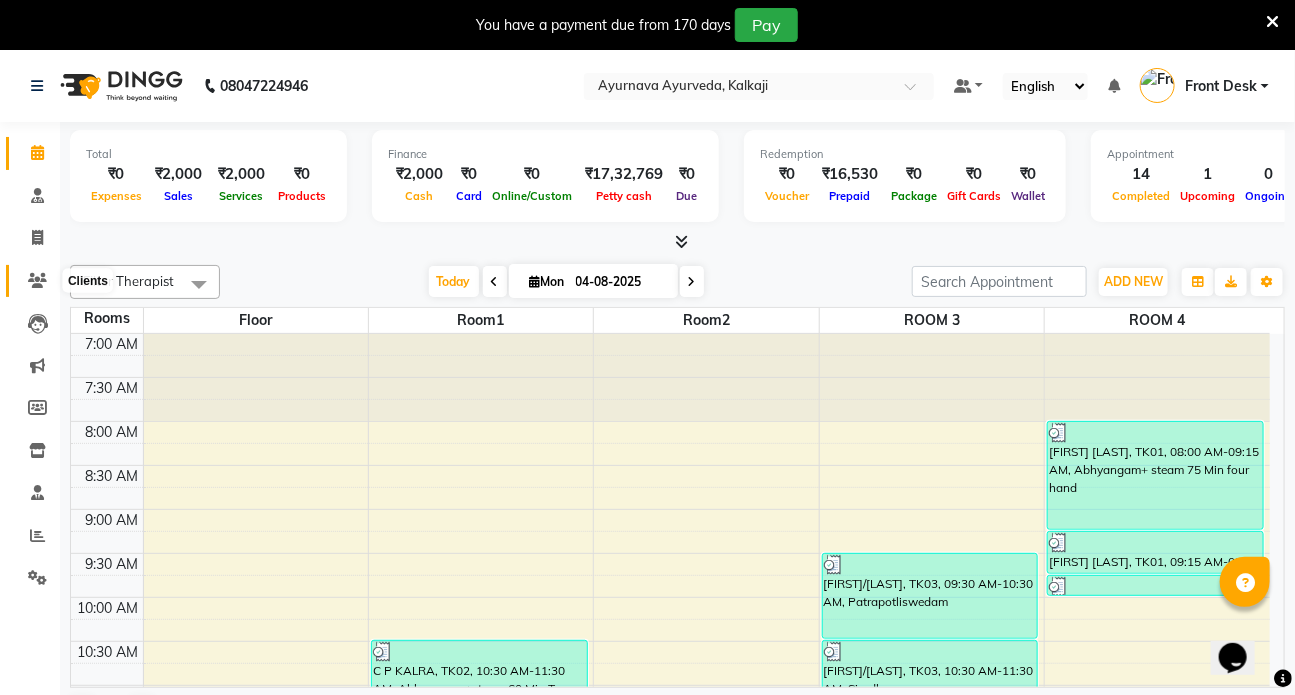 click 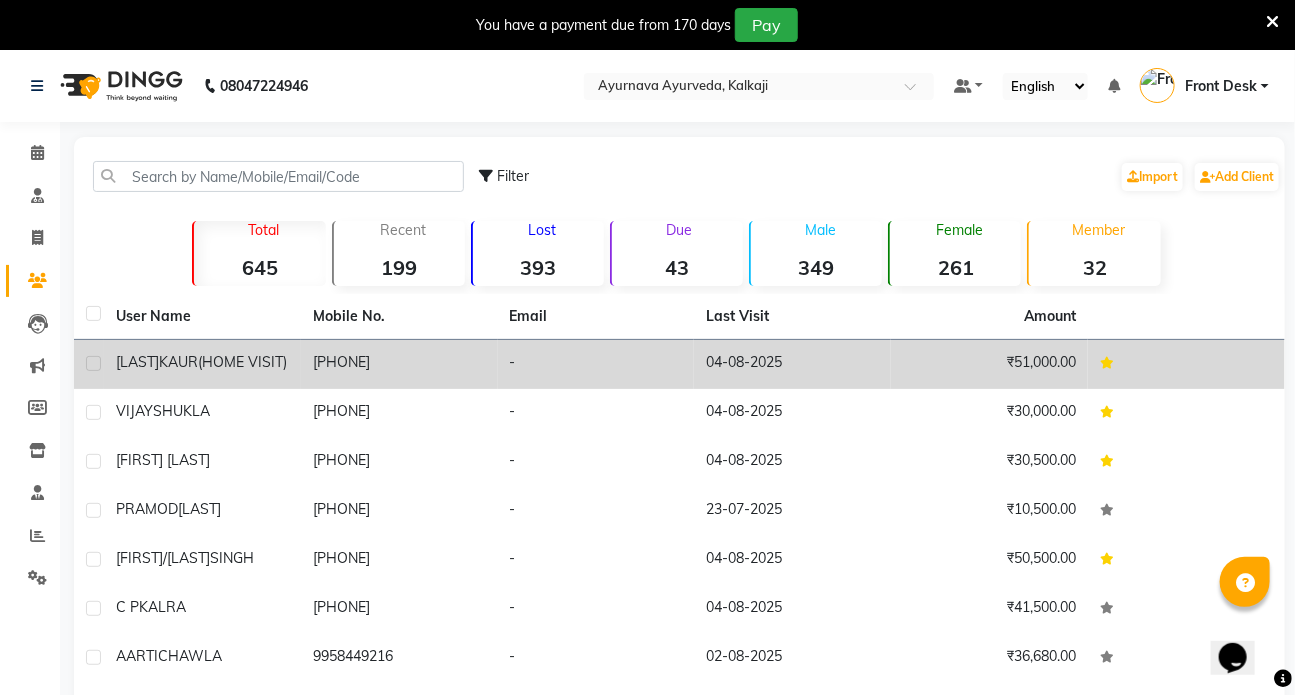 click on "[LAST]" 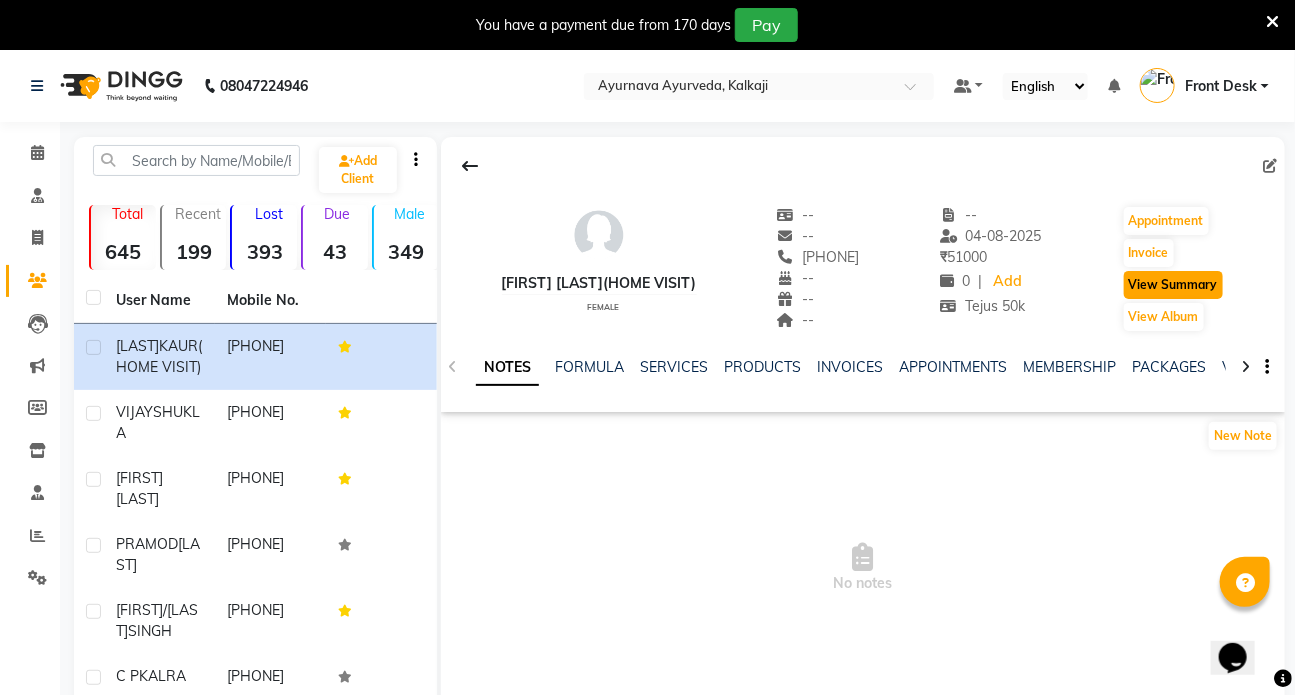 click on "View Summary" 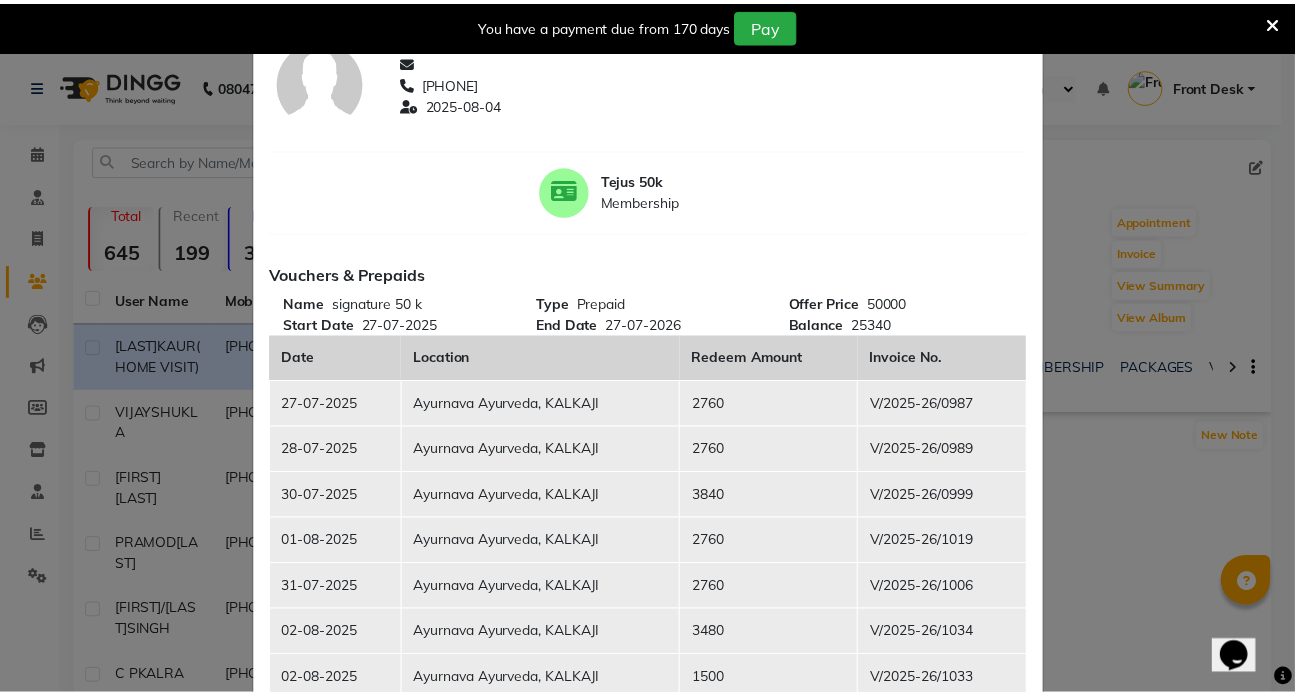 scroll, scrollTop: 0, scrollLeft: 0, axis: both 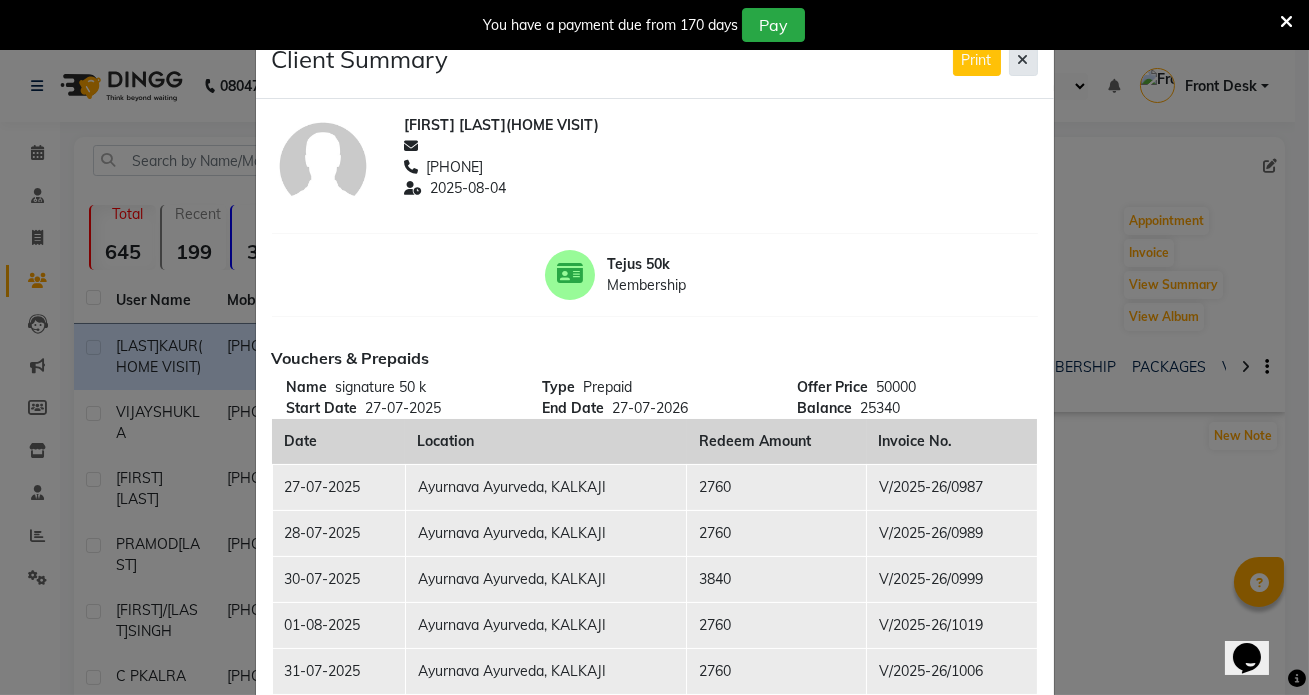 click 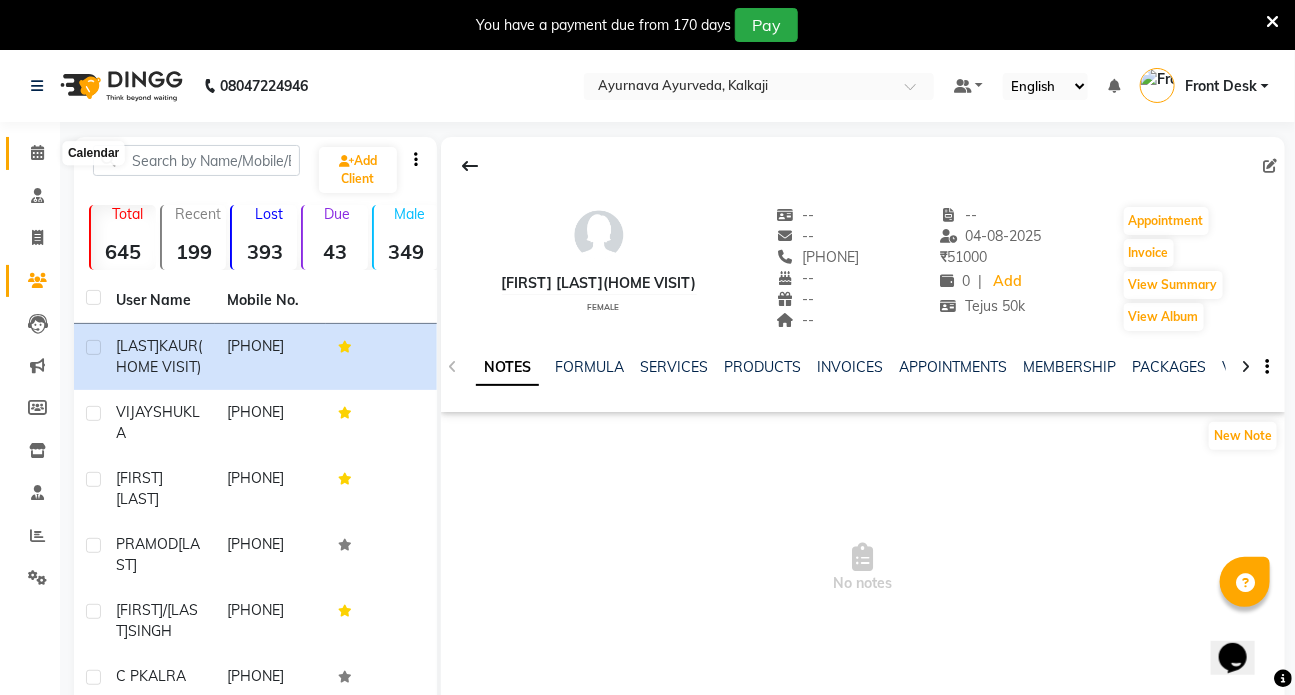 click 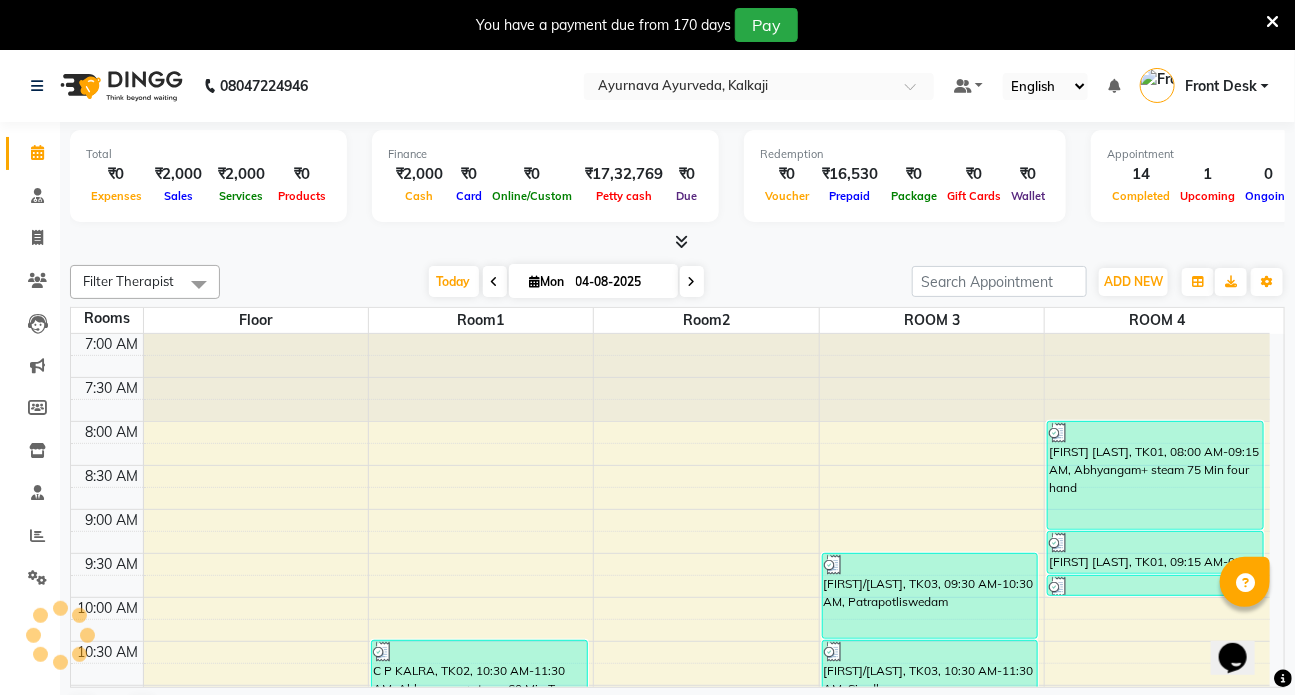 scroll, scrollTop: 835, scrollLeft: 0, axis: vertical 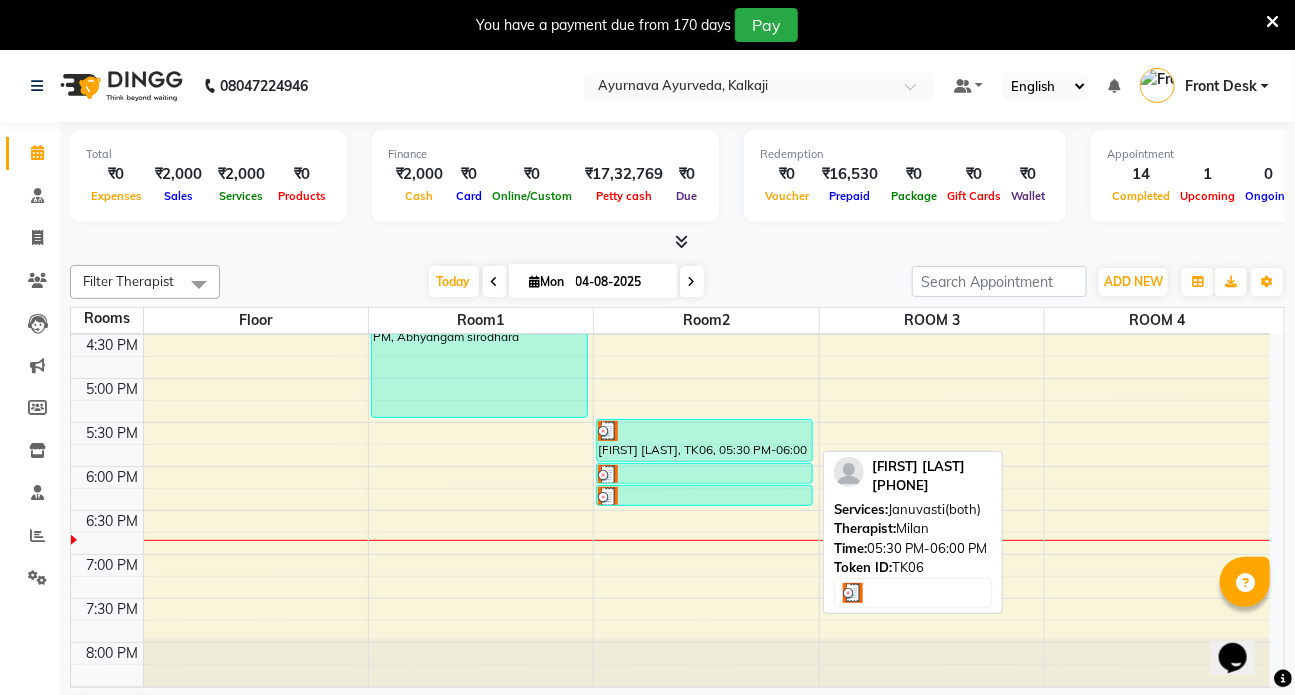 click on "[FIRST] [LAST], TK06, 05:30 PM-06:00 PM, Januvasti(both)" at bounding box center (704, 440) 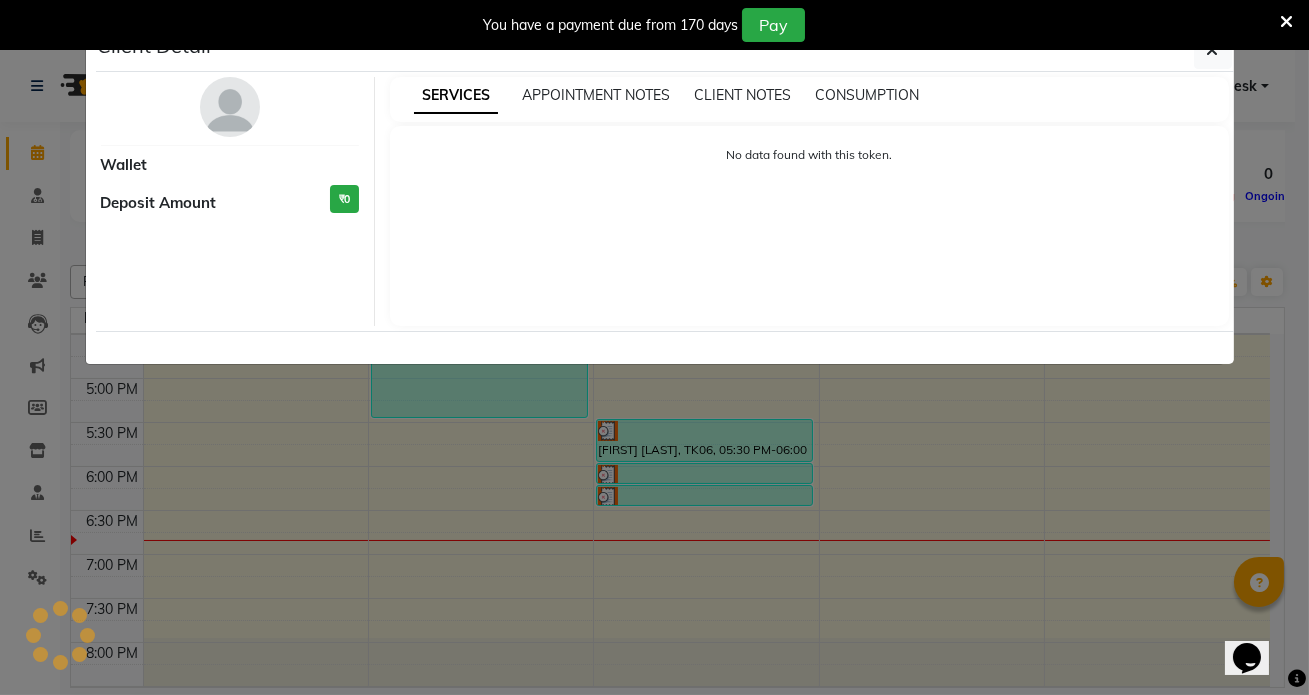 select on "3" 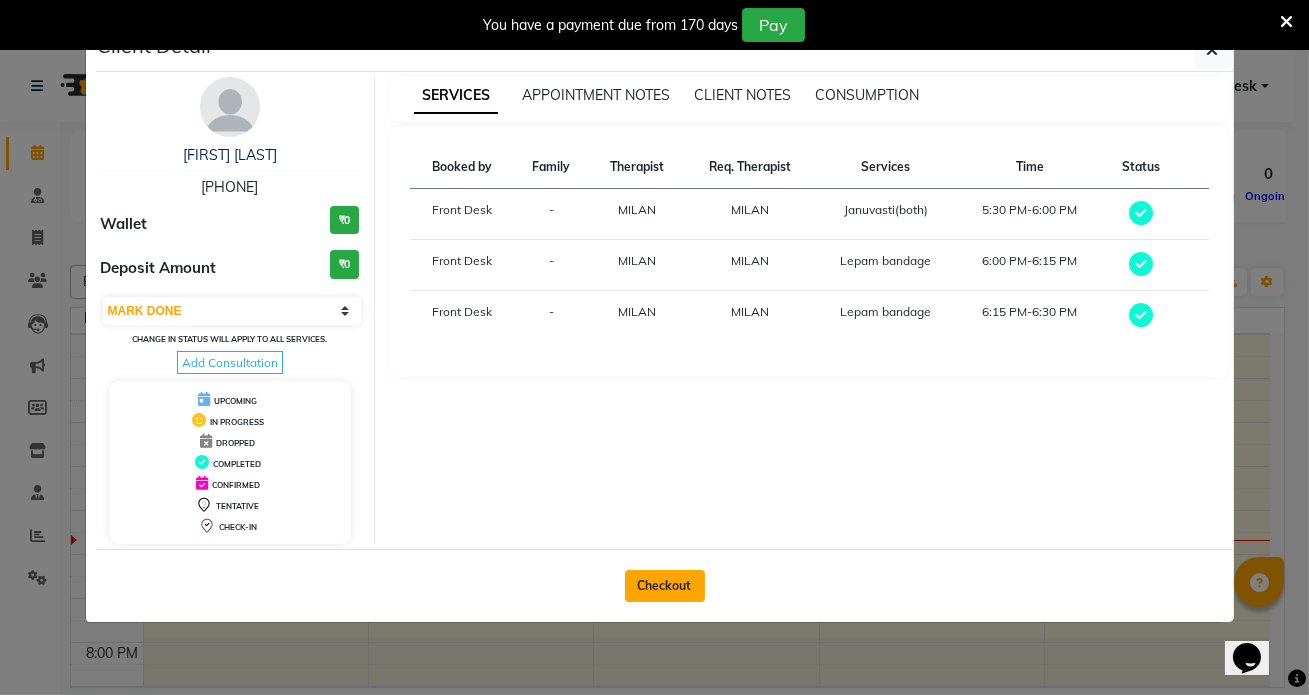 click on "Checkout" 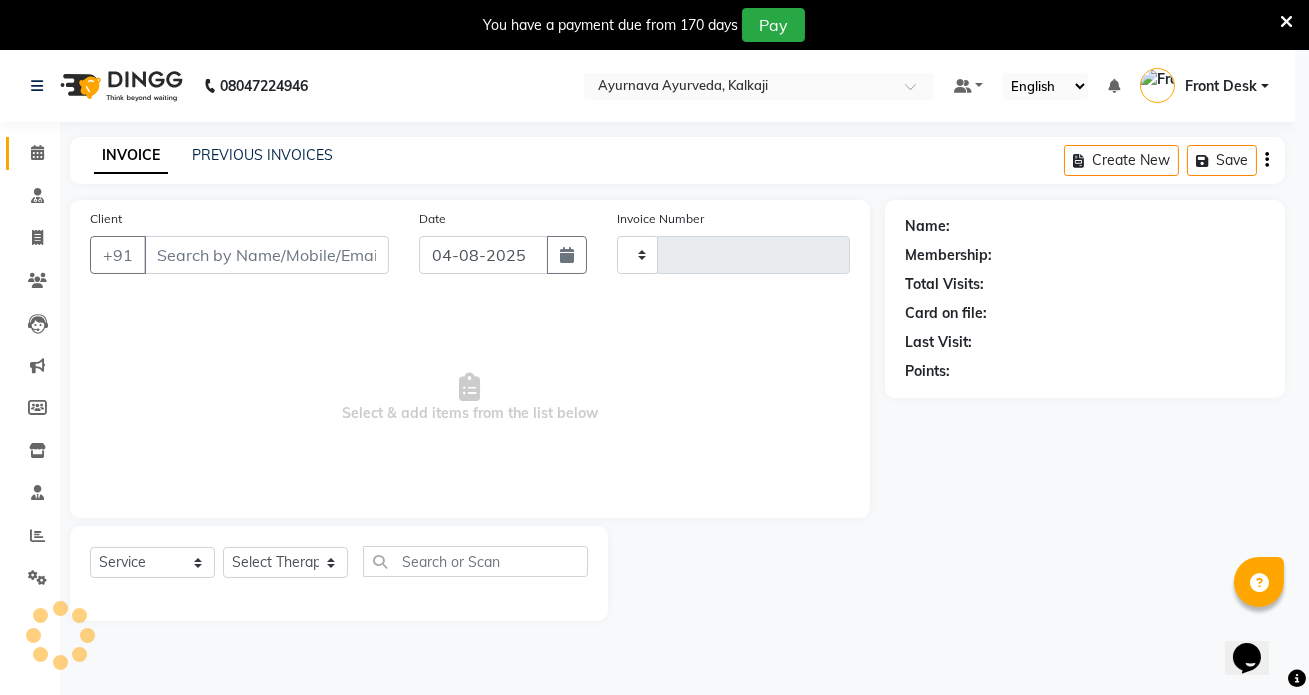 type on "1062" 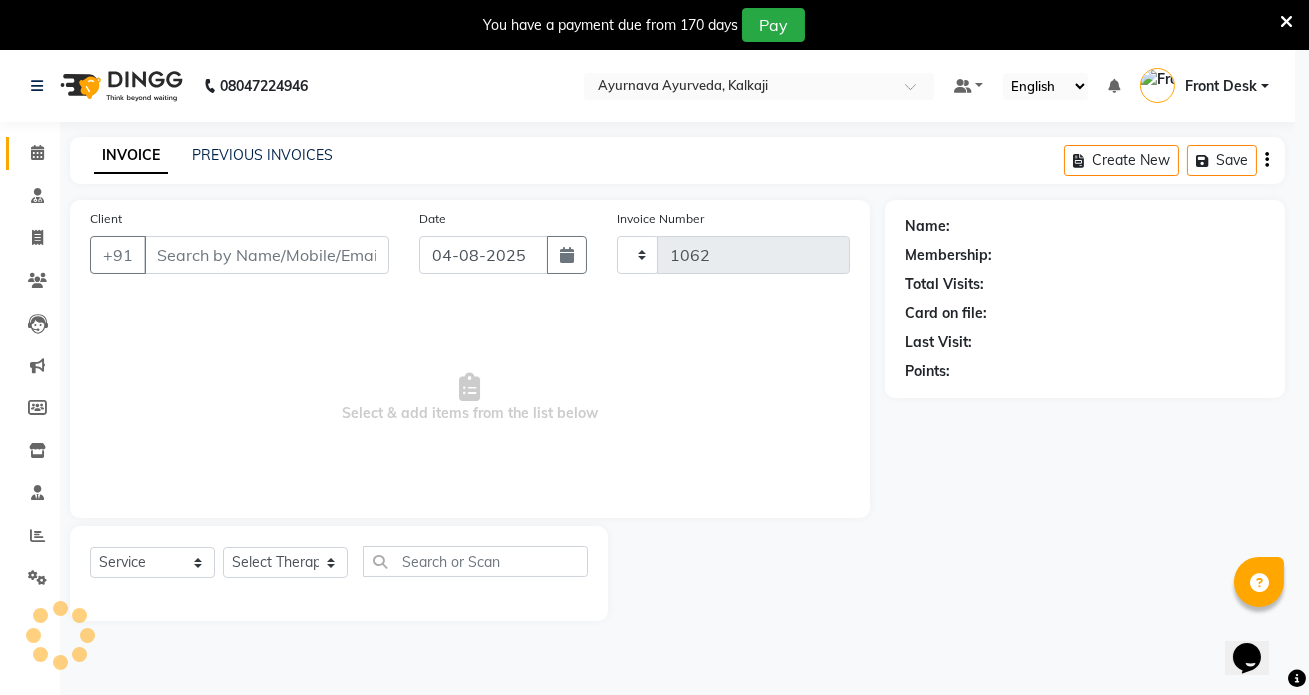 select on "5585" 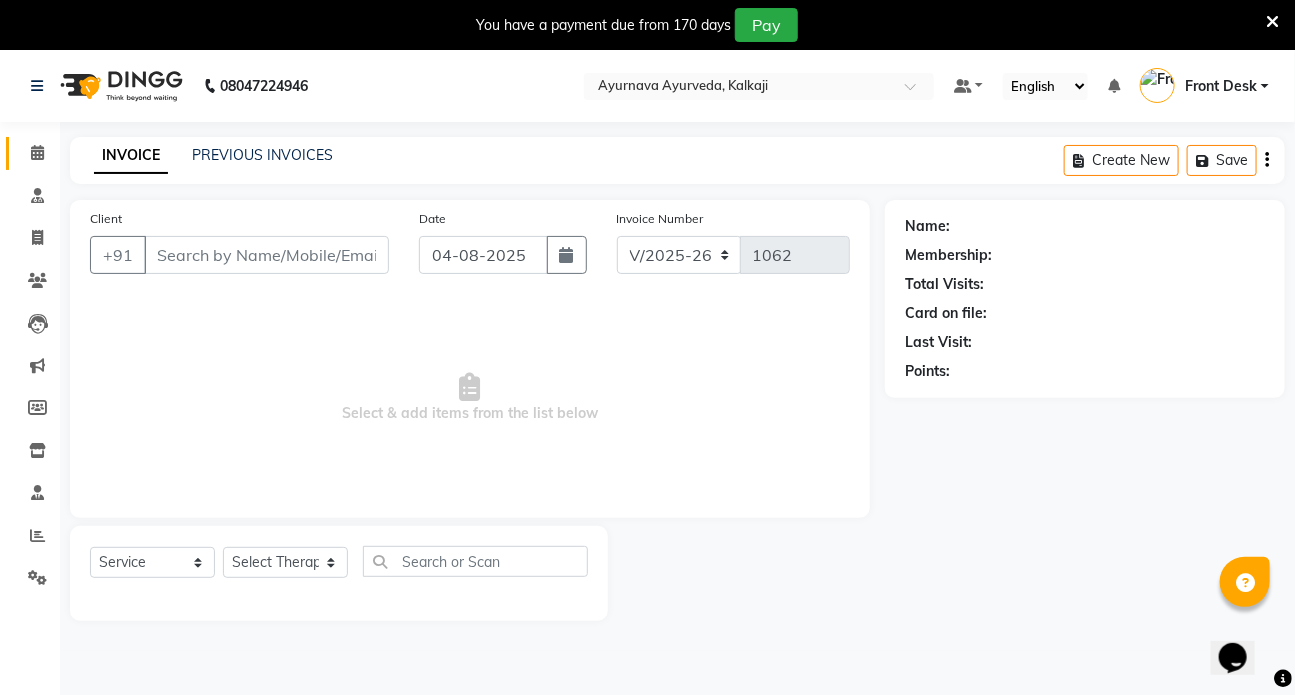 type on "[PHONE]" 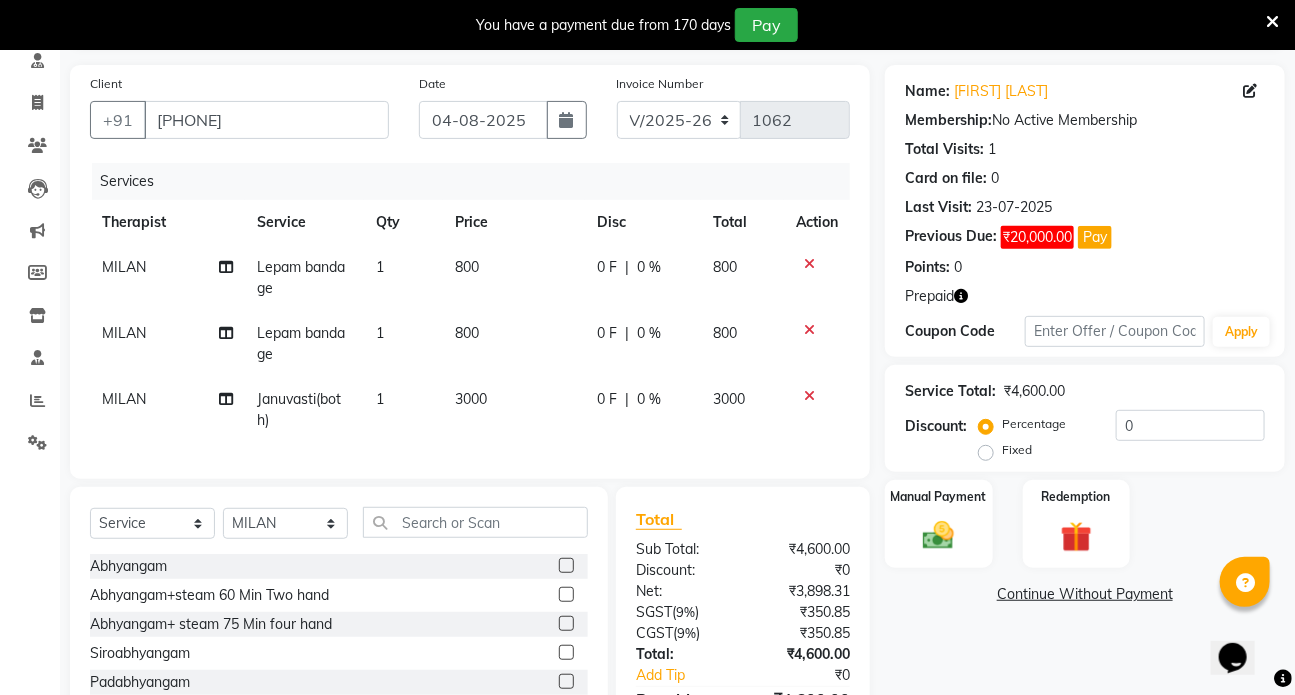 scroll, scrollTop: 181, scrollLeft: 0, axis: vertical 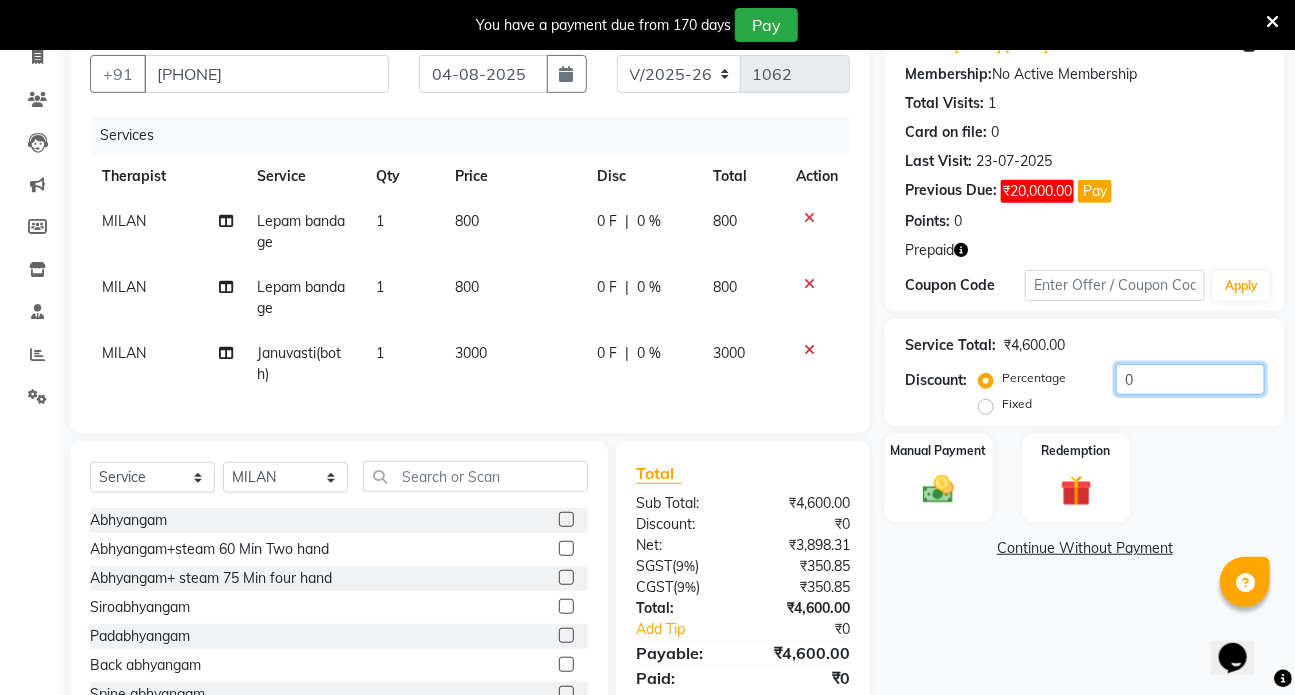 click on "0" 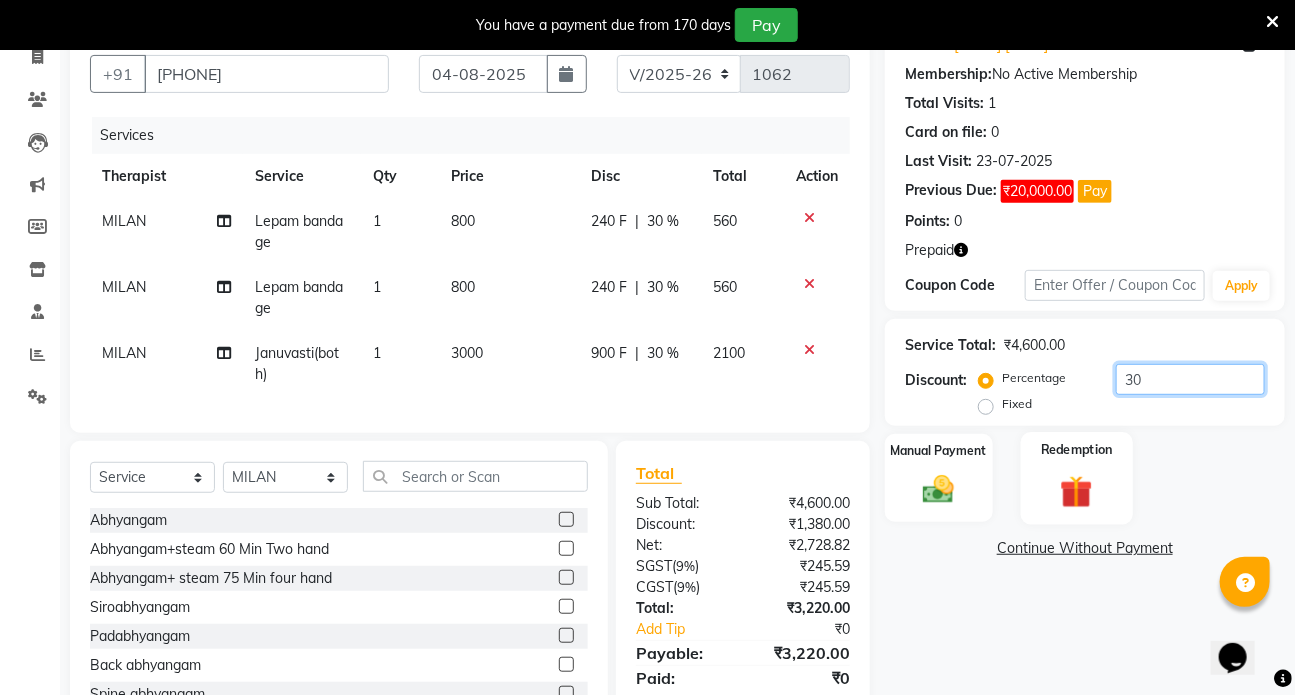 type on "30" 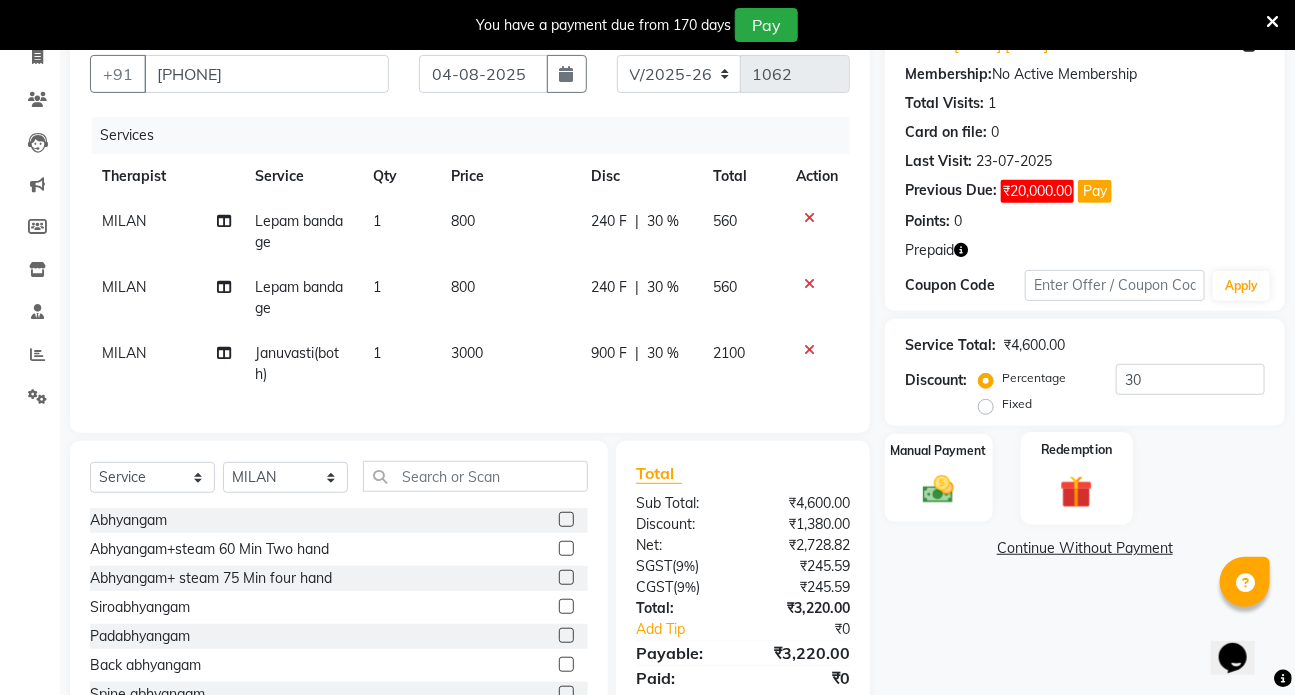 click 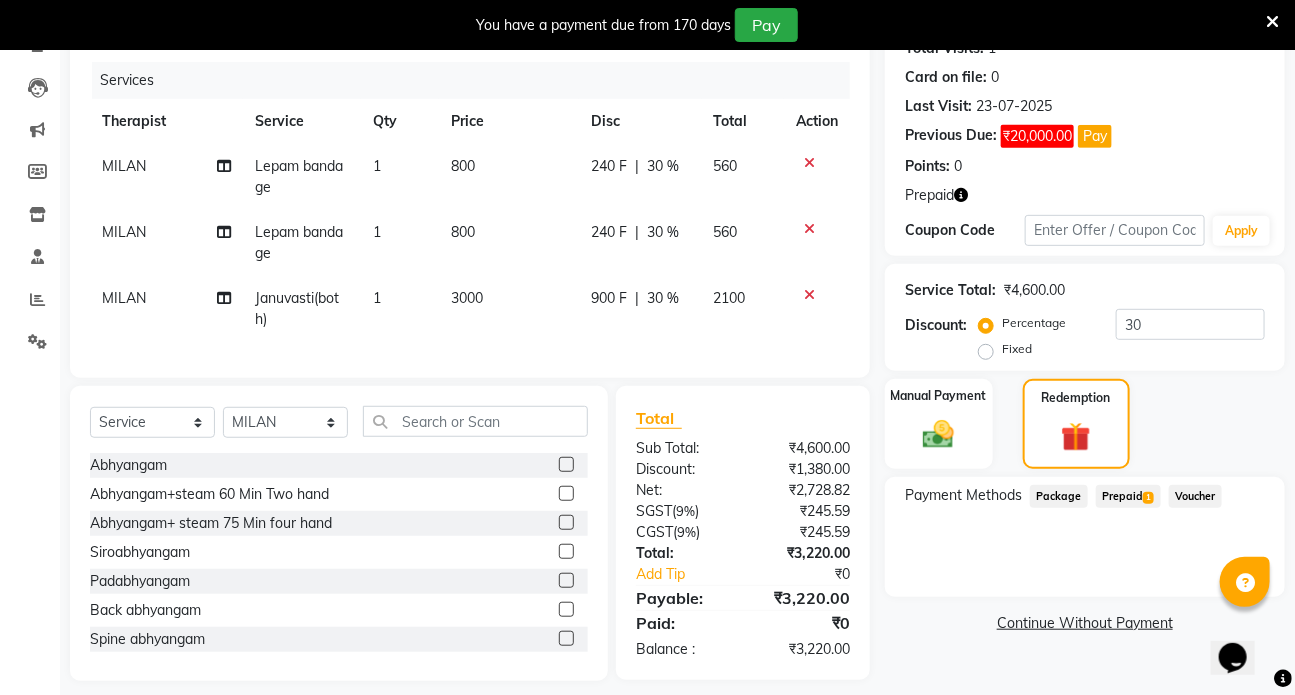 scroll, scrollTop: 265, scrollLeft: 0, axis: vertical 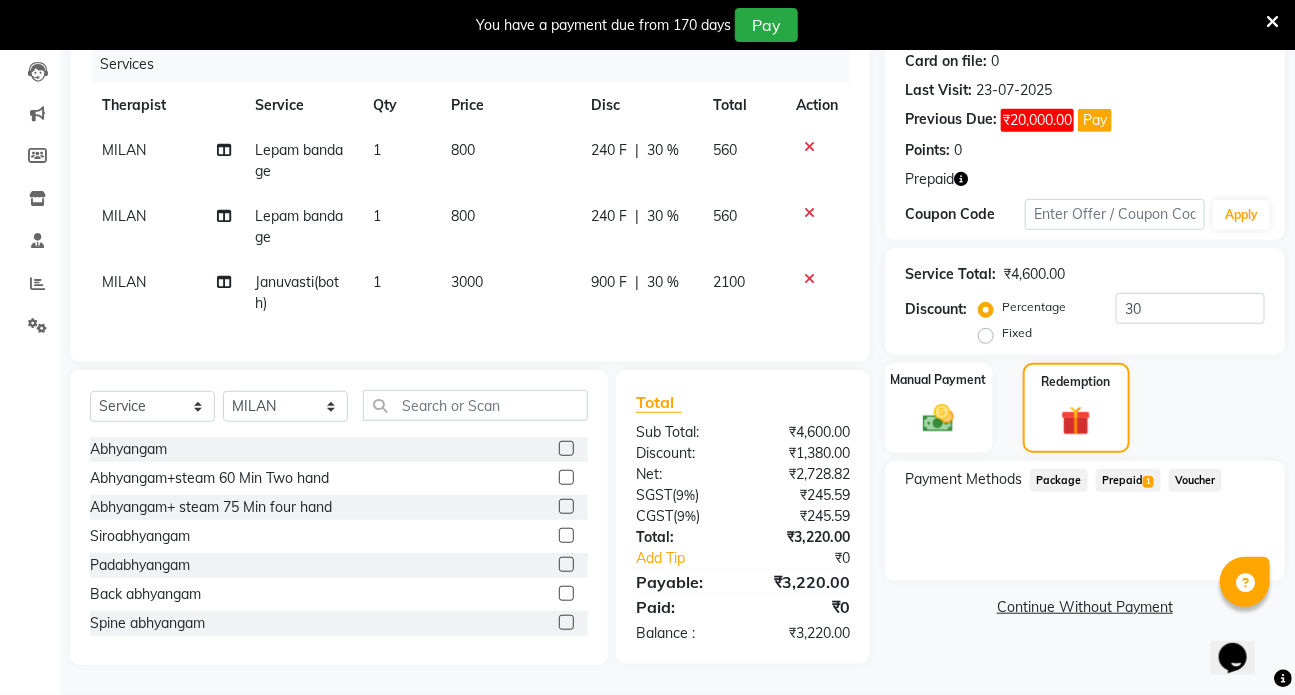 click on "Prepaid  1" 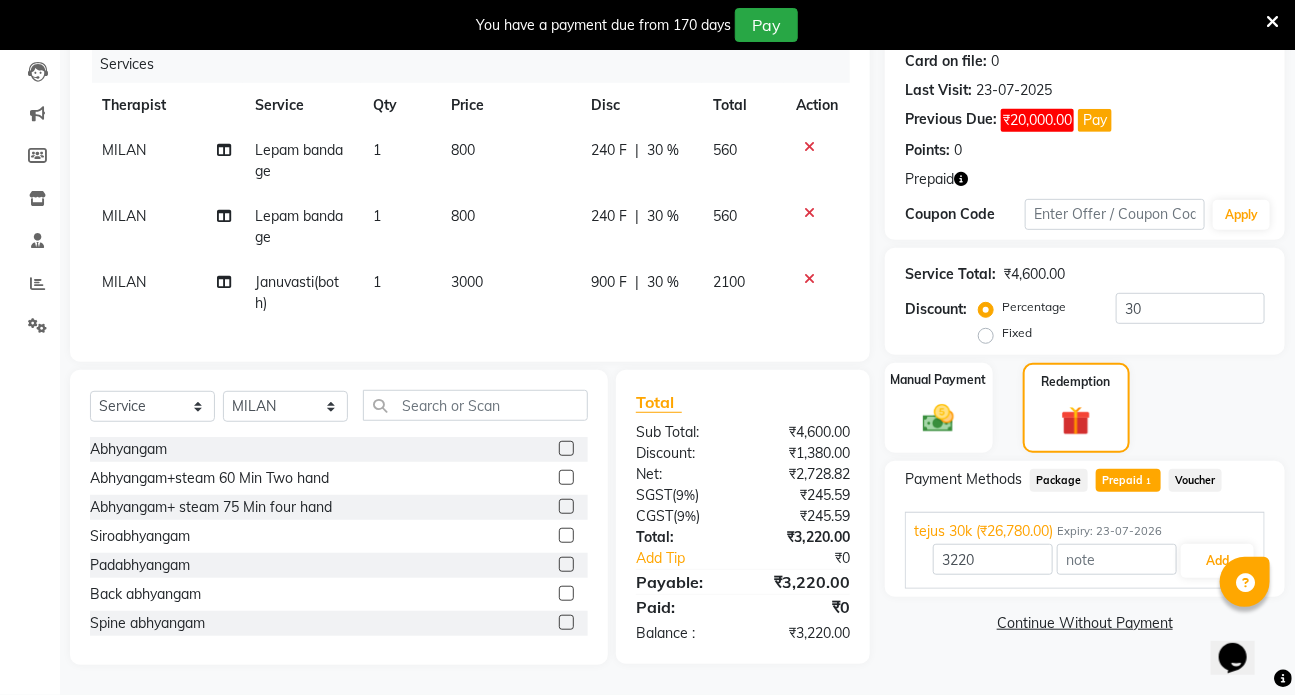 scroll, scrollTop: 265, scrollLeft: 0, axis: vertical 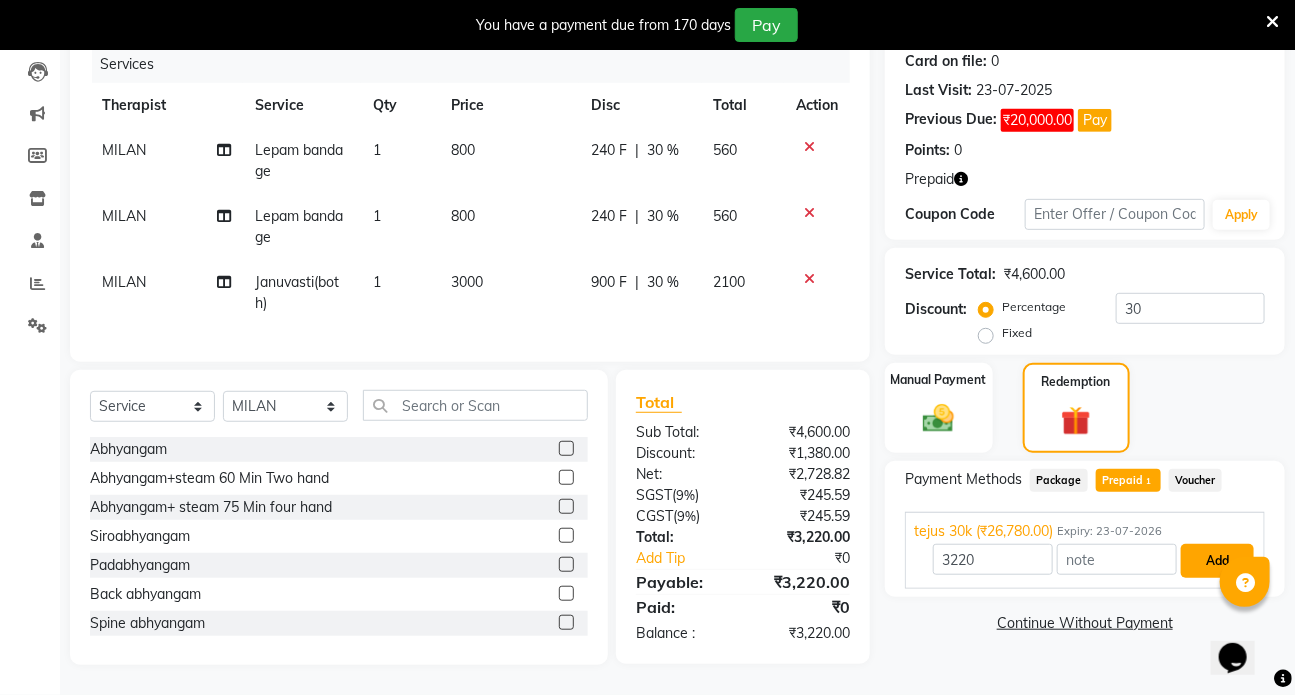 click on "Add" at bounding box center [1217, 561] 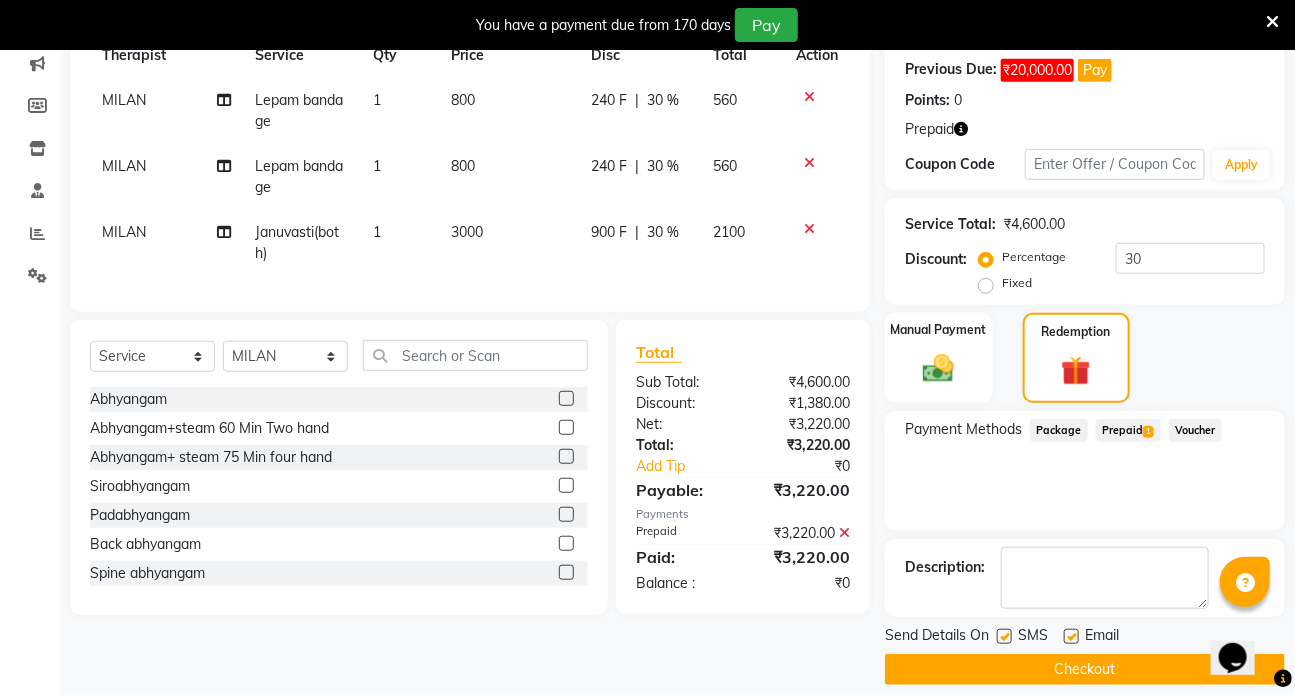 scroll, scrollTop: 320, scrollLeft: 0, axis: vertical 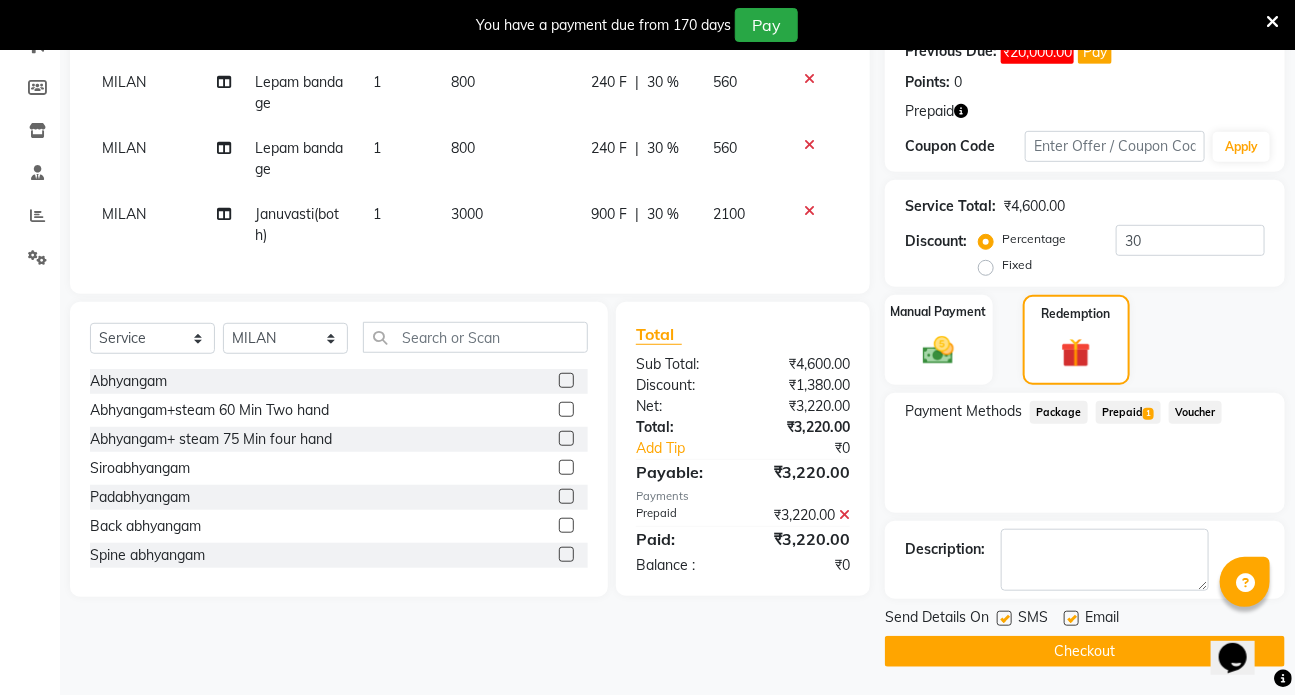 click 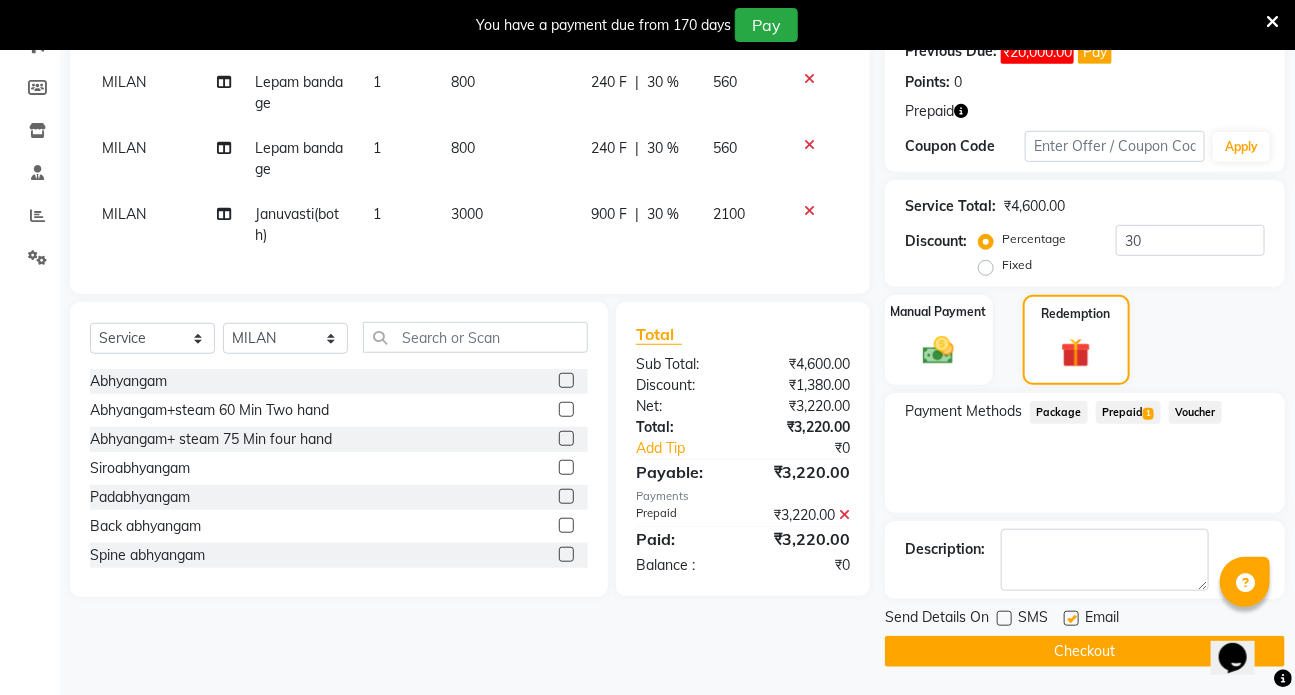 click 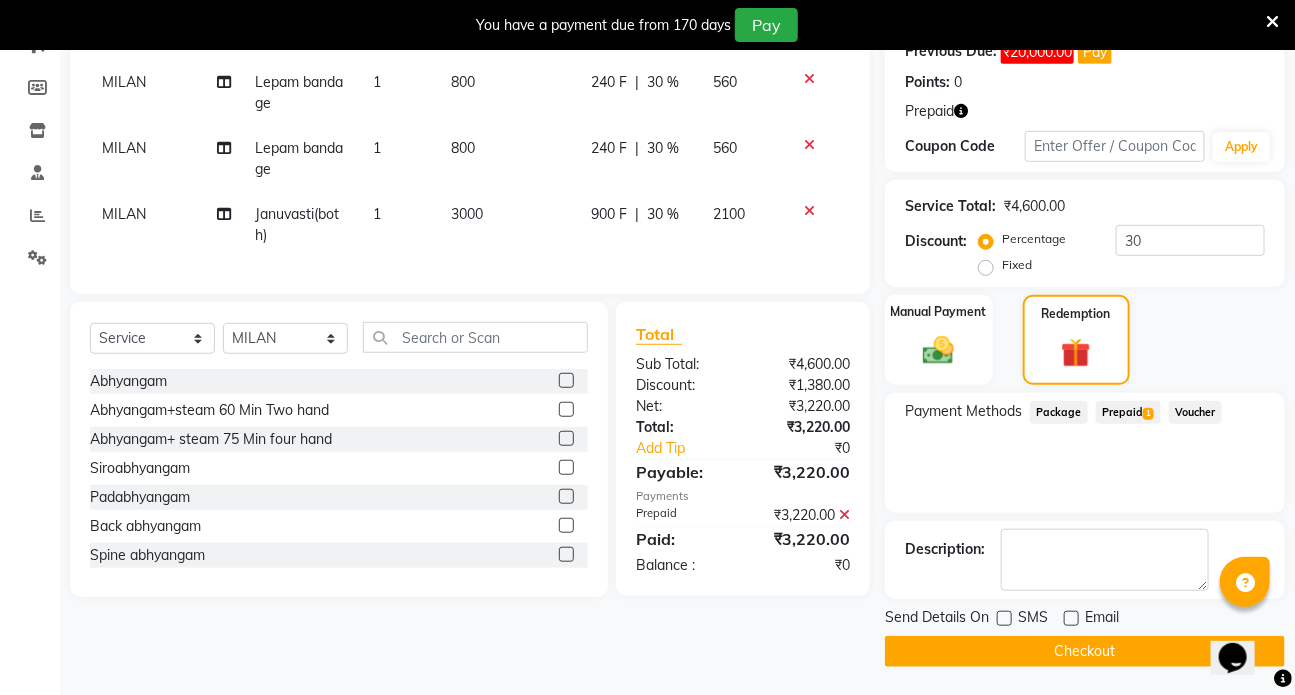 click on "Checkout" 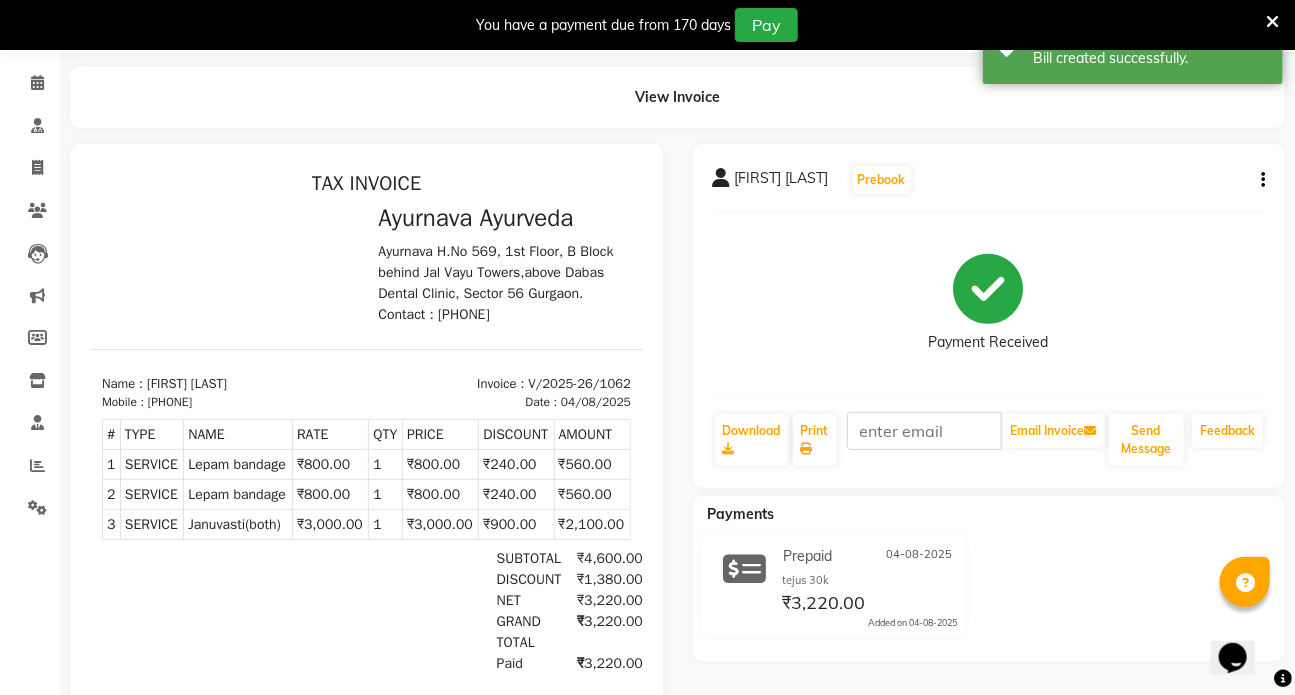 scroll, scrollTop: 0, scrollLeft: 0, axis: both 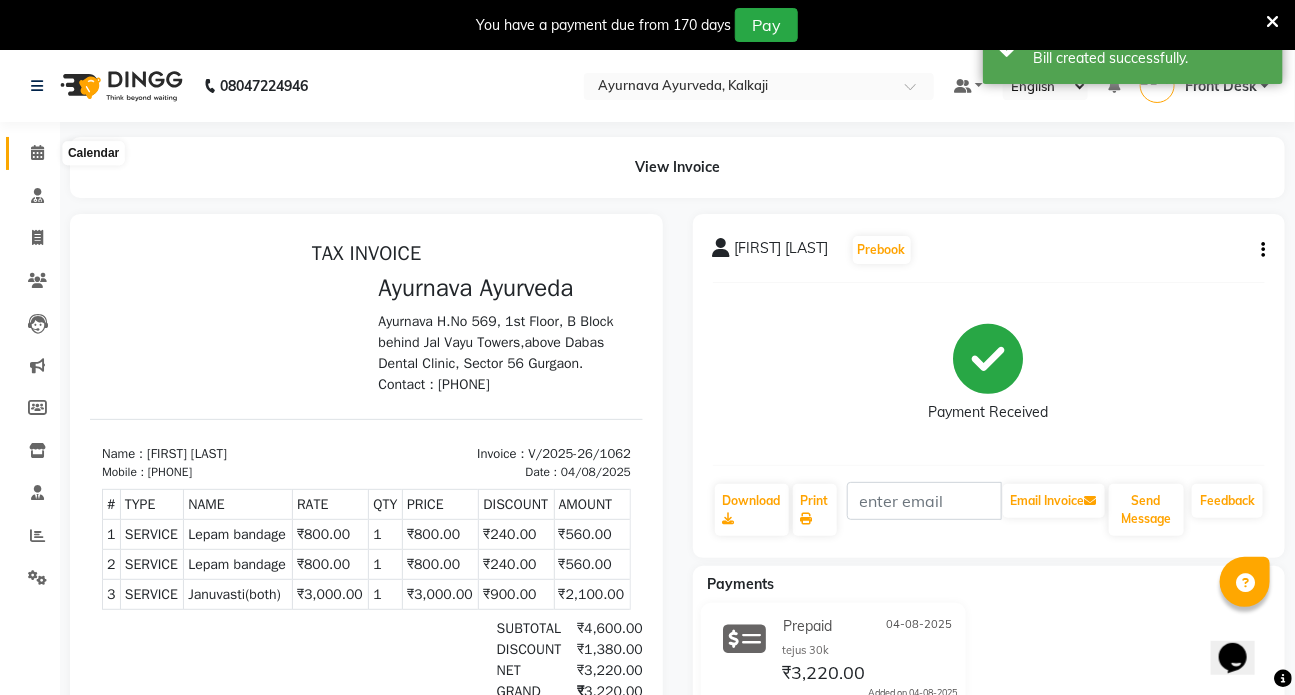 click 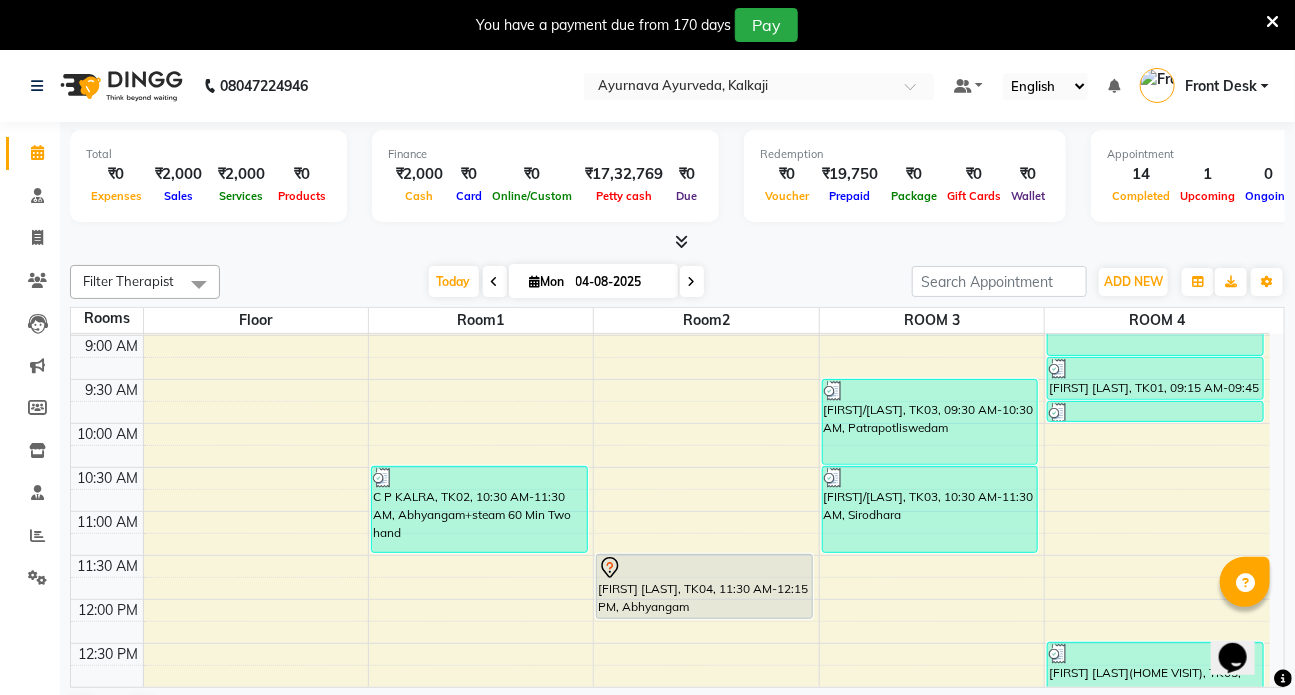 scroll, scrollTop: 181, scrollLeft: 0, axis: vertical 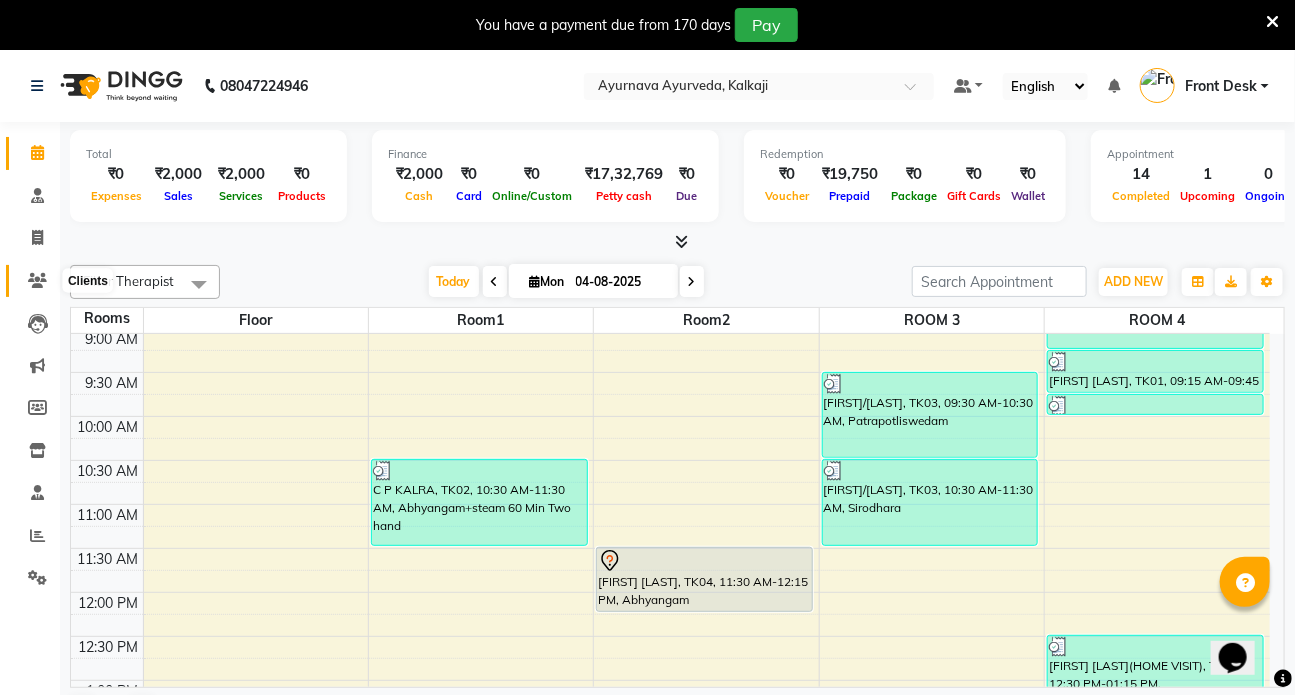 click 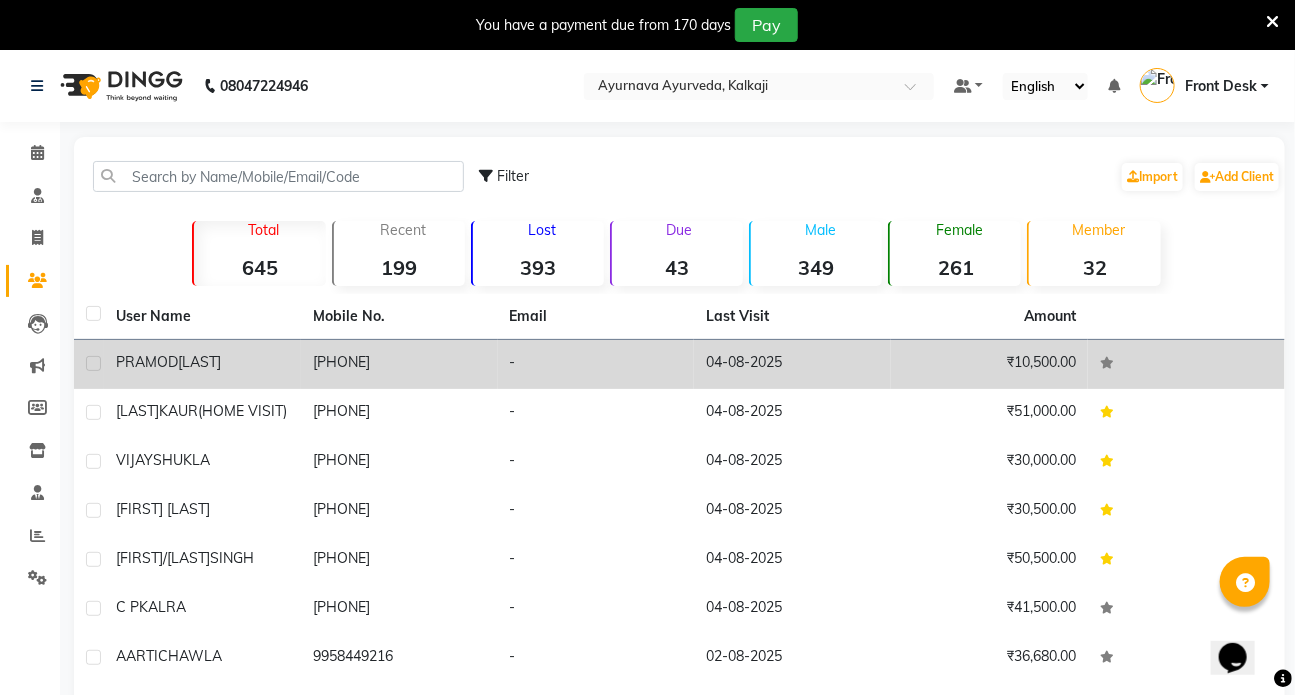 click on "[LAST]" 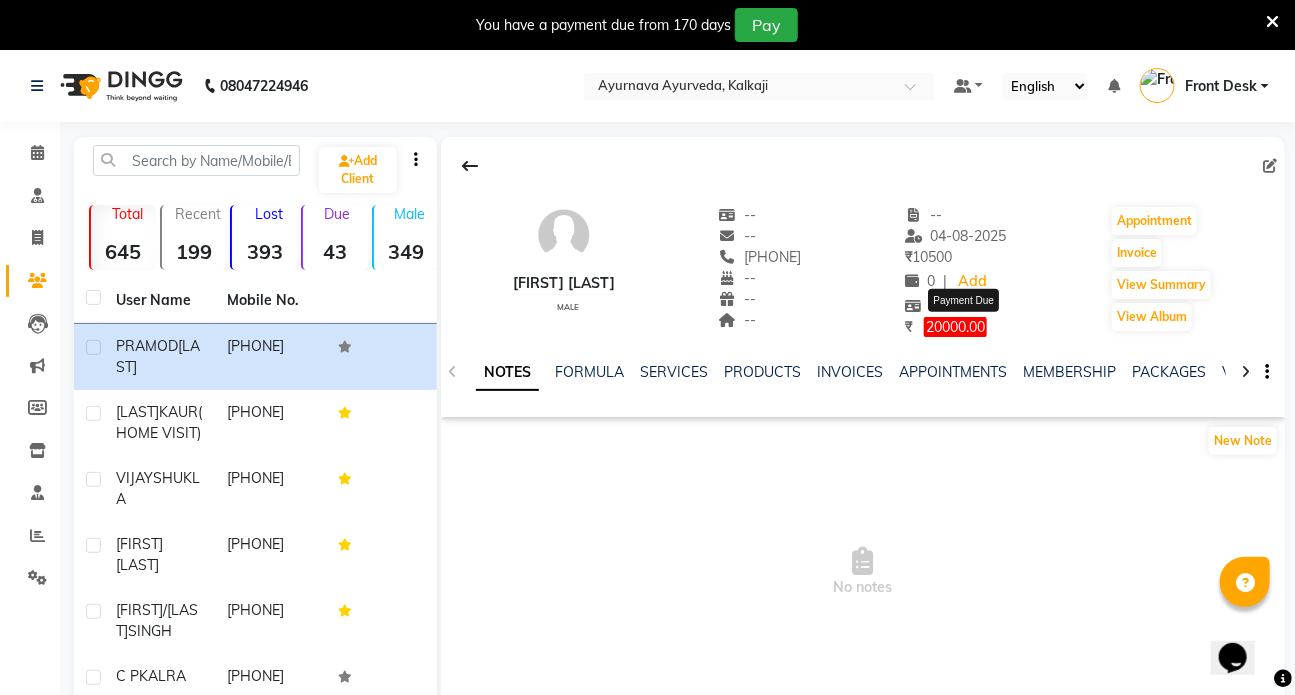 click on "20000.00" 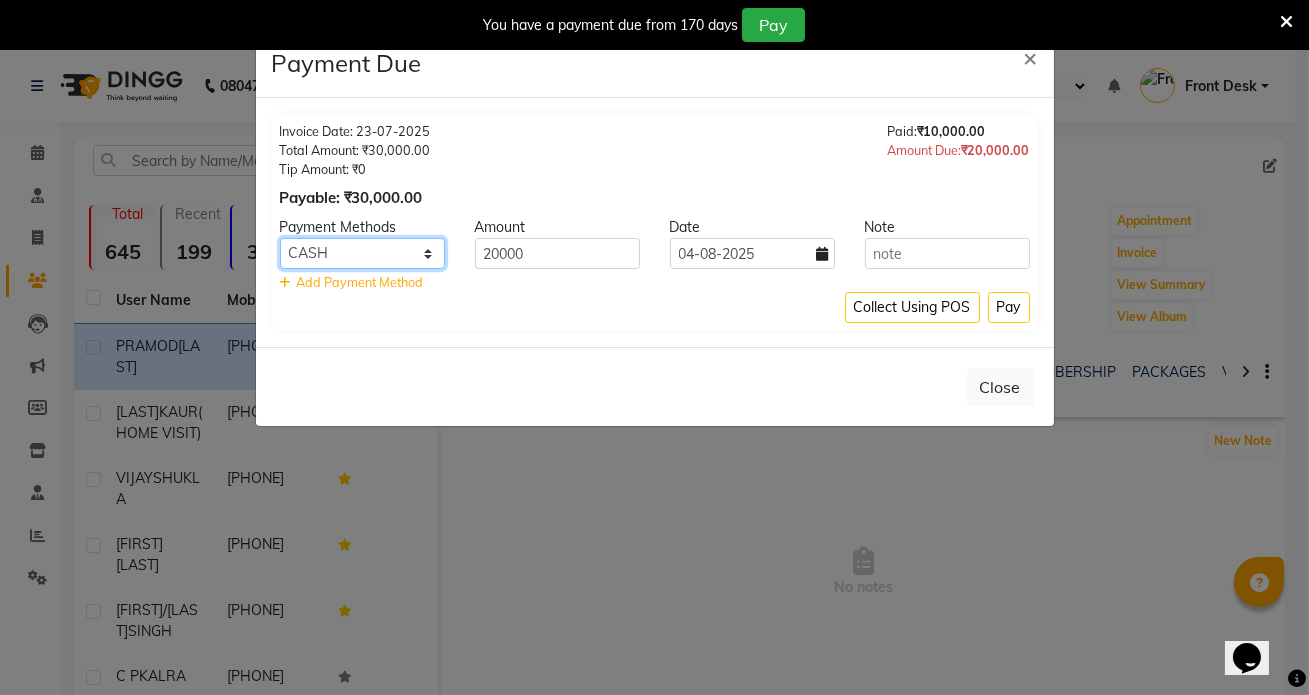 click on "CASH CARD GPay PhonePe UPI" 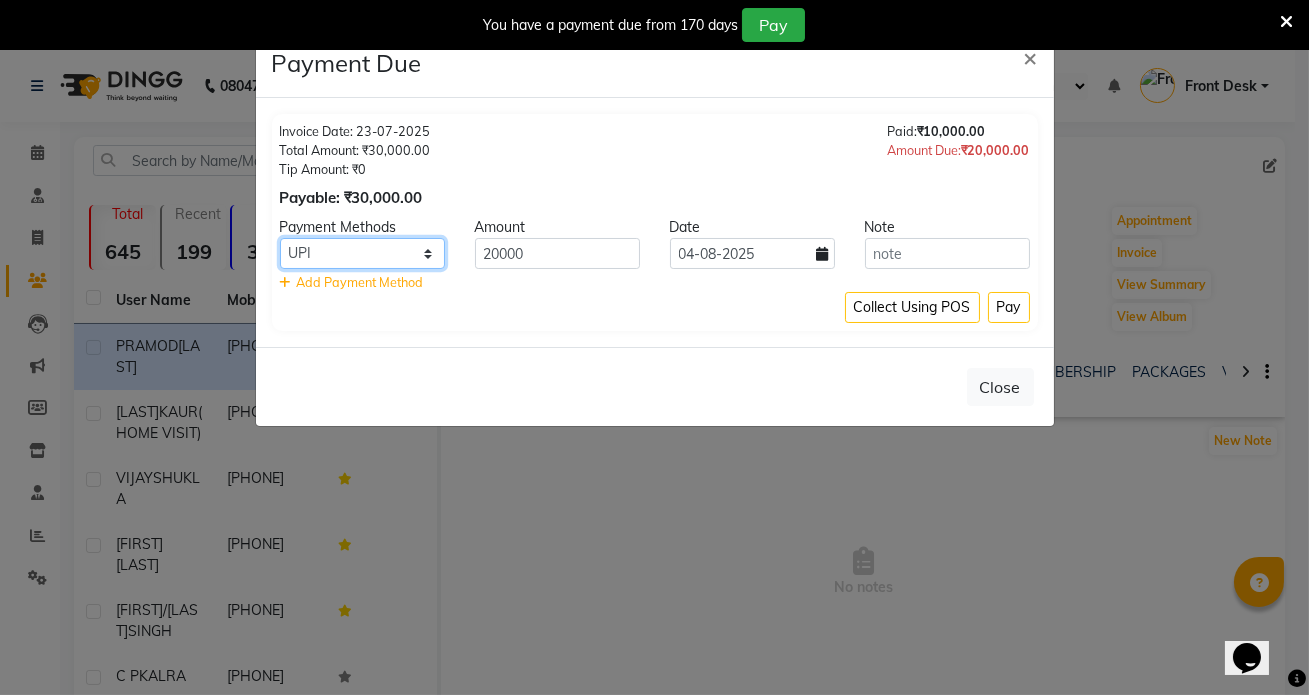 click on "CASH CARD GPay PhonePe UPI" 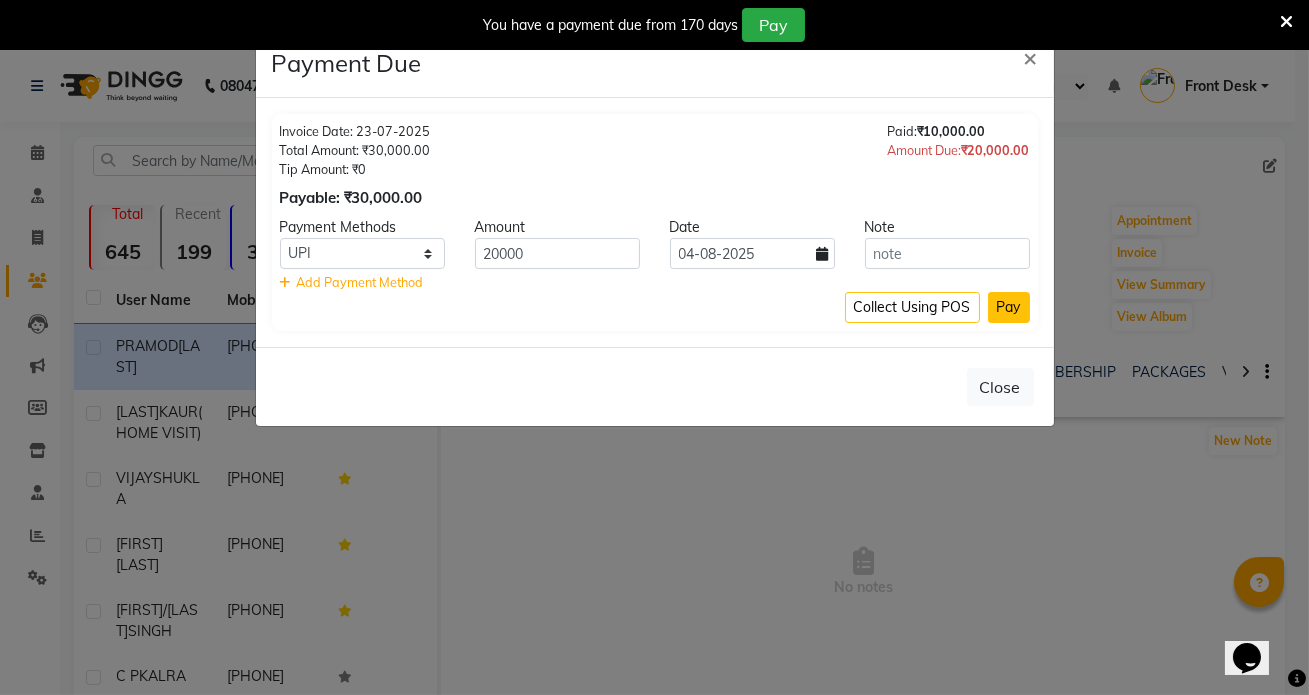 click on "Pay" 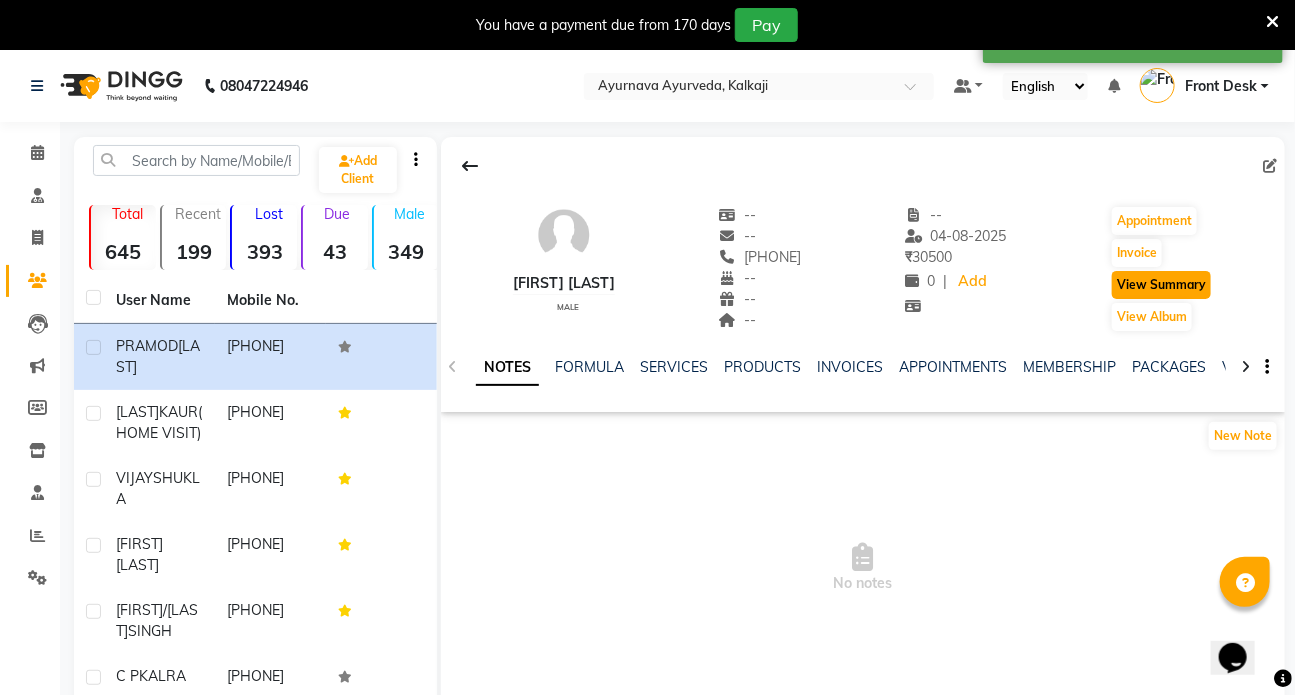 click on "View Summary" 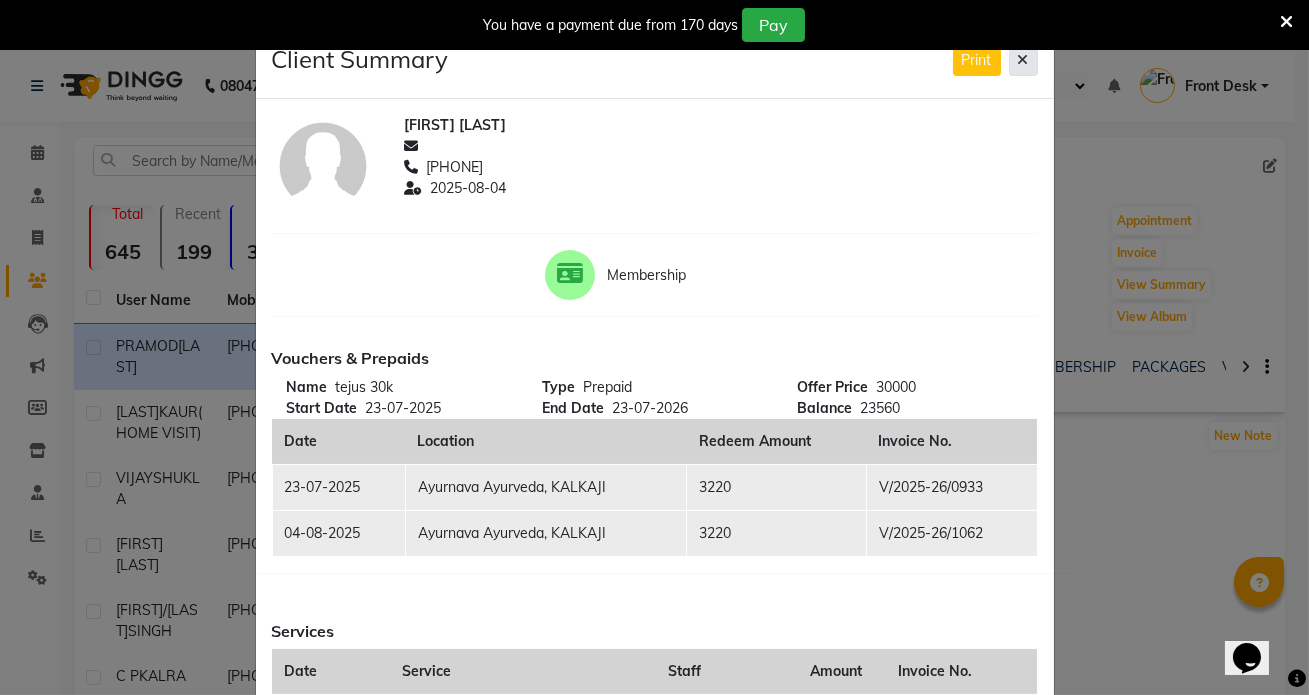click 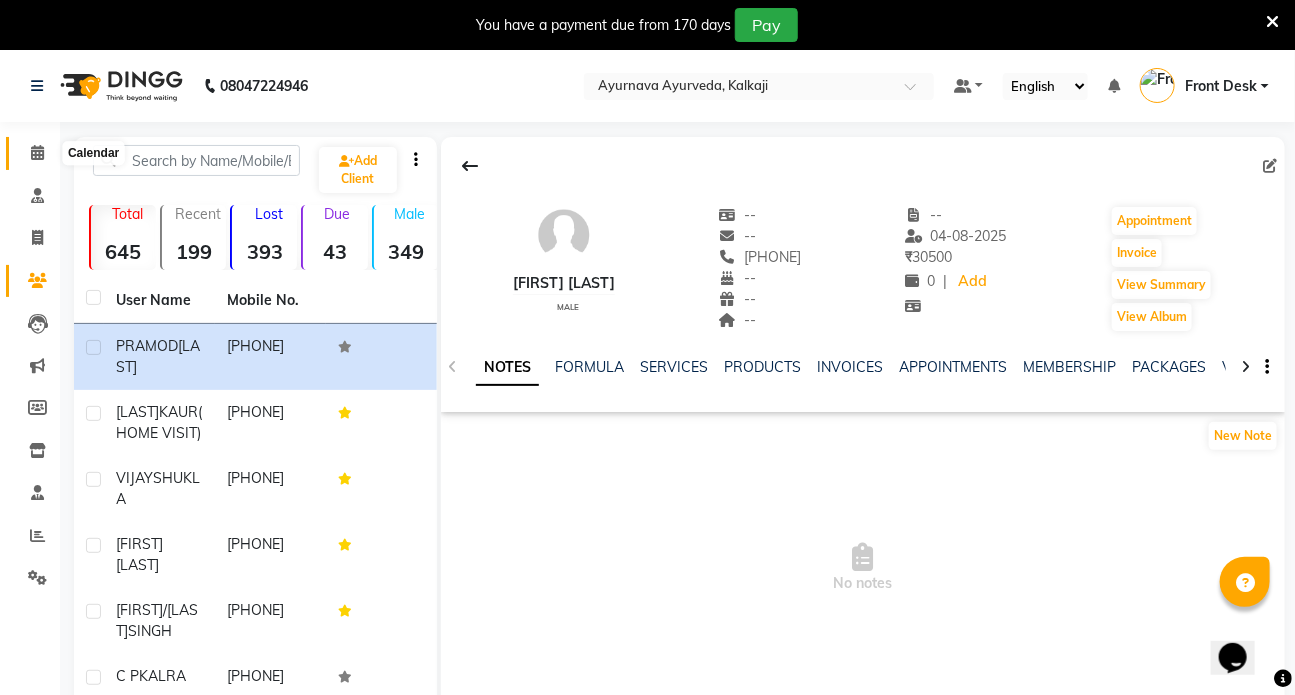 click 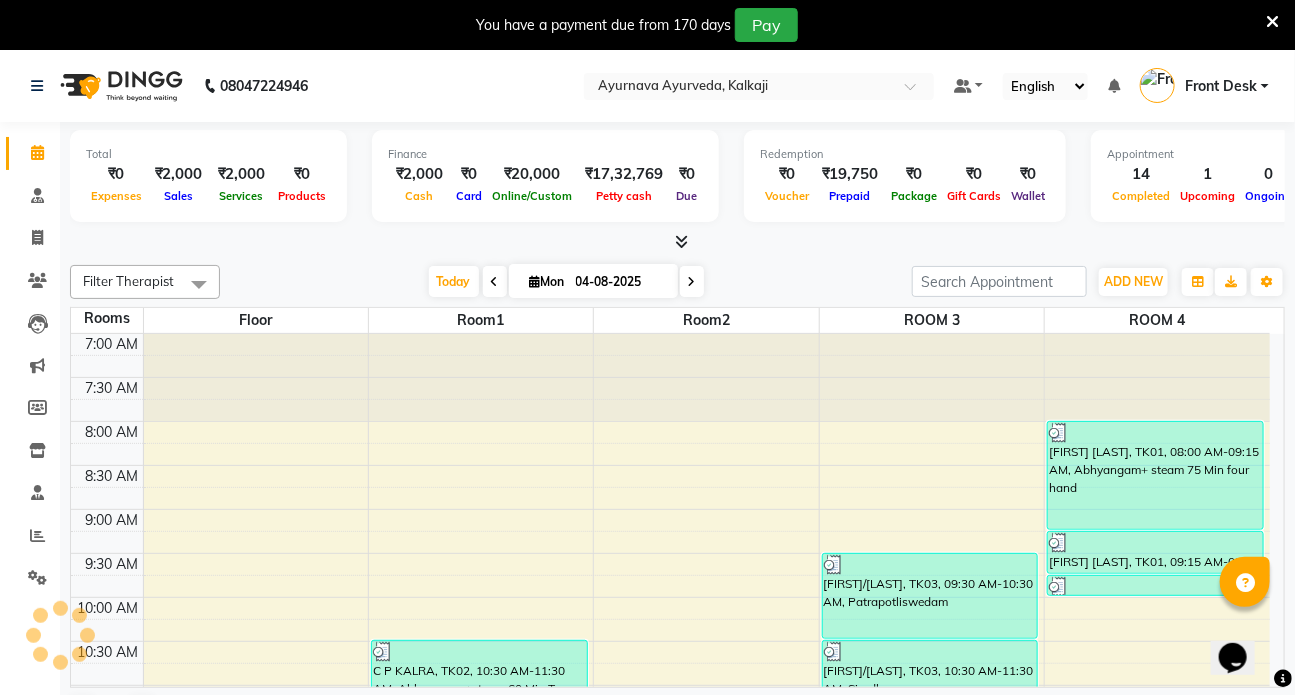 scroll, scrollTop: 0, scrollLeft: 0, axis: both 